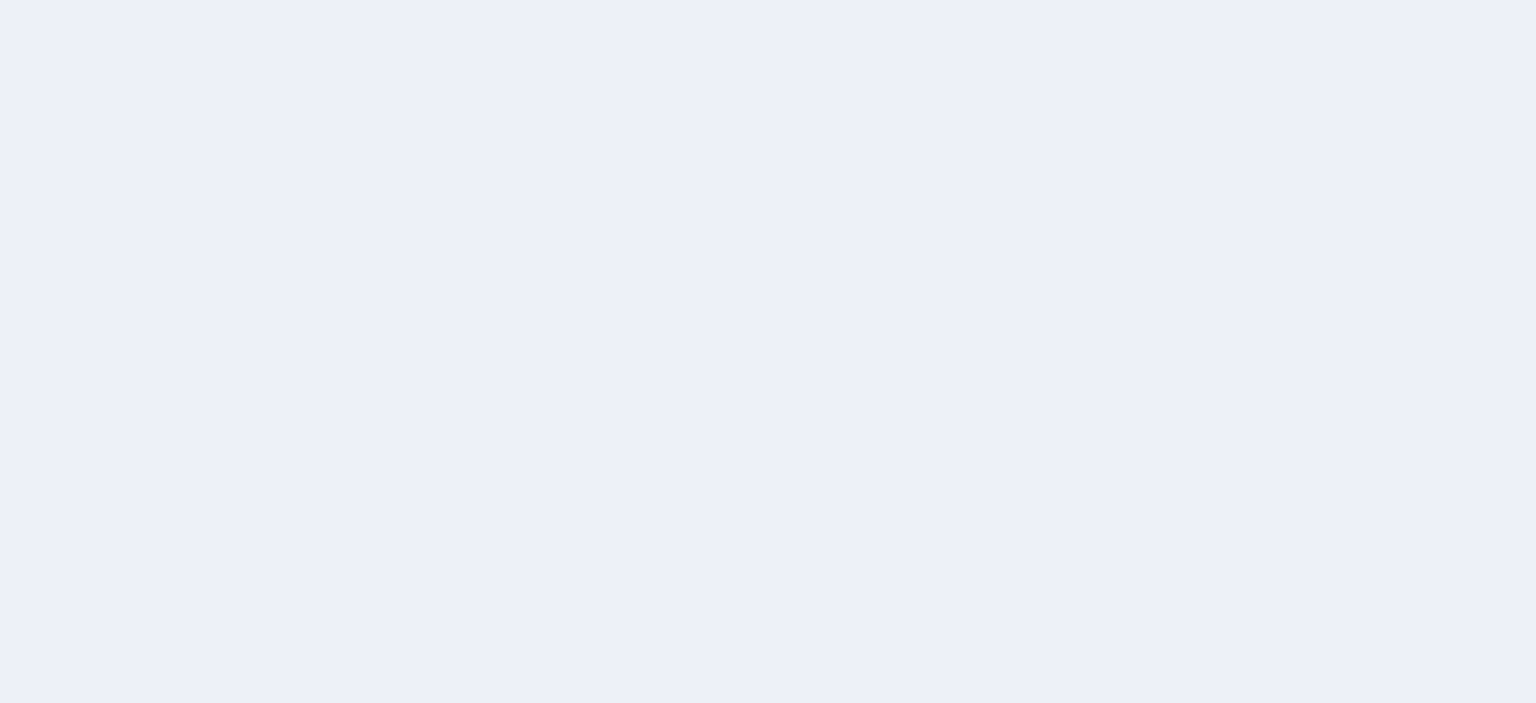 scroll, scrollTop: 0, scrollLeft: 0, axis: both 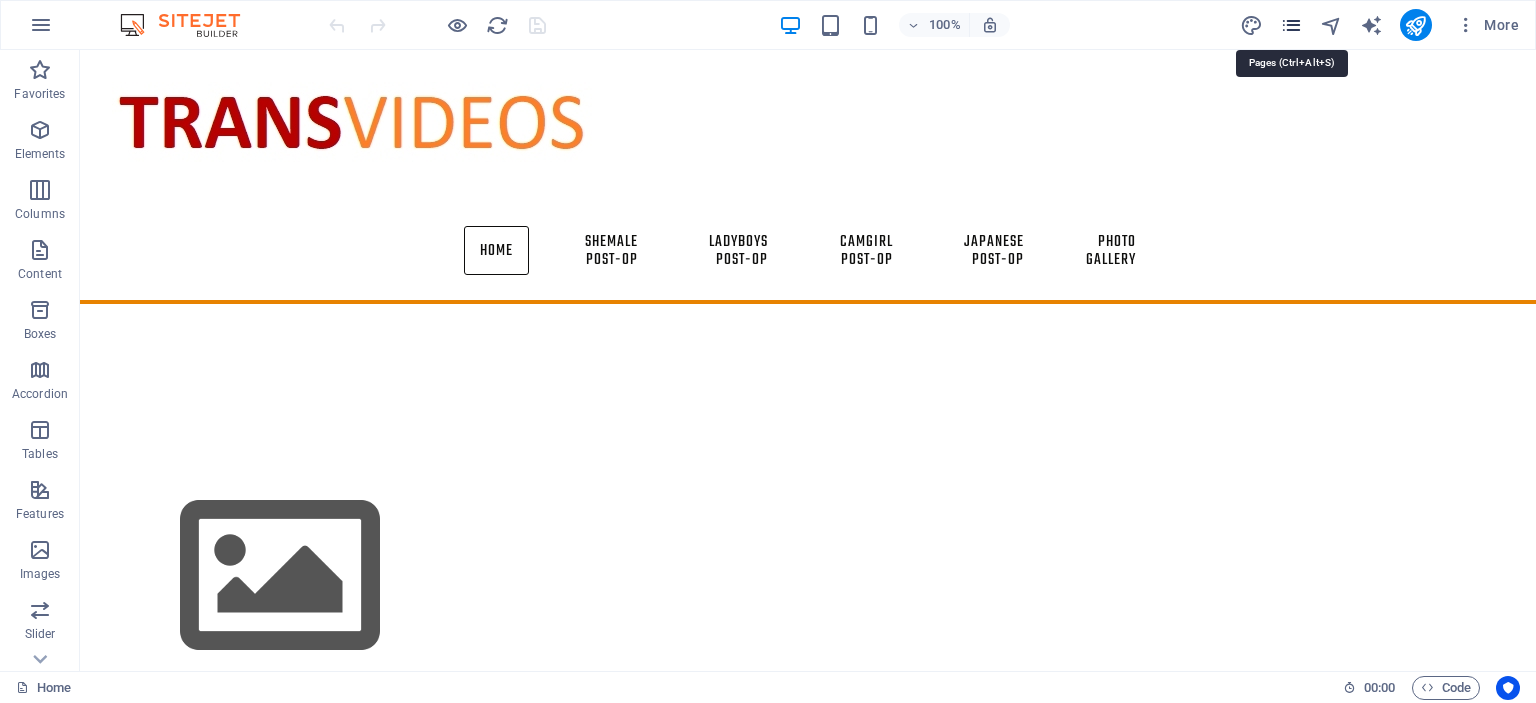 click at bounding box center [1291, 25] 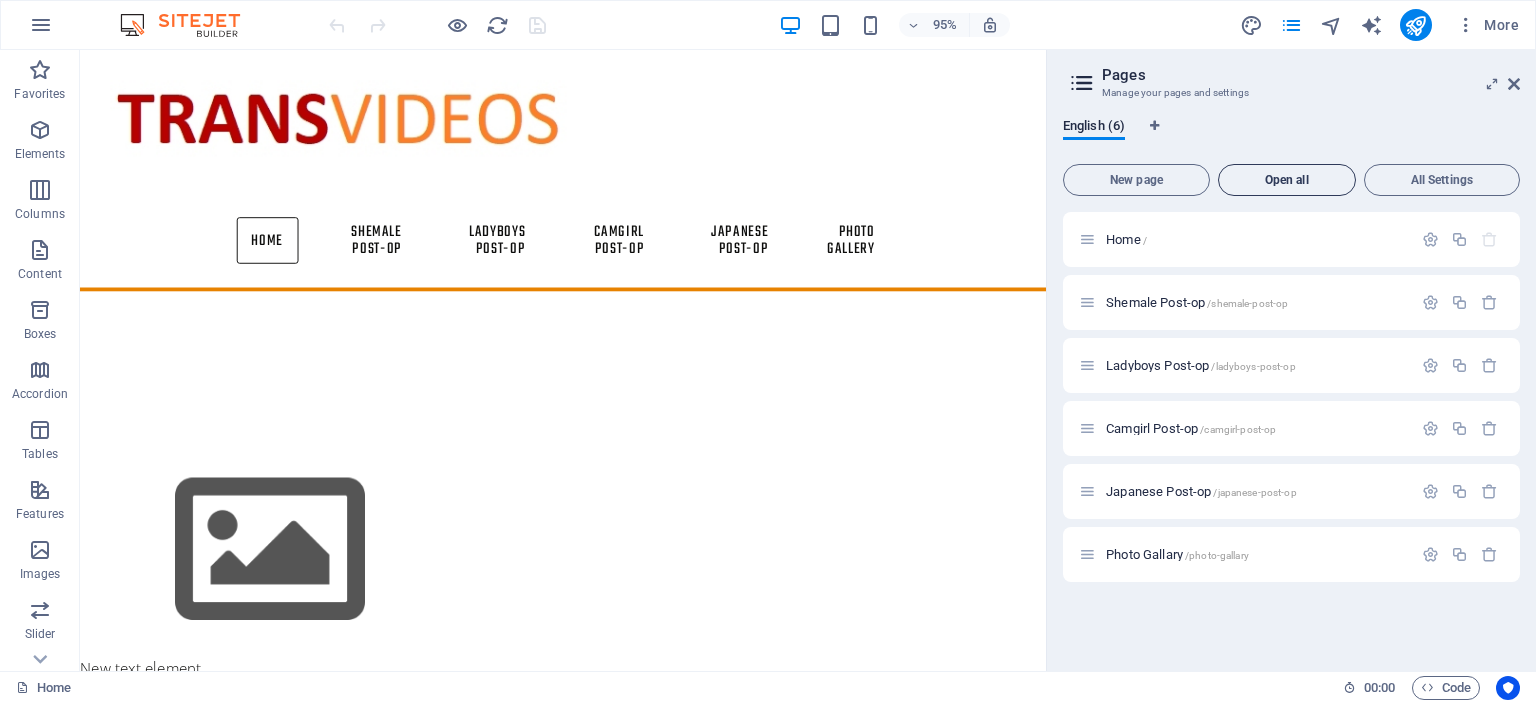 click on "Open all" at bounding box center (1287, 180) 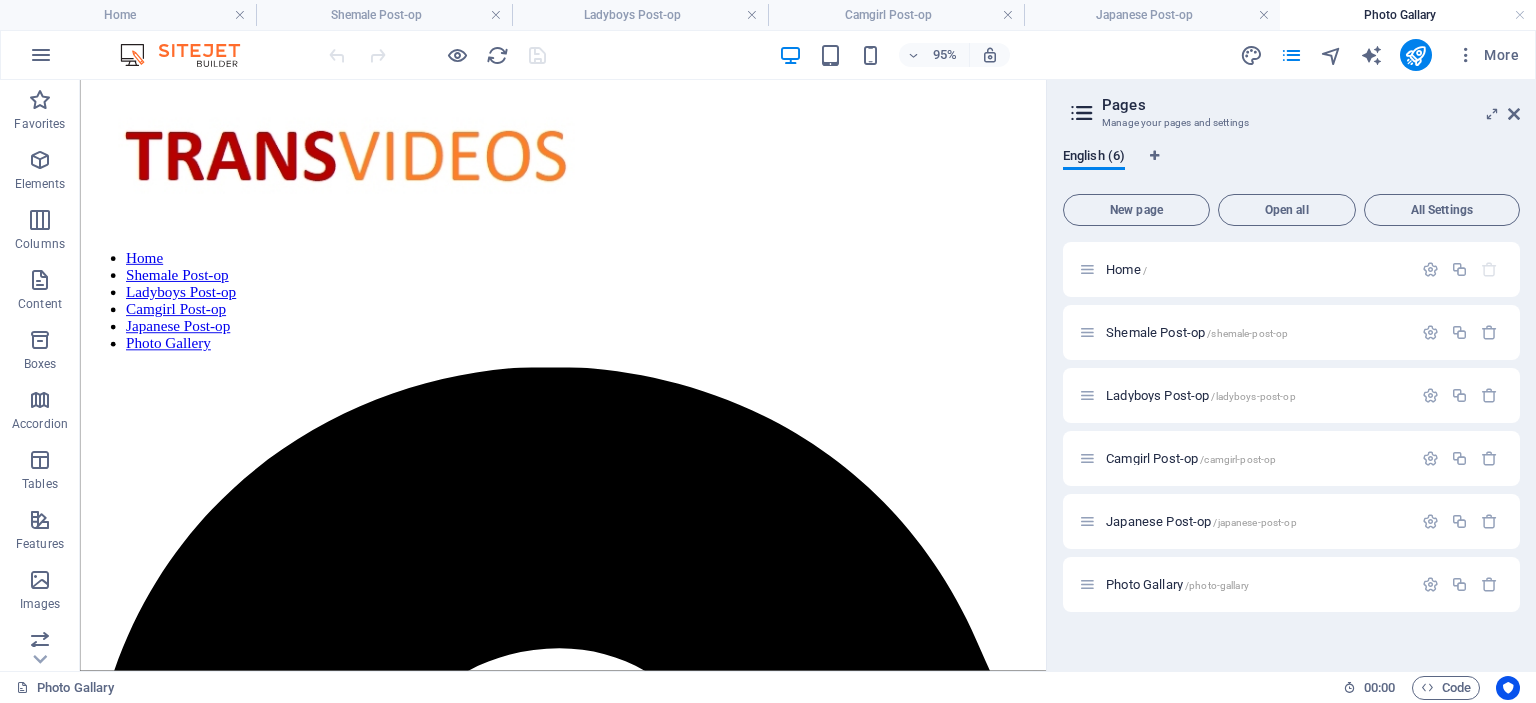 scroll, scrollTop: 0, scrollLeft: 0, axis: both 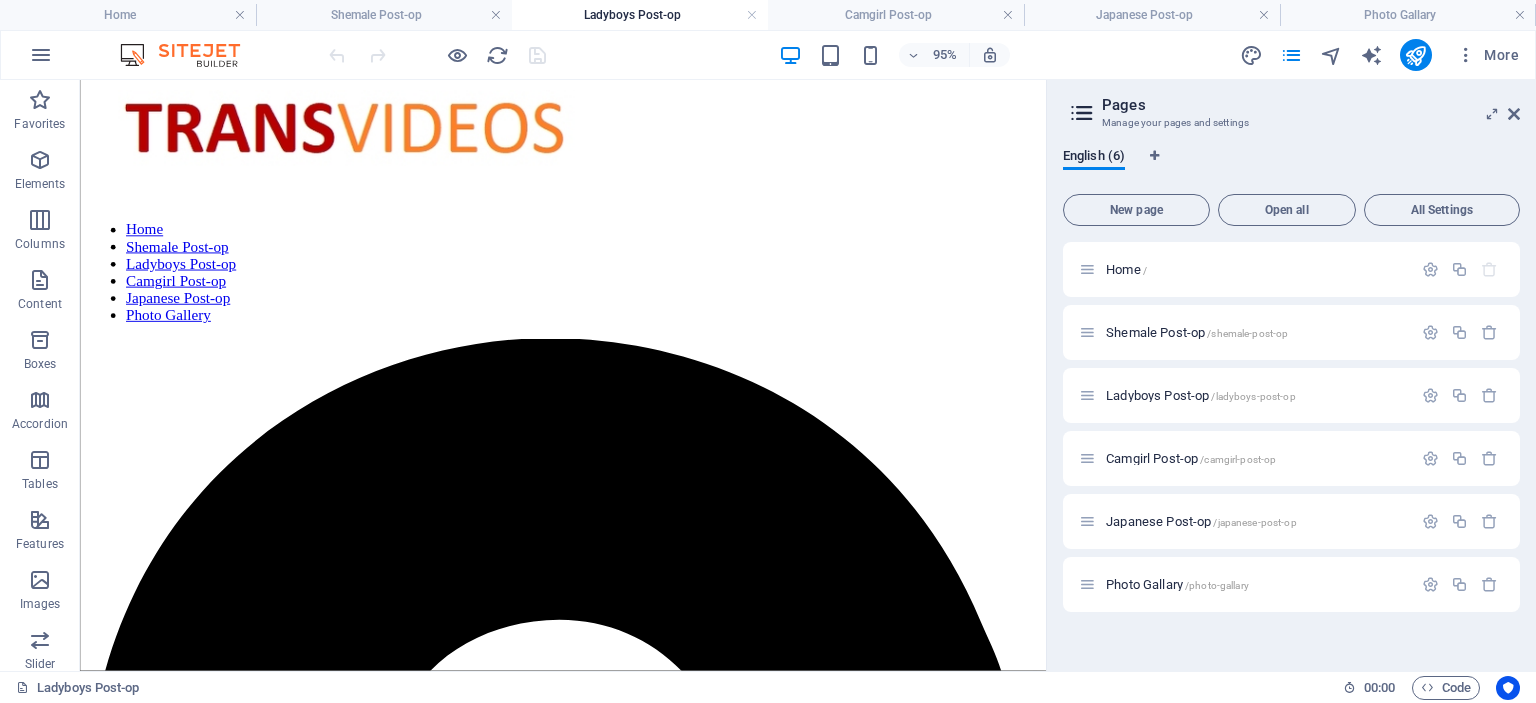 drag, startPoint x: 1087, startPoint y: 499, endPoint x: 1130, endPoint y: 207, distance: 295.1491 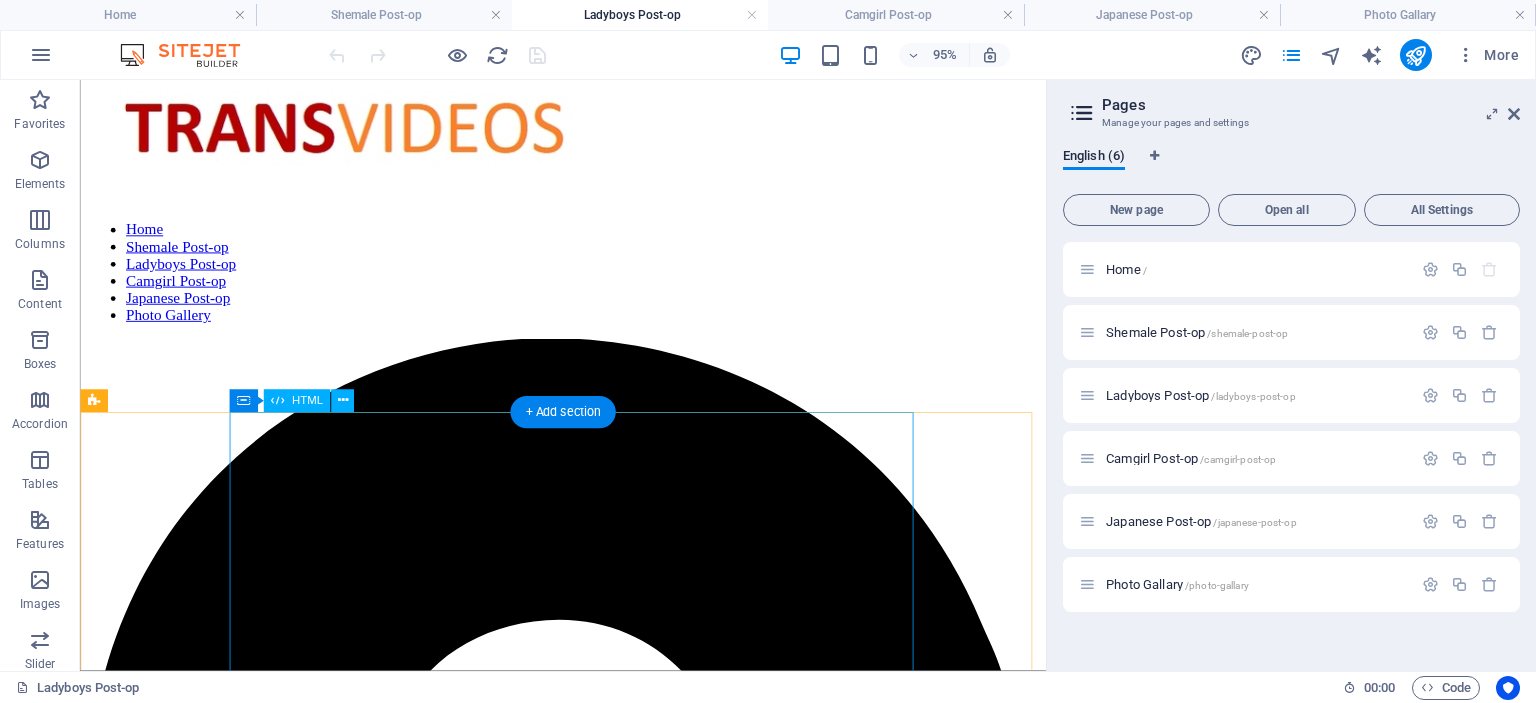 click on "Scarletfvckinggreyson Trans Pink and Black bikini tease
Format : mp4
File size : 397 MiB
Duration : 8mn51s
Link:k2s
https://k2s.cc/file/ca099479ad427/Scarletfvckinggreyson_Trans_Pink_and_Black_bikini_tease.mp4" at bounding box center [588, 3339] 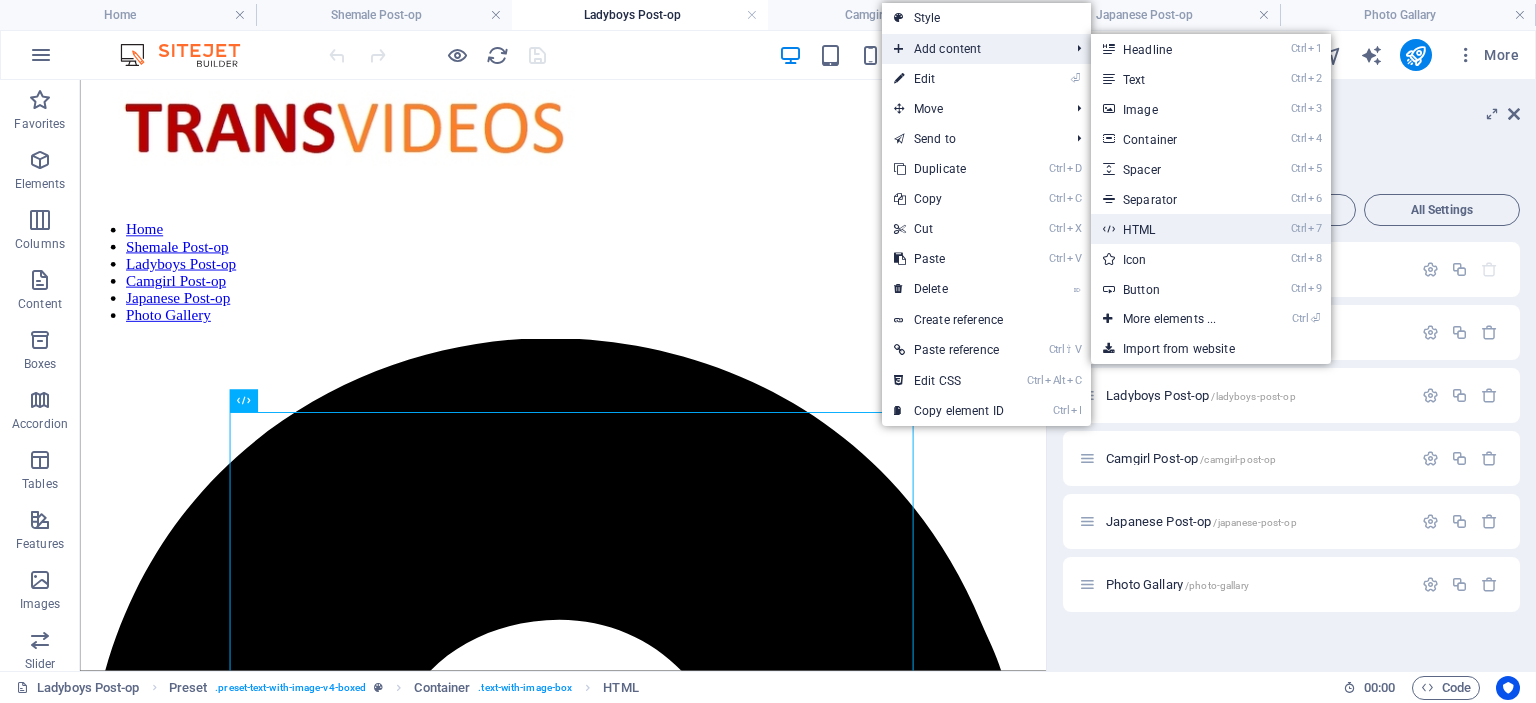 click on "Ctrl 7  HTML" at bounding box center (1173, 229) 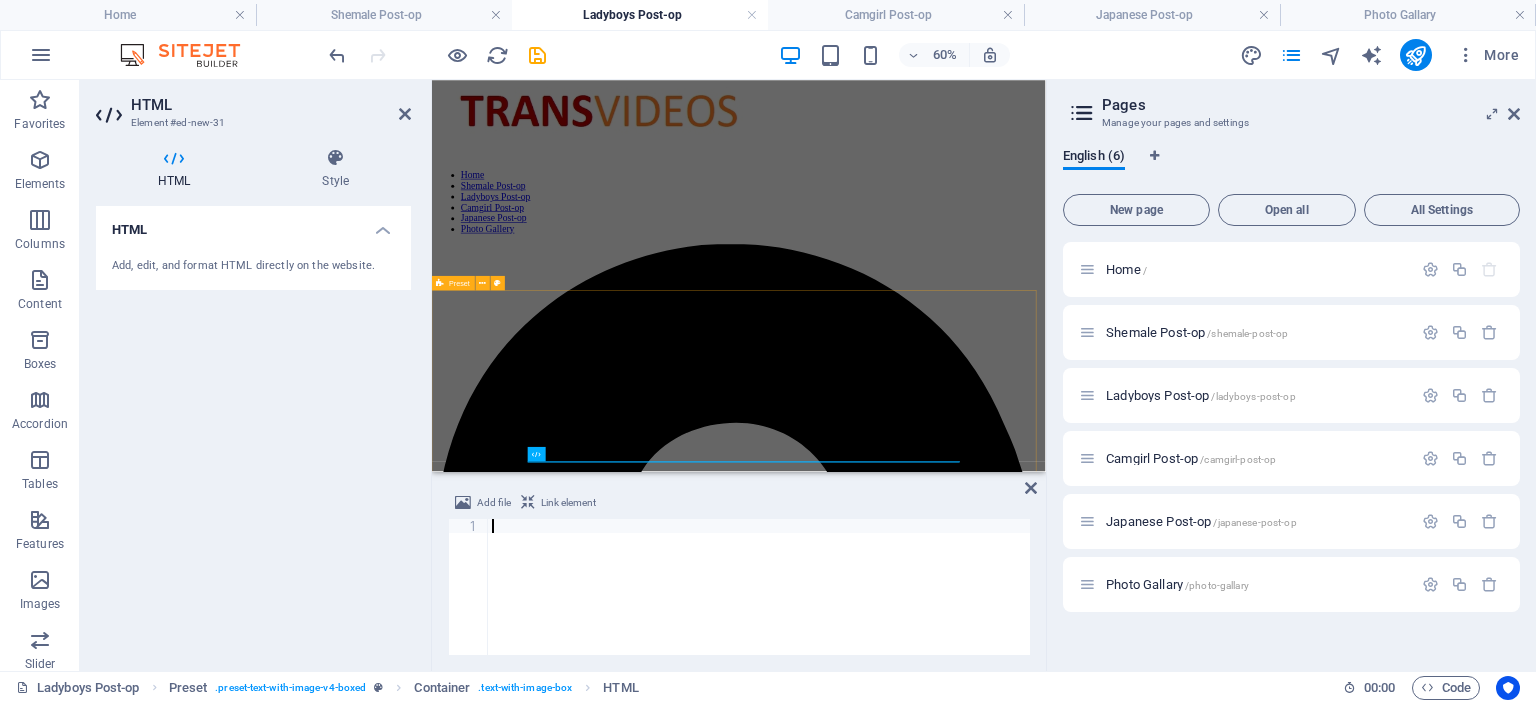 scroll, scrollTop: 88, scrollLeft: 0, axis: vertical 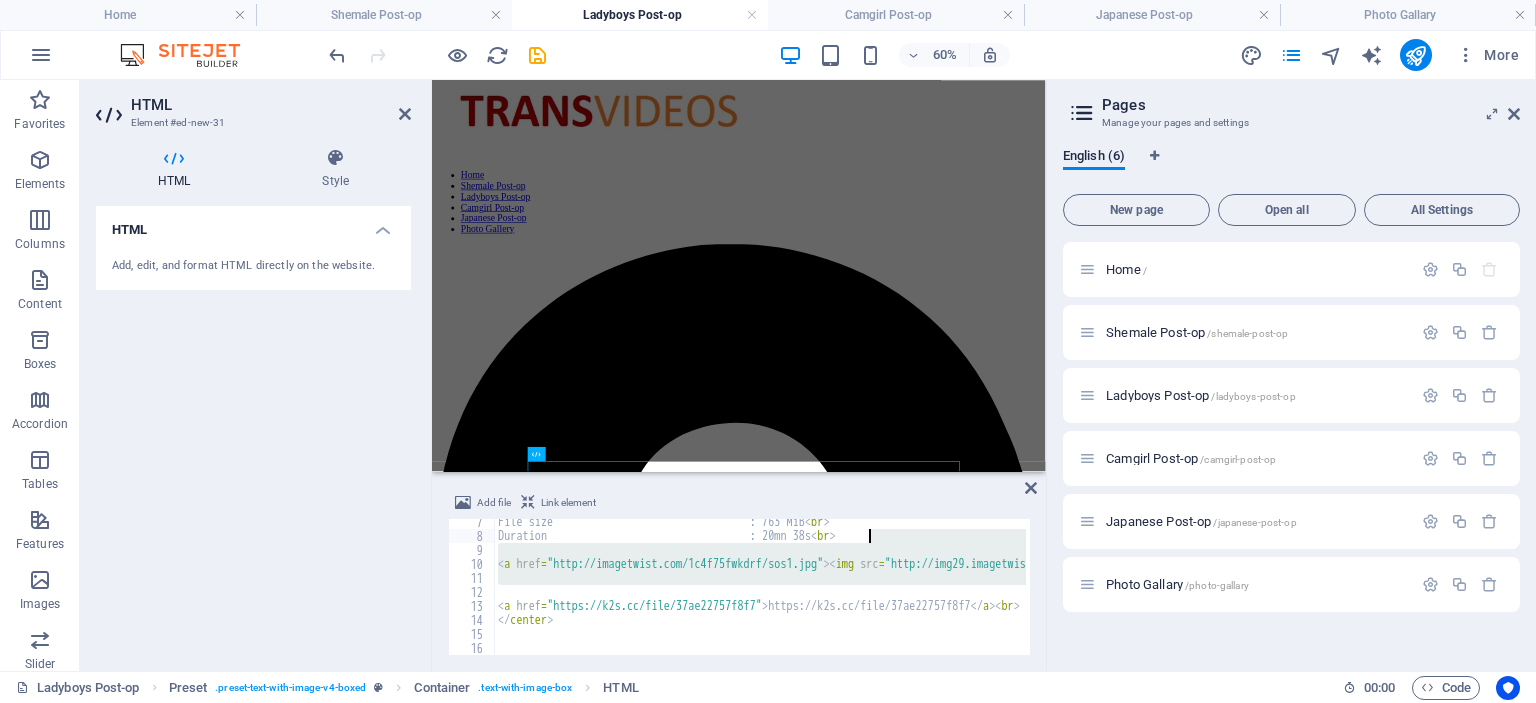 drag, startPoint x: 1024, startPoint y: 595, endPoint x: 1032, endPoint y: 567, distance: 29.12044 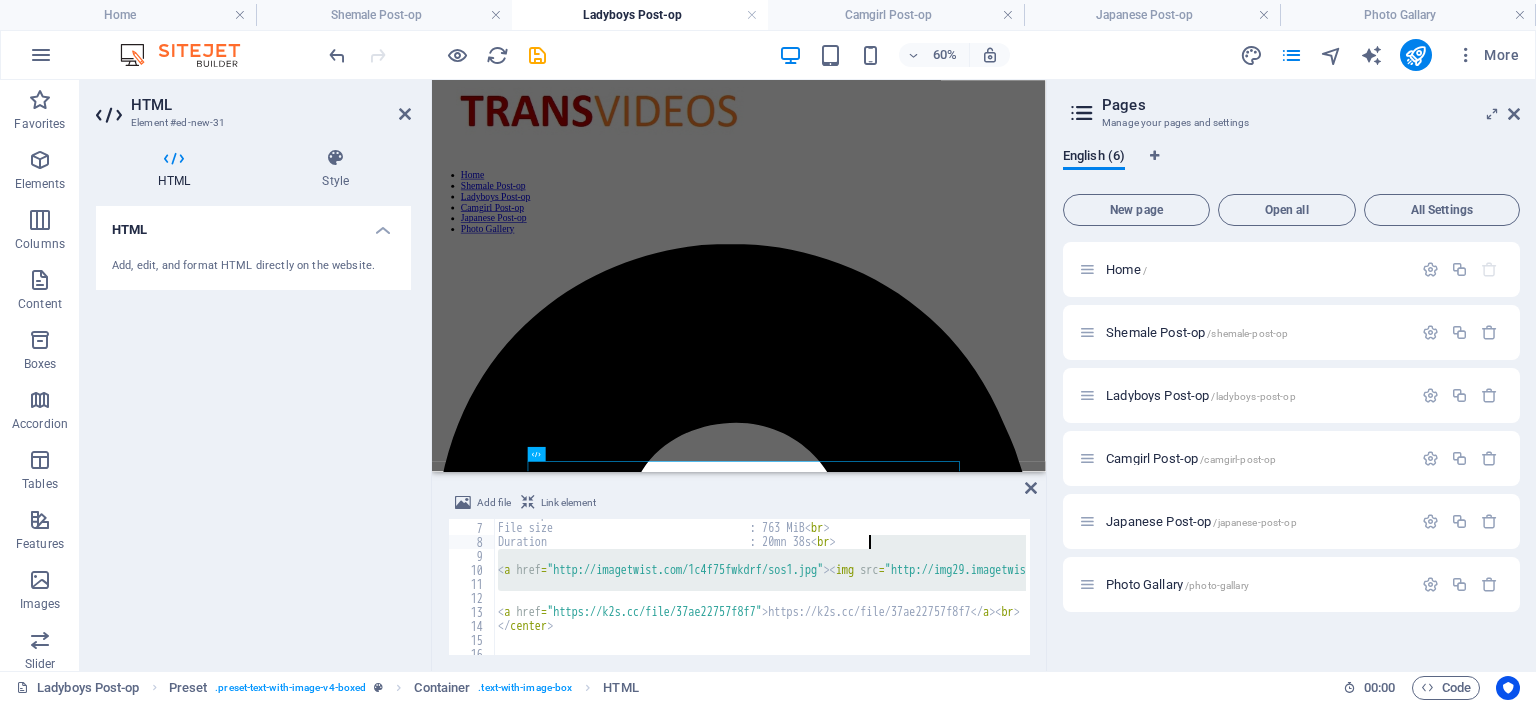scroll, scrollTop: 92, scrollLeft: 0, axis: vertical 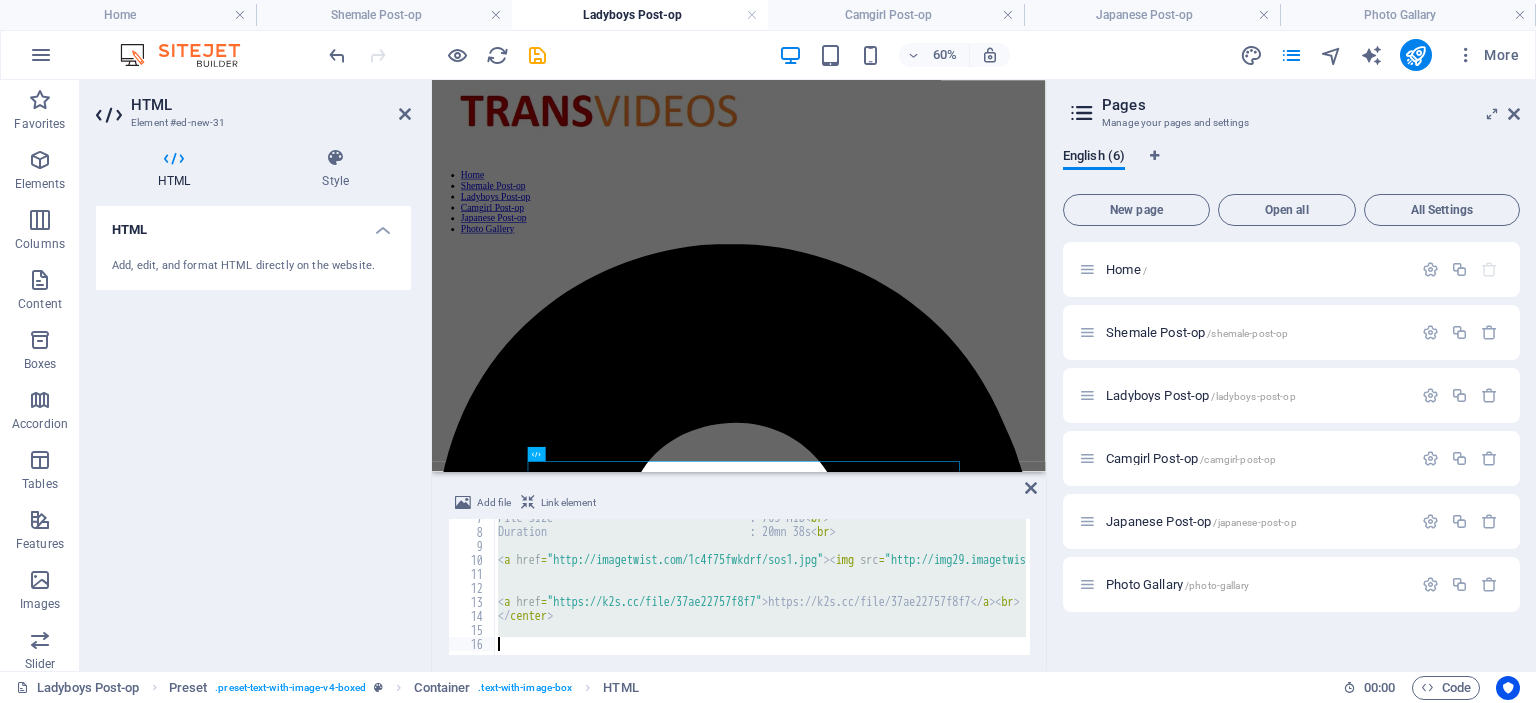 type 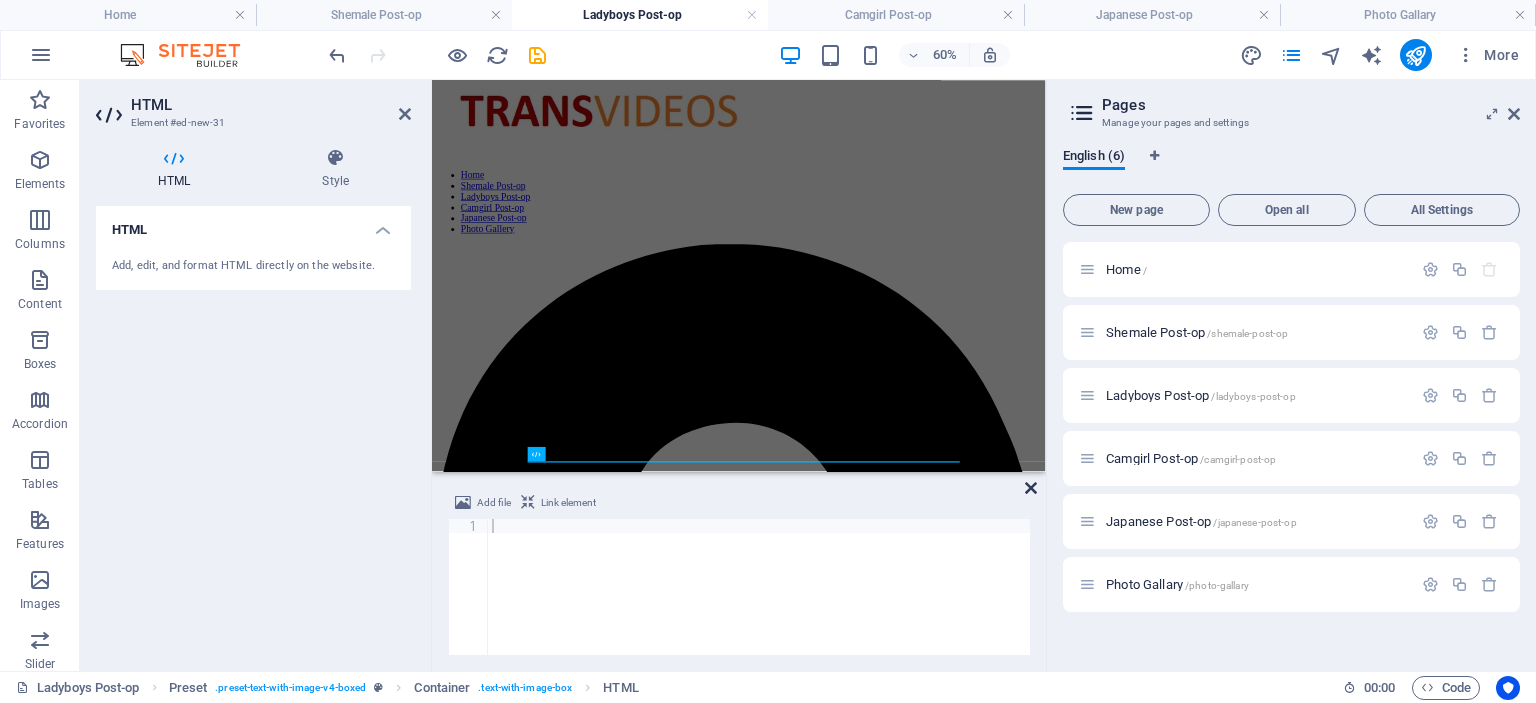 drag, startPoint x: 1031, startPoint y: 486, endPoint x: 1001, endPoint y: 427, distance: 66.189125 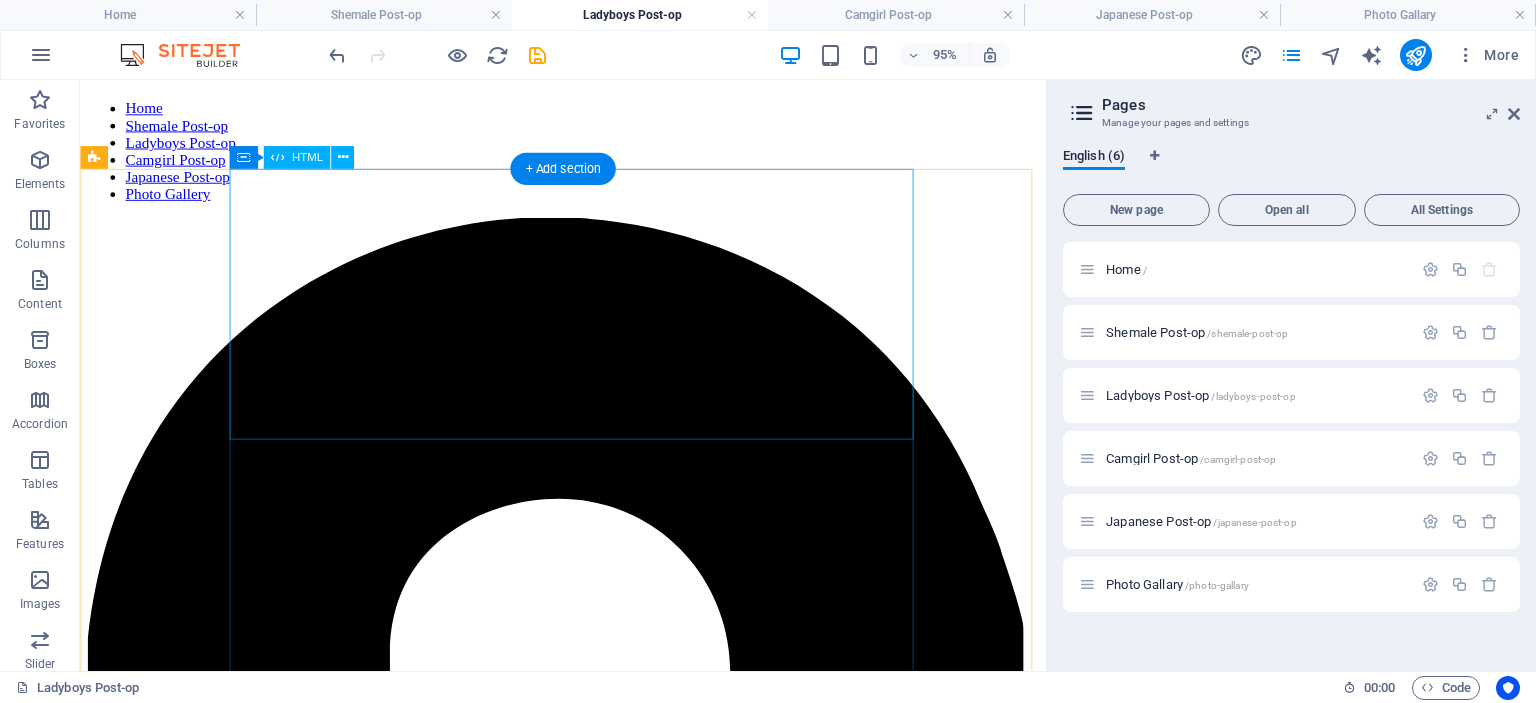 scroll, scrollTop: 153, scrollLeft: 0, axis: vertical 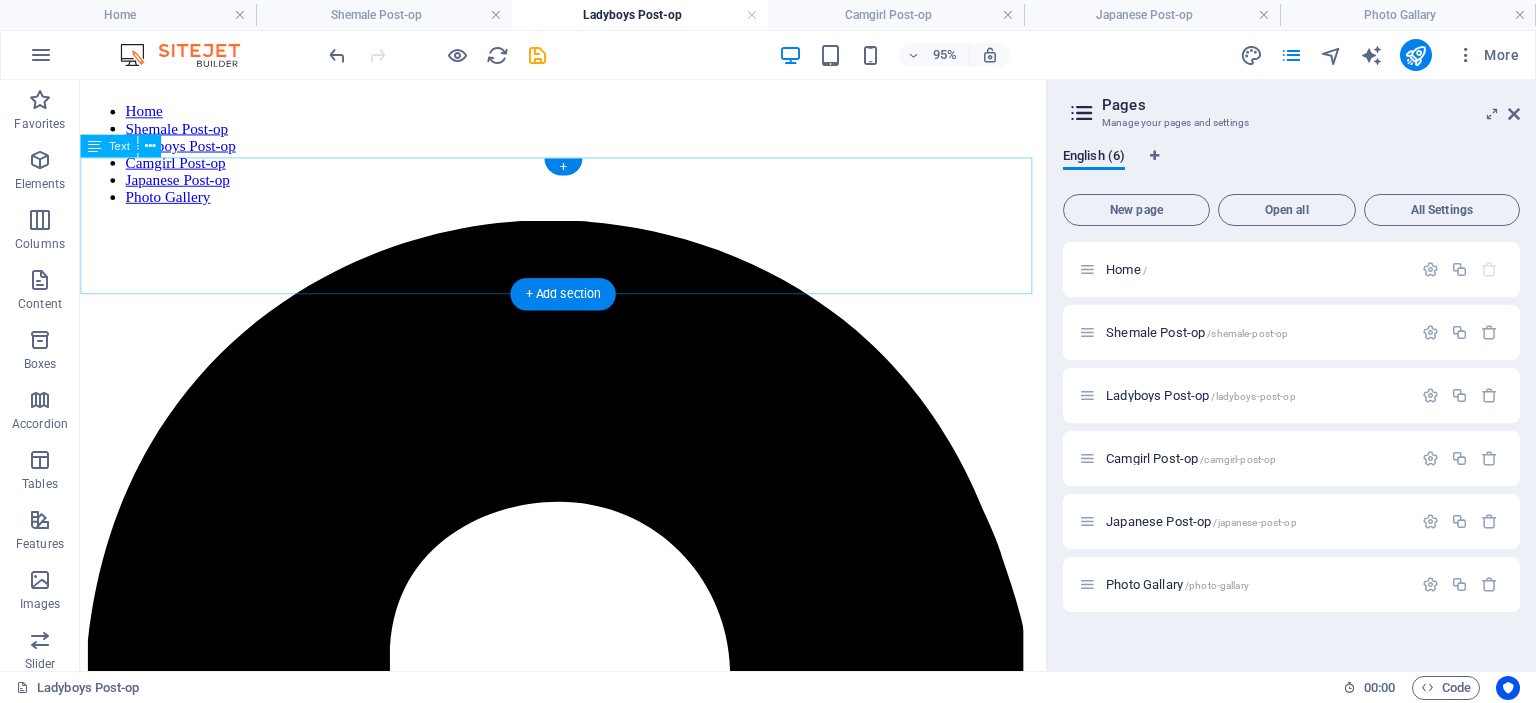 click on "lADYBOY VIDEOS" at bounding box center [588, 3034] 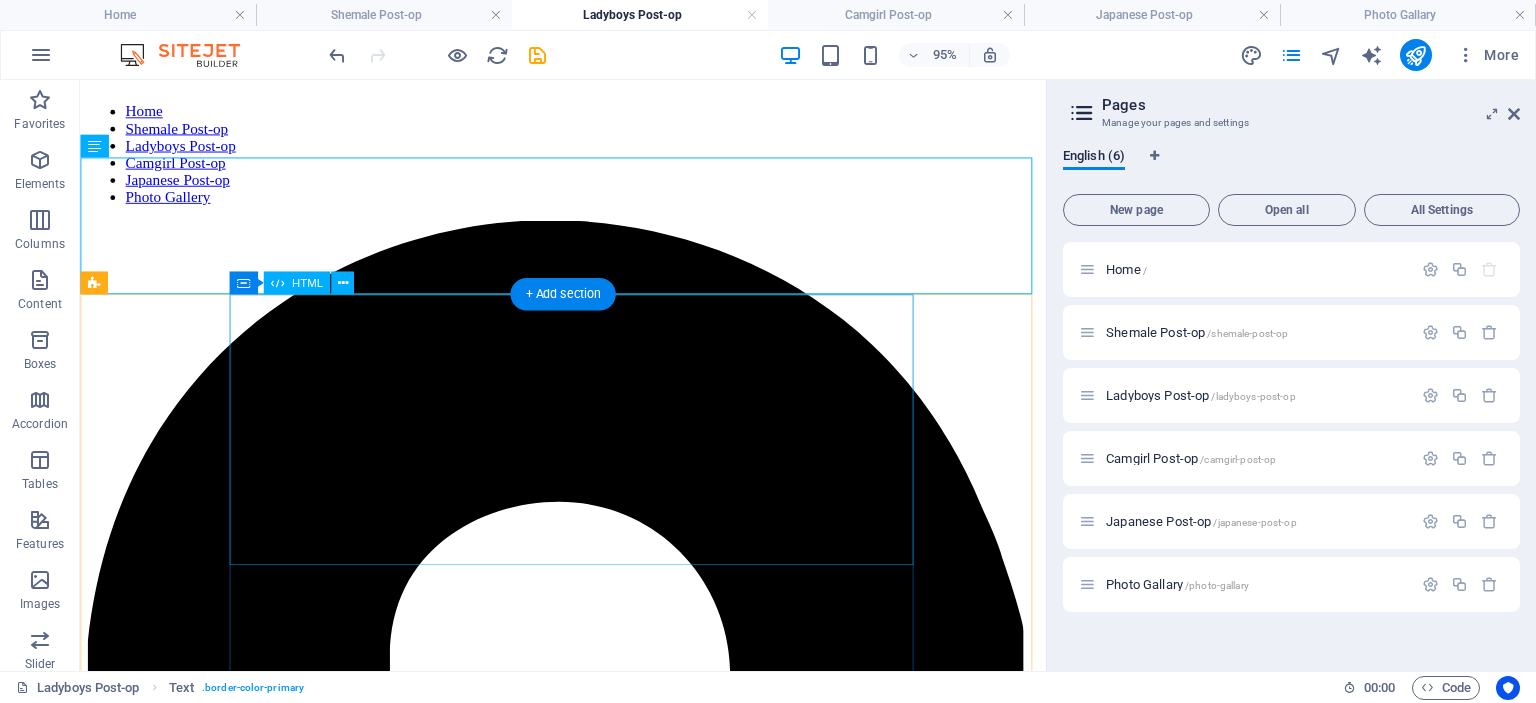 click on "Scarletfvckinggreyson Trans Pink and Black bikini tease
Format : mp4
File size : 397 MiB
Duration : 8mn51s
Link:k2s
https://k2s.cc/file/ca099479ad427/Scarletfvckinggreyson_Trans_Pink_and_Black_bikini_tease.mp4" at bounding box center (588, 3215) 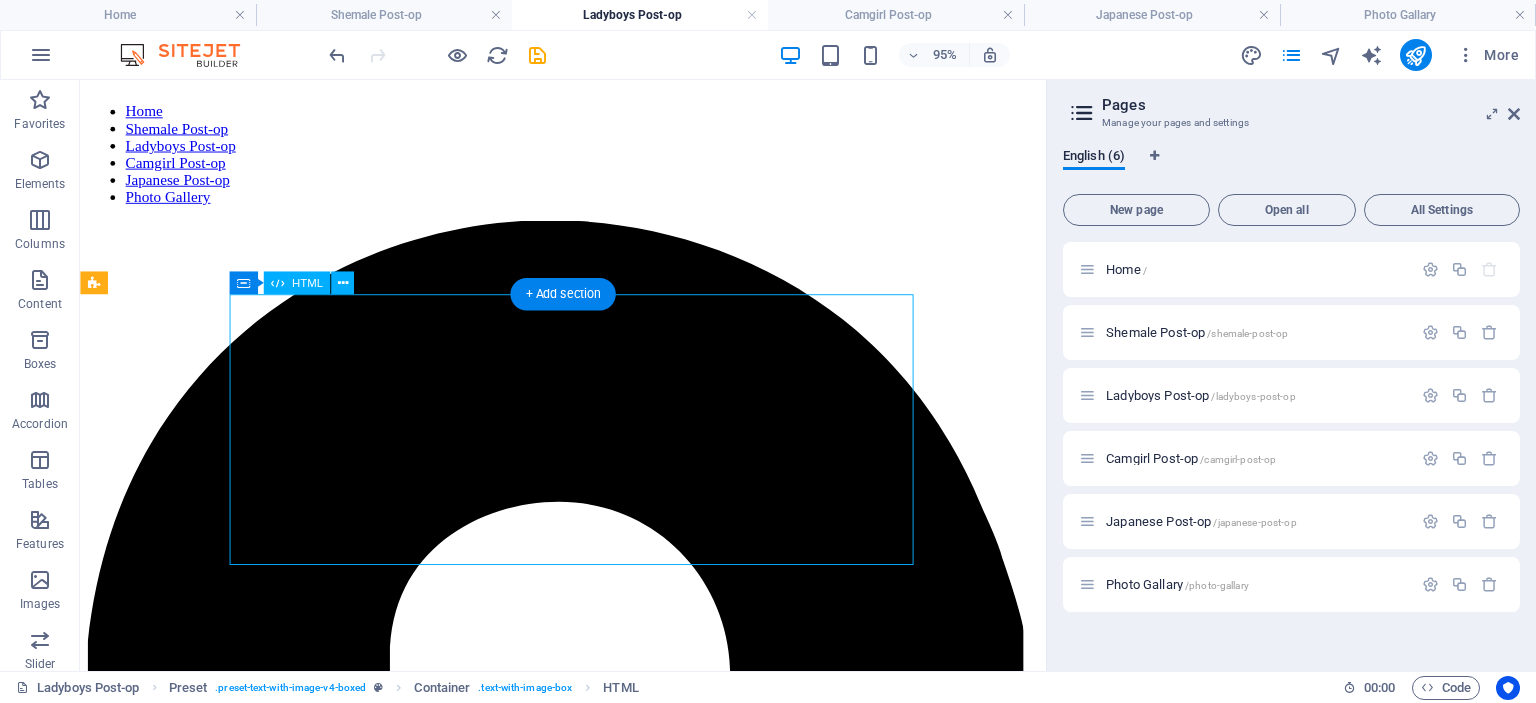 click on "Scarletfvckinggreyson Trans Pink and Black bikini tease
Format : mp4
File size : 397 MiB
Duration : 8mn51s
Link:k2s
https://k2s.cc/file/ca099479ad427/Scarletfvckinggreyson_Trans_Pink_and_Black_bikini_tease.mp4" at bounding box center [588, 3215] 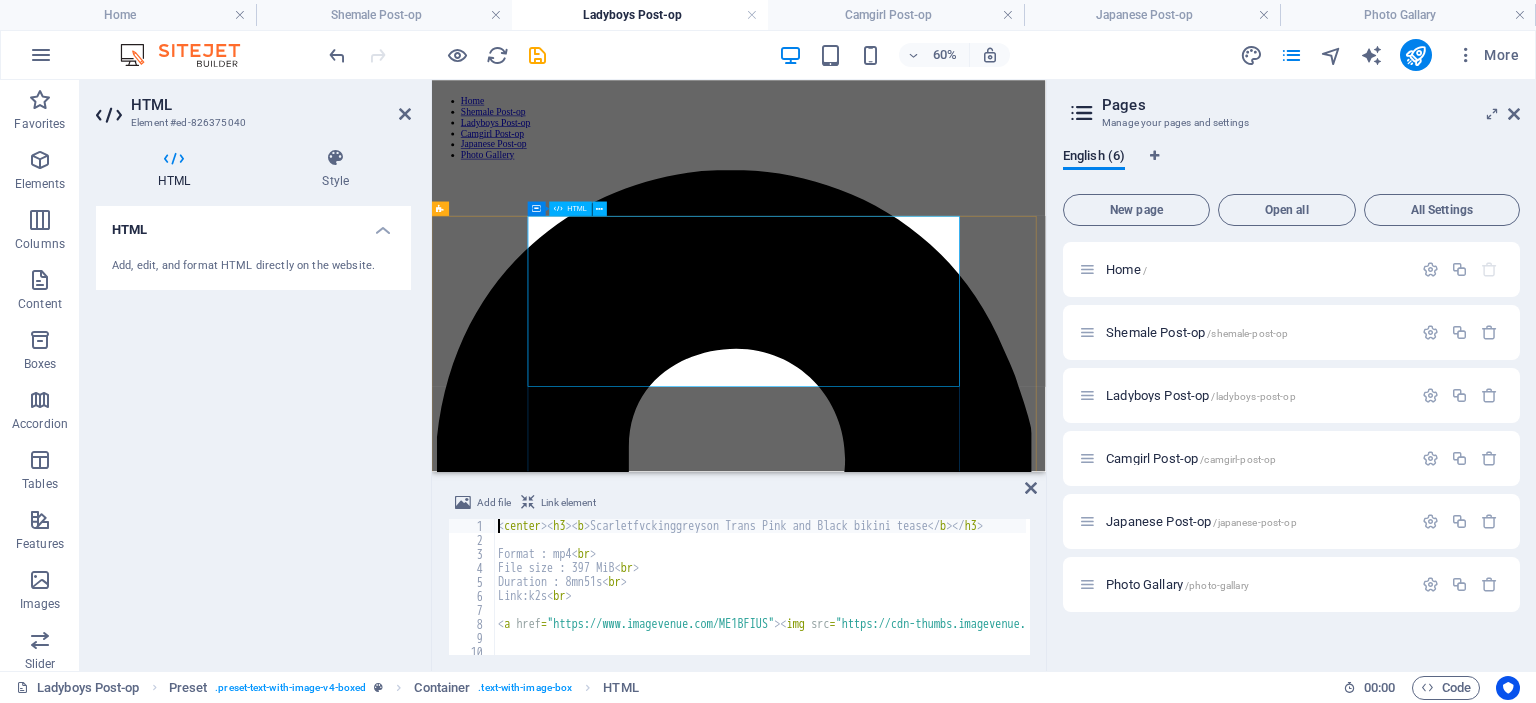 click on "Scarletfvckinggreyson Trans Pink and Black bikini tease
Format : mp4
File size : 397 MiB
Duration : 8mn51s
Link:k2s
https://k2s.cc/file/ca099479ad427/Scarletfvckinggreyson_Trans_Pink_and_Black_bikini_tease.mp4" at bounding box center [943, 3232] 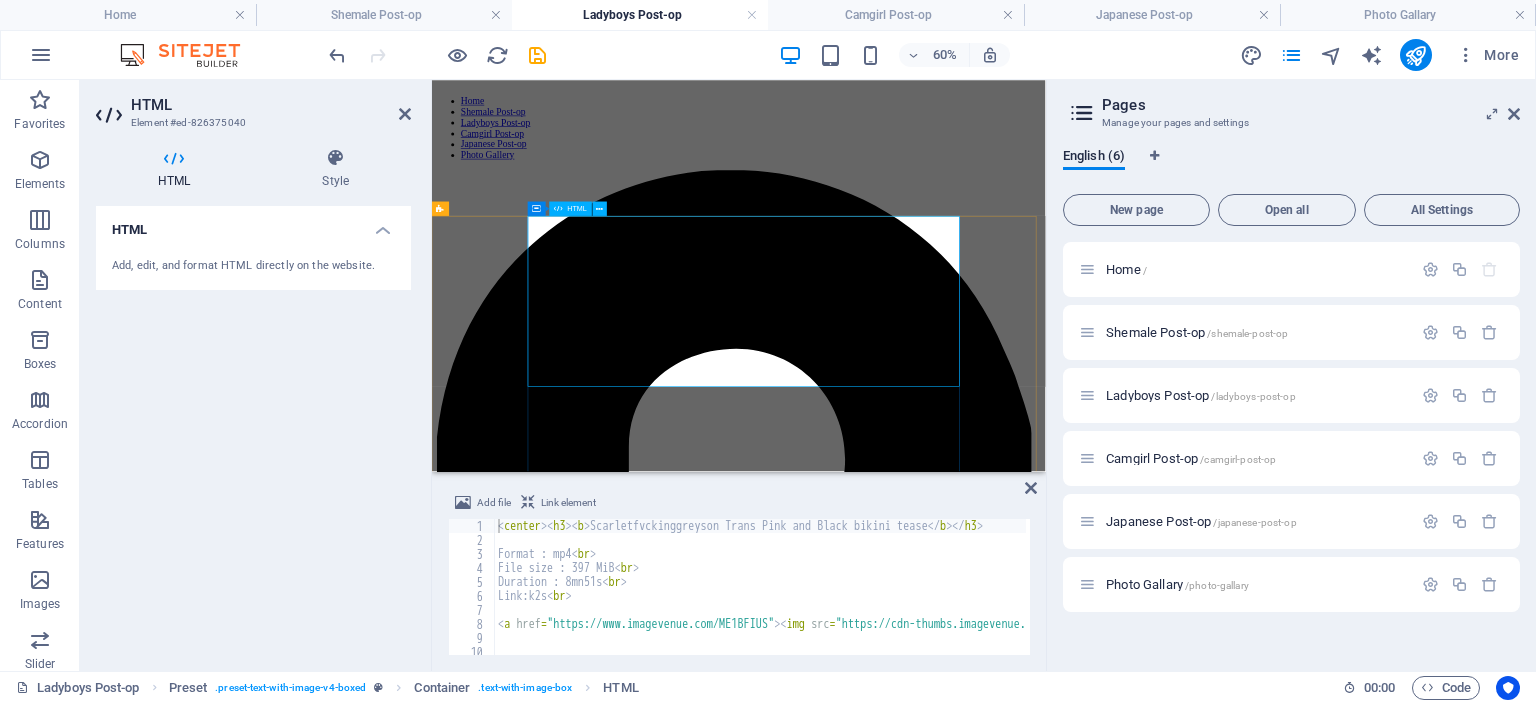 click on "Scarletfvckinggreyson Trans Pink and Black bikini tease
Format : mp4
File size : 397 MiB
Duration : 8mn51s
Link:k2s
https://k2s.cc/file/ca099479ad427/Scarletfvckinggreyson_Trans_Pink_and_Black_bikini_tease.mp4" at bounding box center [943, 3232] 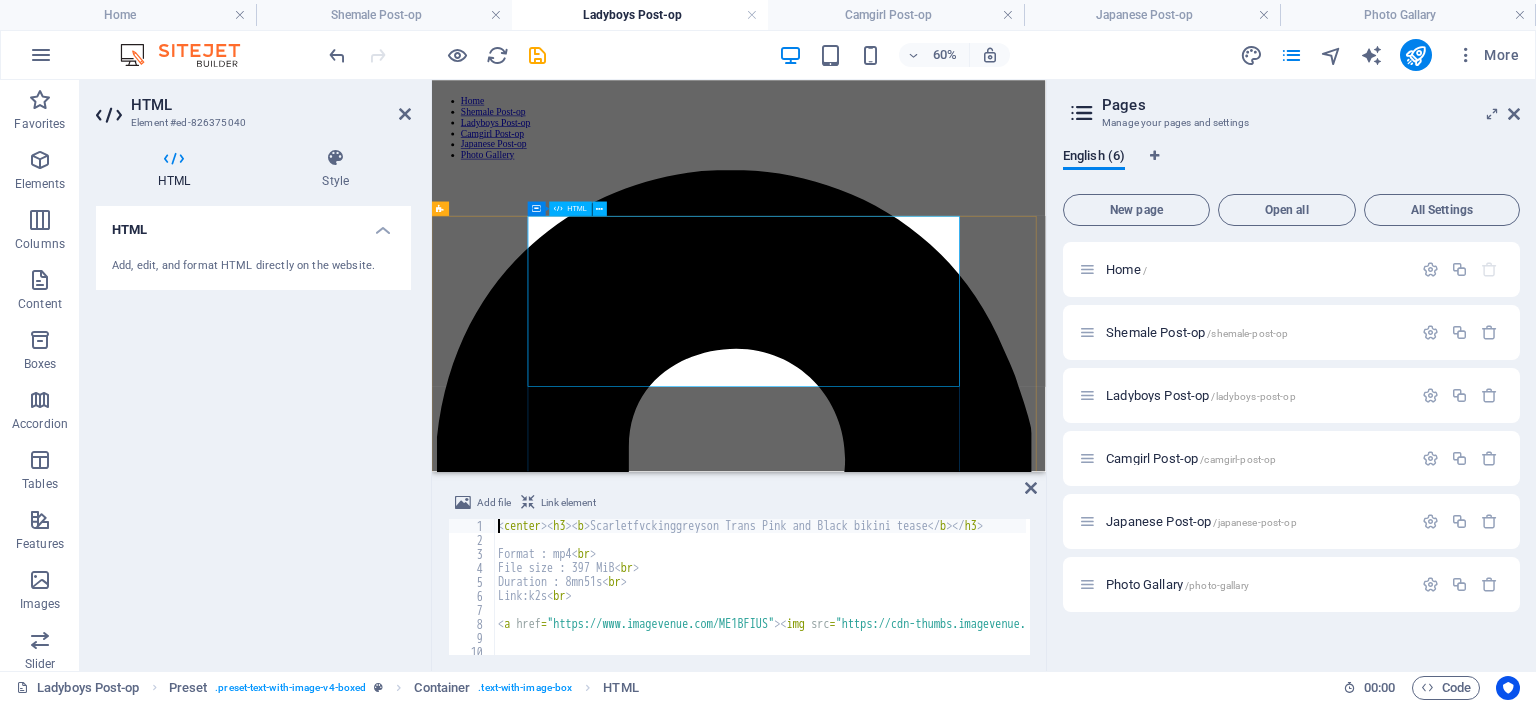 paste 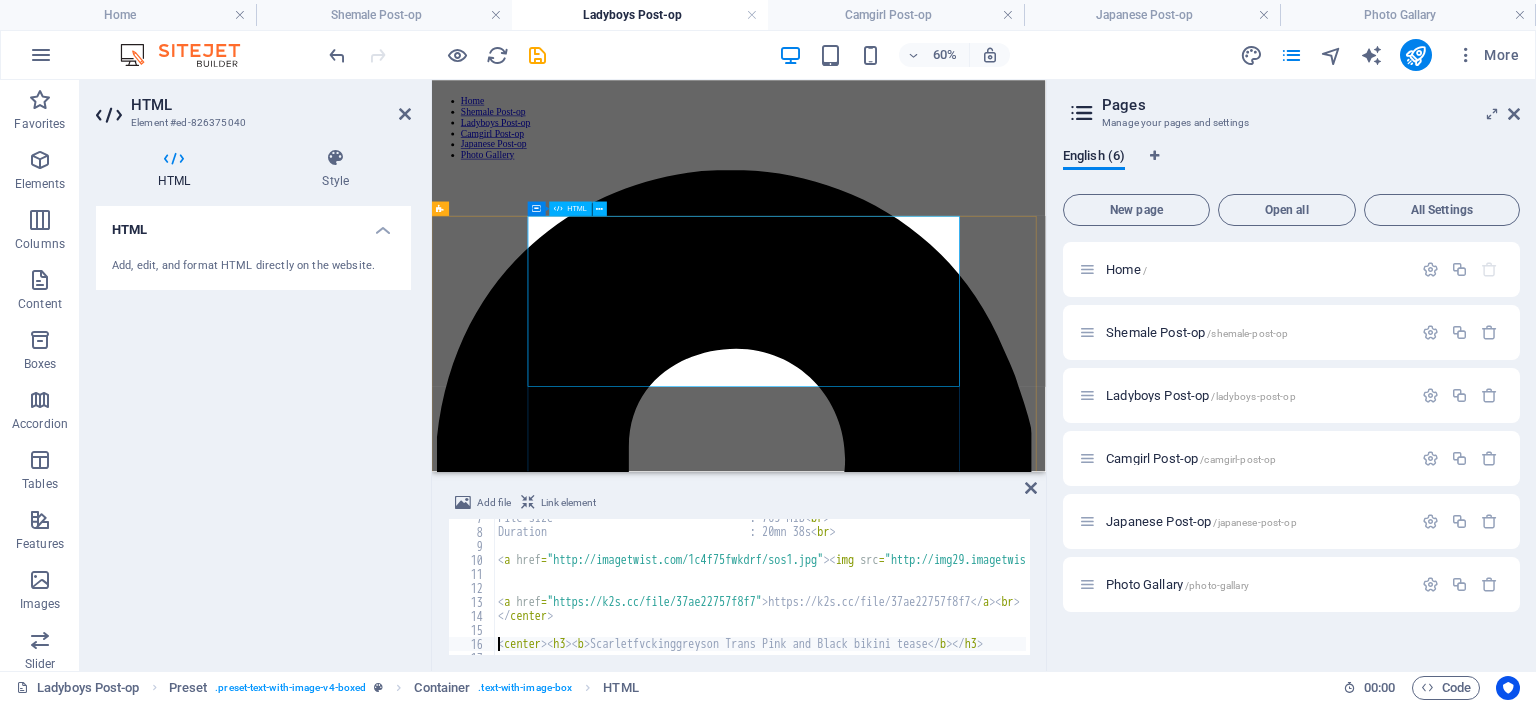 type on "<center><h3><b>Scarletfvckinggreyson Trans Pink and Black bikini tease</b></h3>" 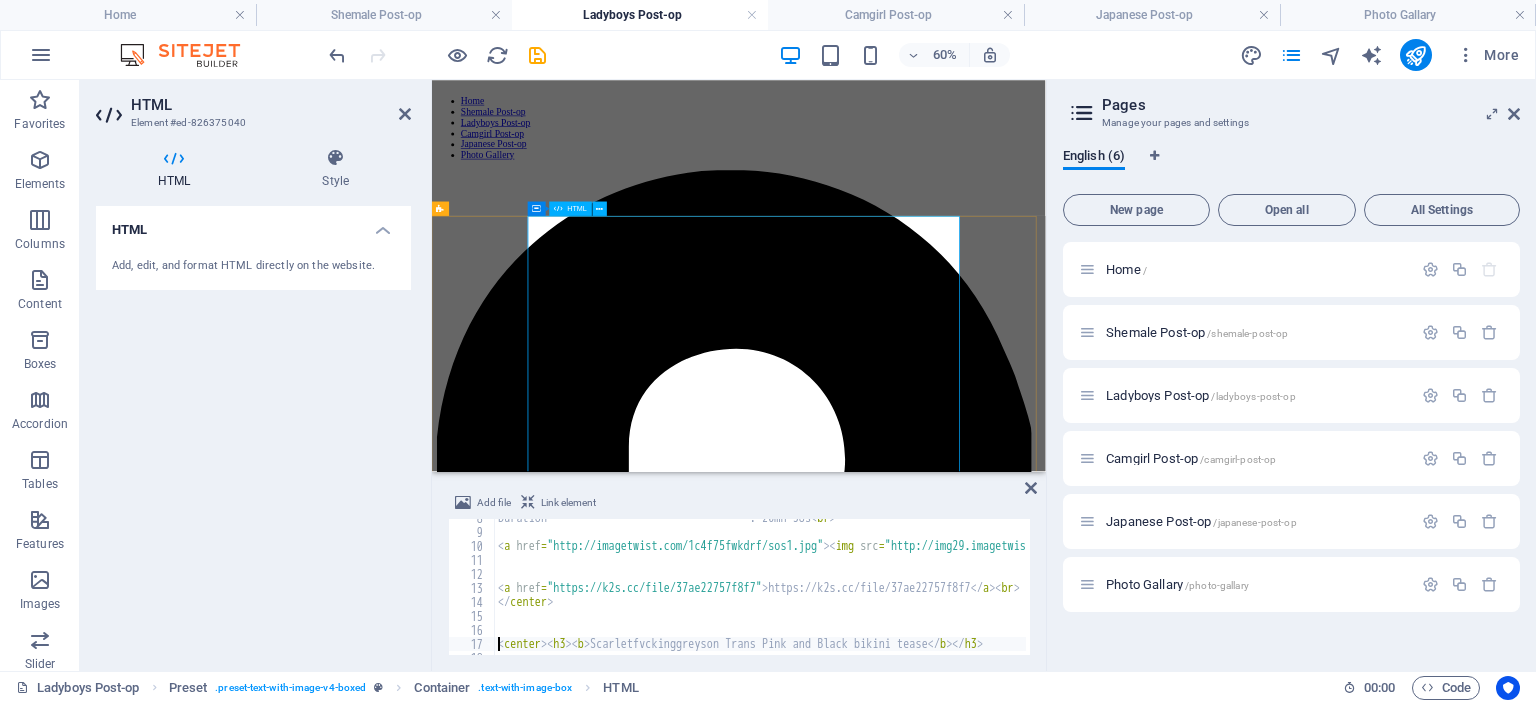 scroll, scrollTop: 106, scrollLeft: 0, axis: vertical 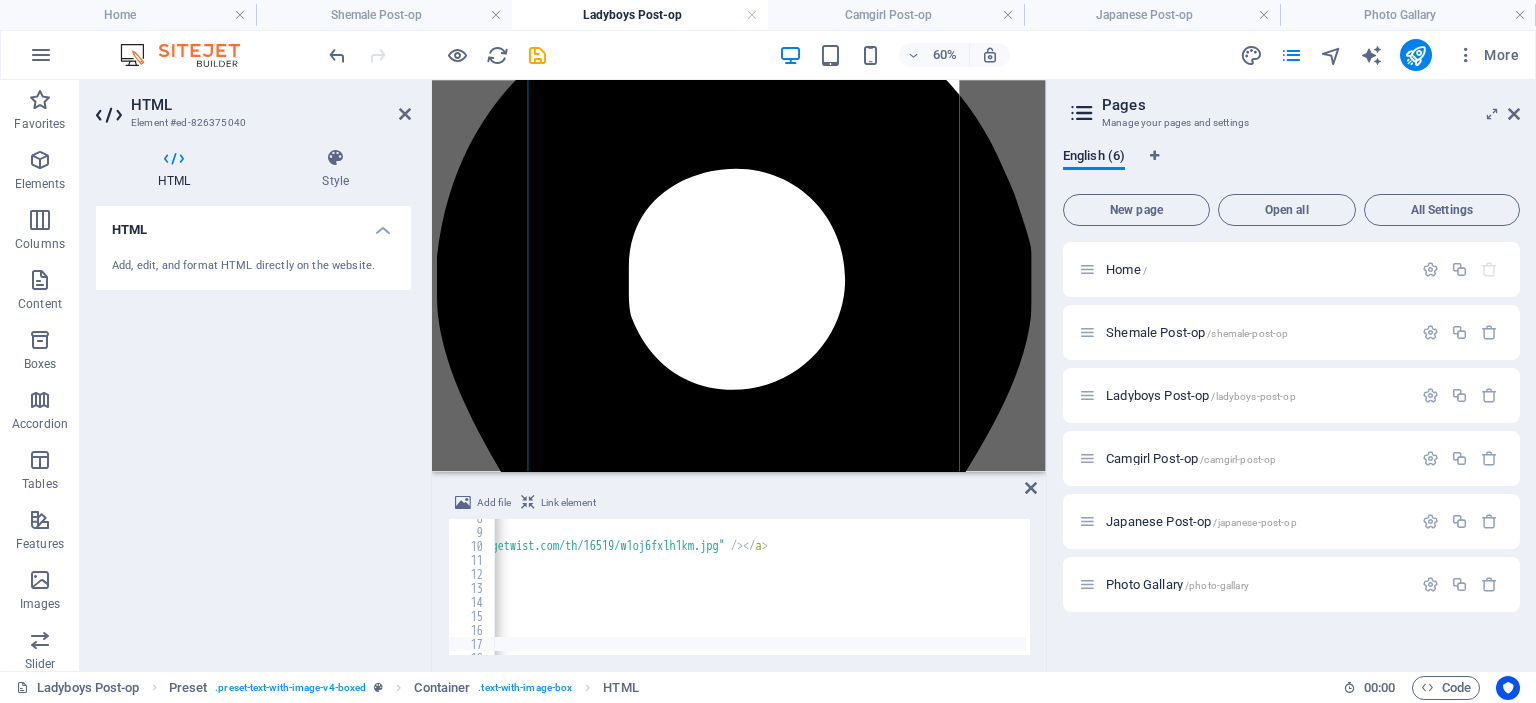 click on "Duration                                 : 20mn 38s < br > < a   href = "http://imagetwist.com/1c4f75fwkdrf/sos1.jpg" > < img   src = "http://img29.imagetwist.com/th/16519/1c4f75fwkdrf.jpg"   /> </ a >   < a   href = "http://imagetwist.com/9xr3gjjvxiy5/soda2.jpg" > < img   src = "http://img29.imagetwist.com/th/16519/9xr3gjjvxiy5.jpg"   /> </ a >   < a   href = "http://imagetwist.com/w1oj6fxlh1km/soda_tsandguypovbbcreampie3way-HD-720p_s.jpg" > < img   src = "http://img29.imagetwist.com/th/16519/w1oj6fxlh1km.jpg"   /> </ a >   < a   href = "https://k2s.cc/file/37ae22757f8f7" > https://k2s.cc/file/37ae22757f8f7 </ a > < br > </ center > < center > < h3 > < b > Scarletfvckinggreyson Trans Pink and Black bikini tease </ b > </ h3 >" at bounding box center (-376, 591) 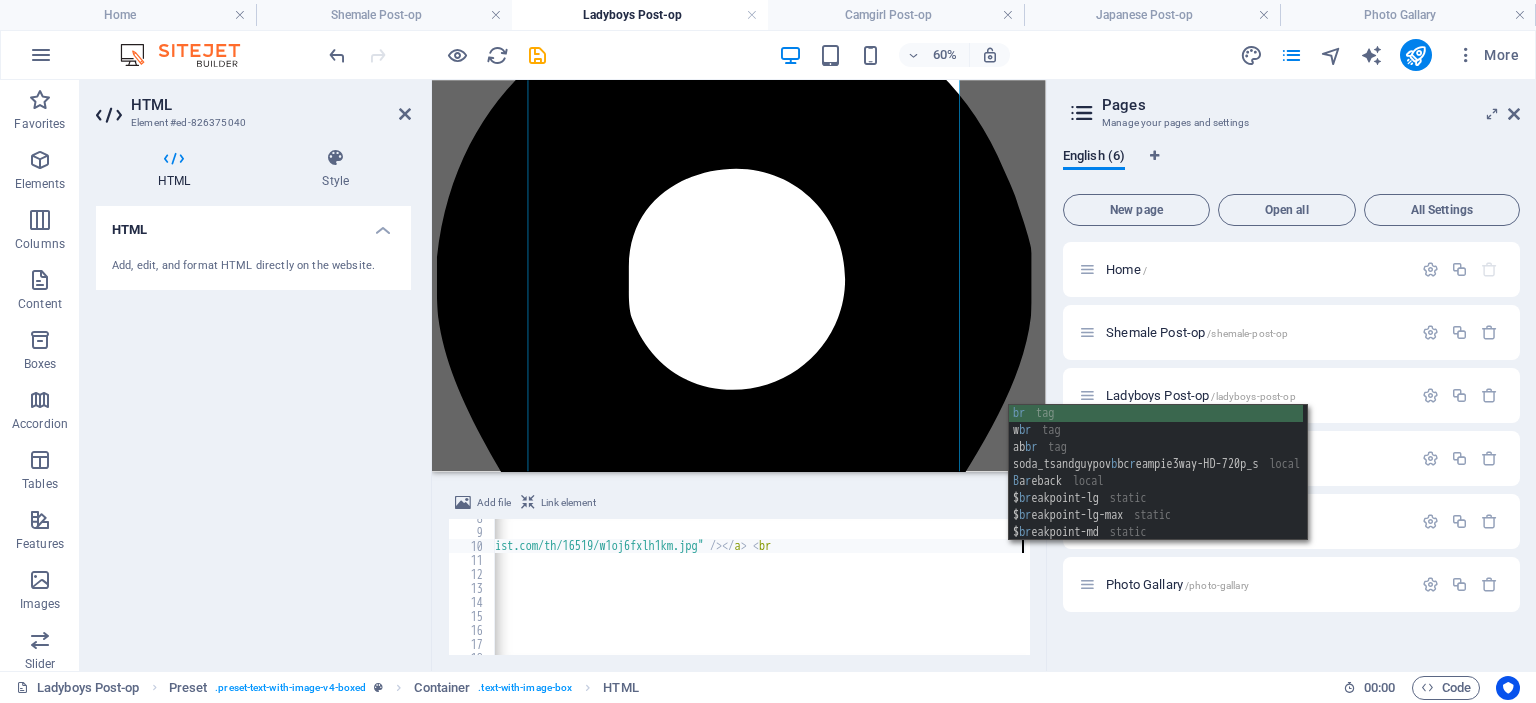 scroll, scrollTop: 0, scrollLeft: 2293, axis: horizontal 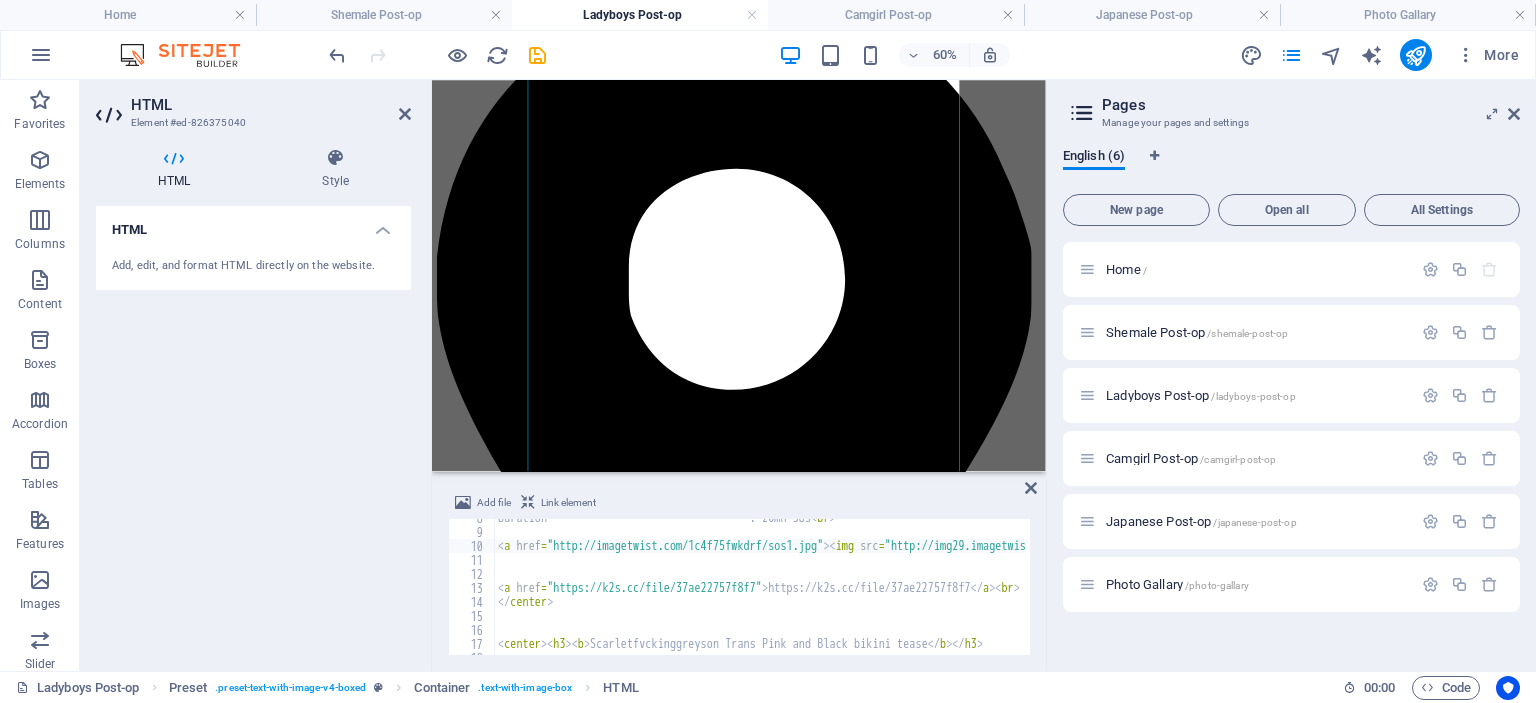 type on "<br>" 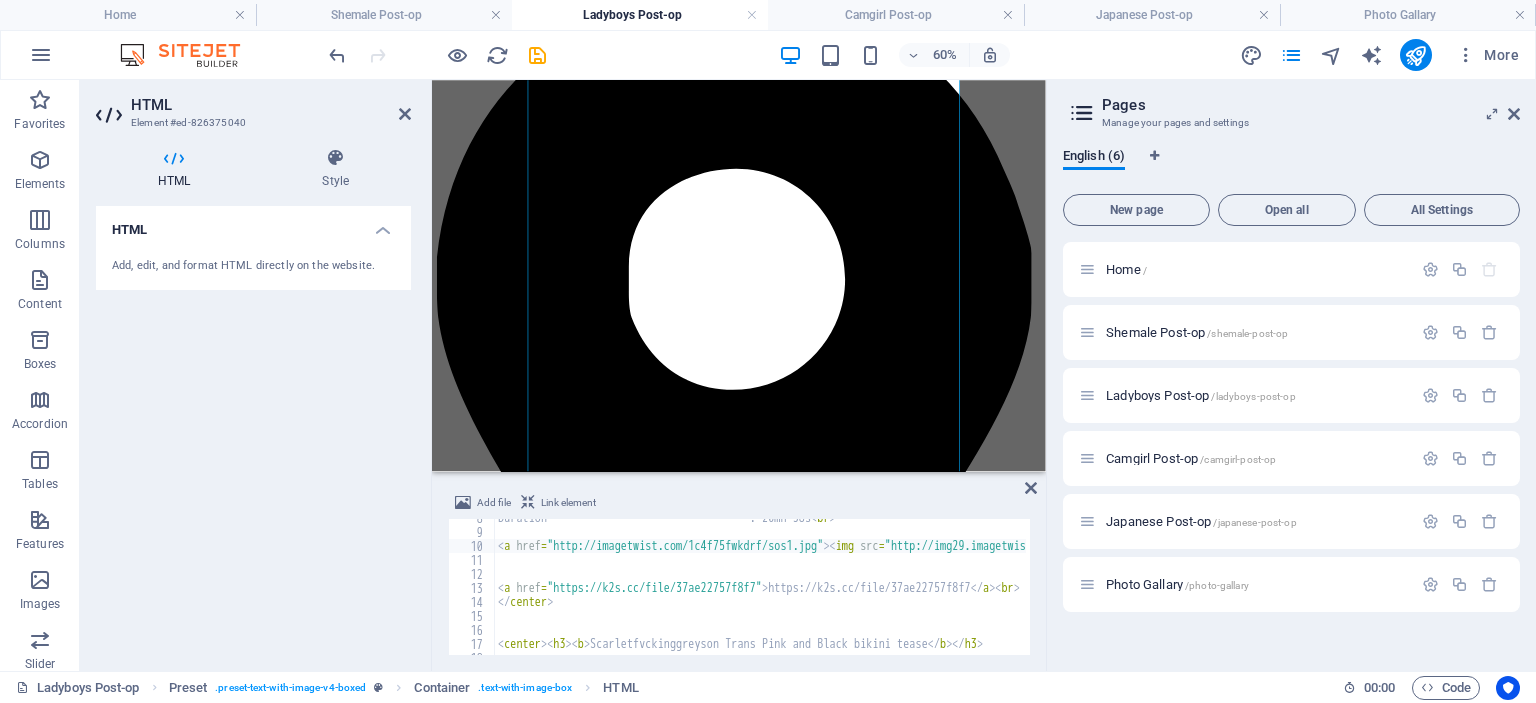 type 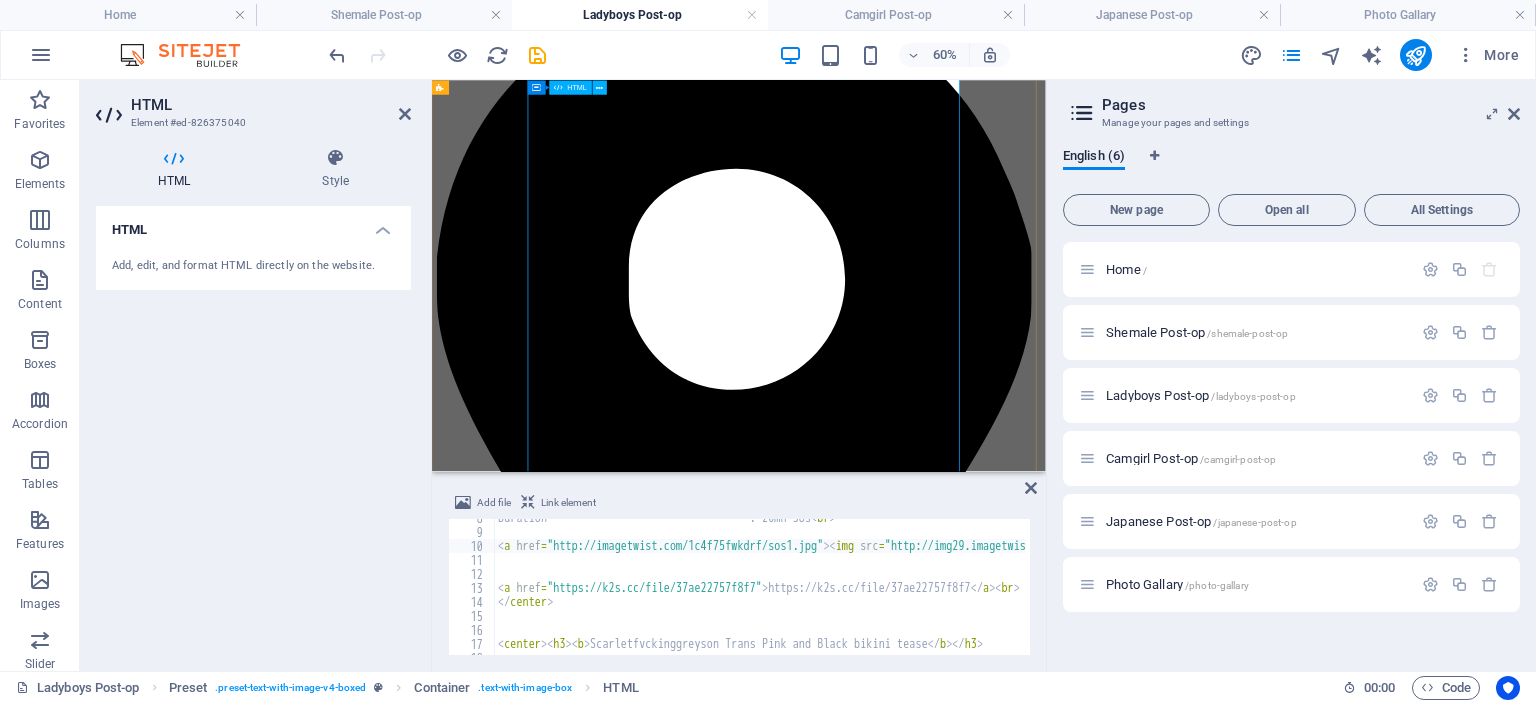 scroll, scrollTop: 0, scrollLeft: 0, axis: both 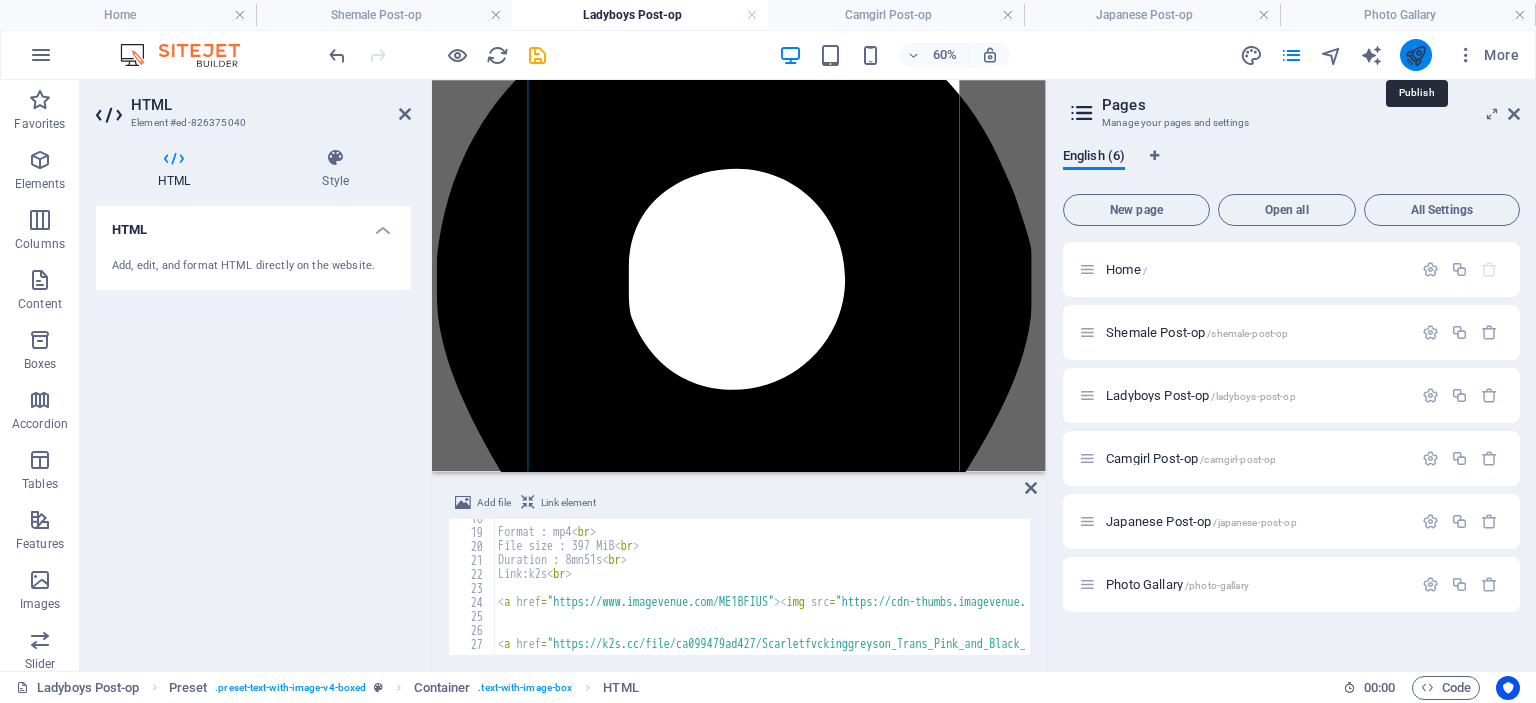 click at bounding box center [1415, 55] 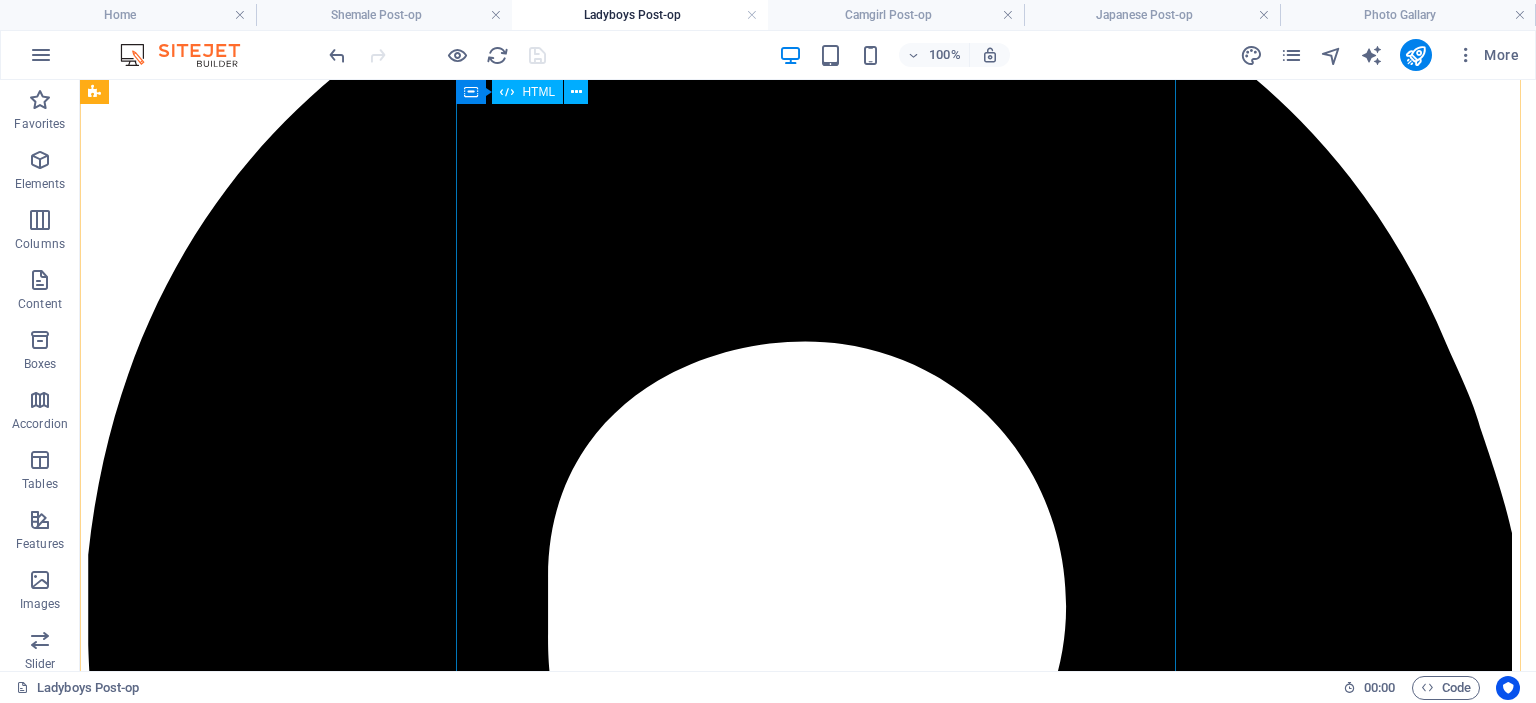 scroll, scrollTop: 453, scrollLeft: 0, axis: vertical 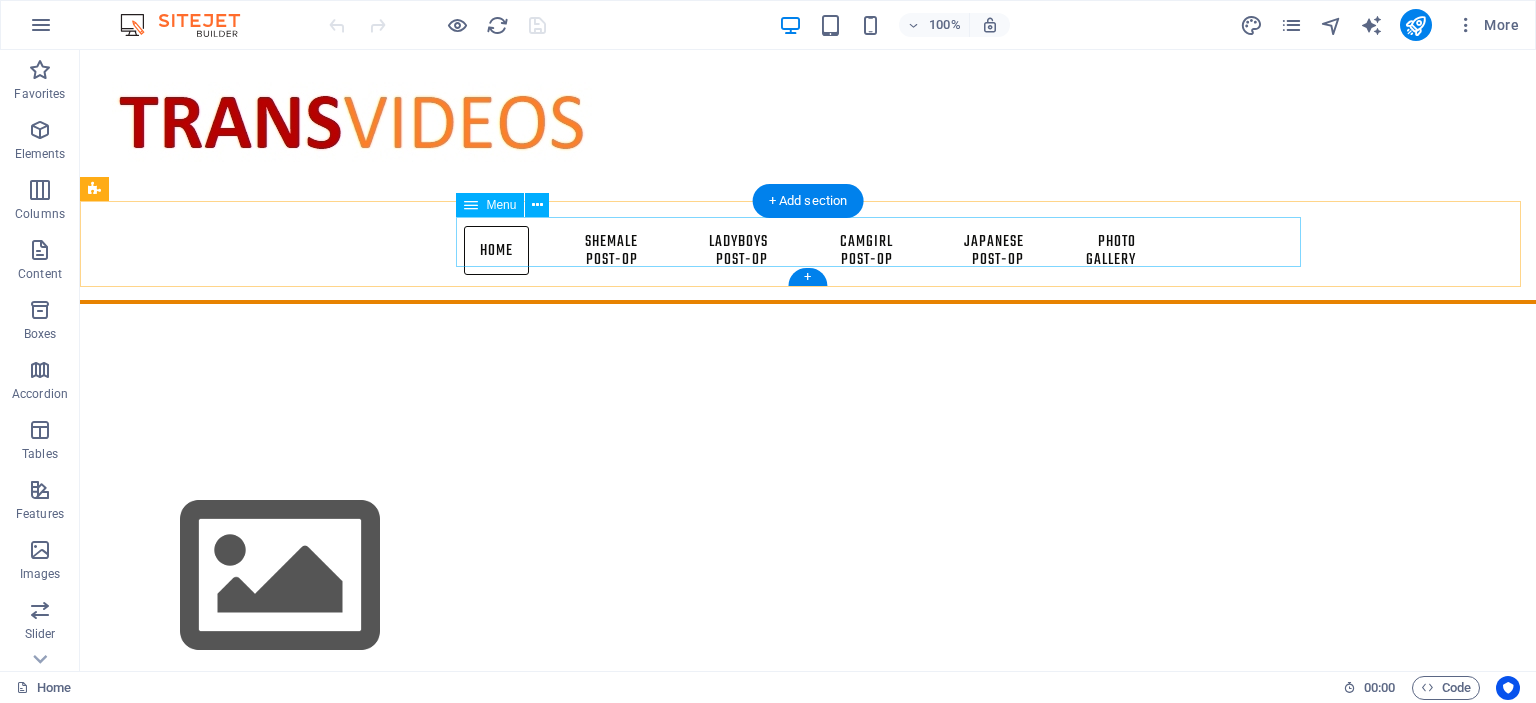 click on "Home Shemale Post-op Ladyboys Post-op  Camgirl Post-op Japanese Post-op  Photo Gallery" at bounding box center (808, 250) 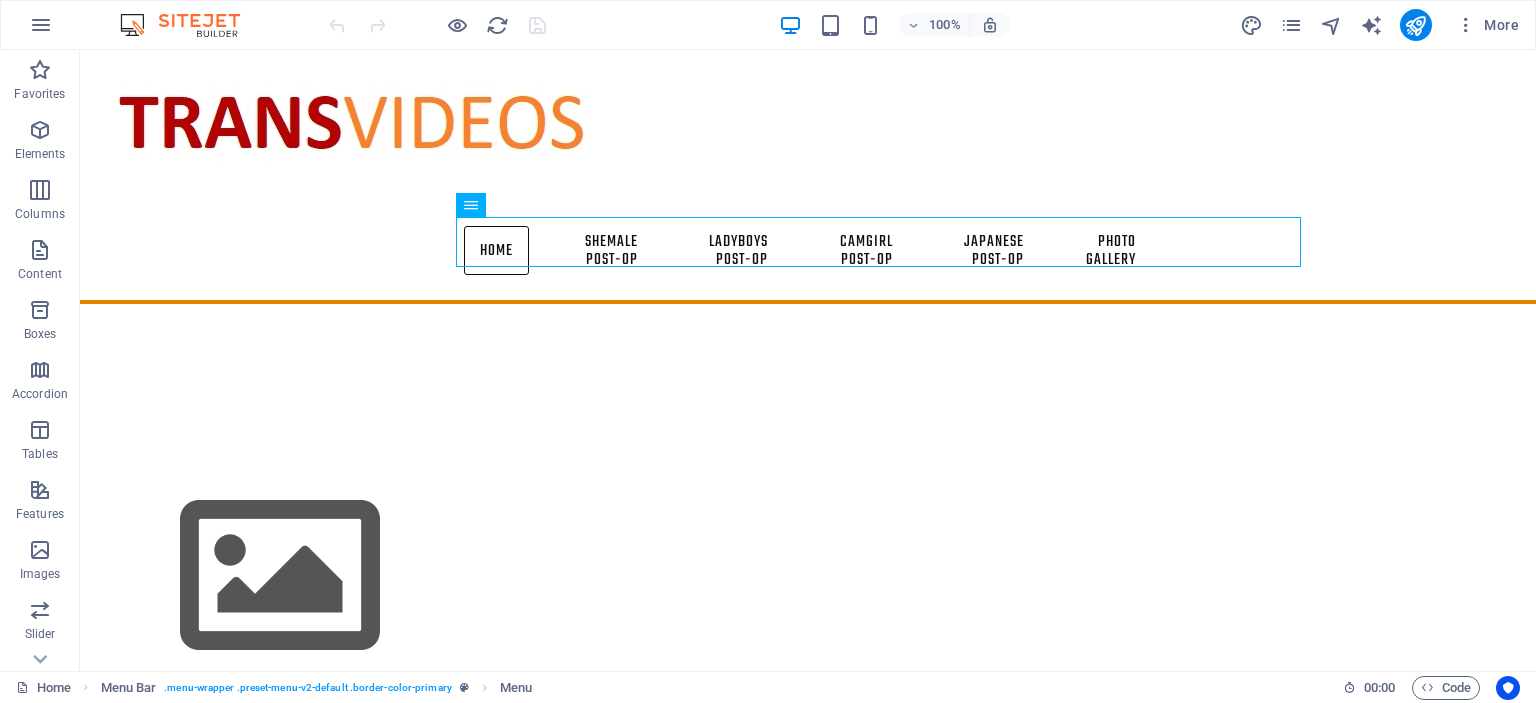 click on "More" at bounding box center (1383, 25) 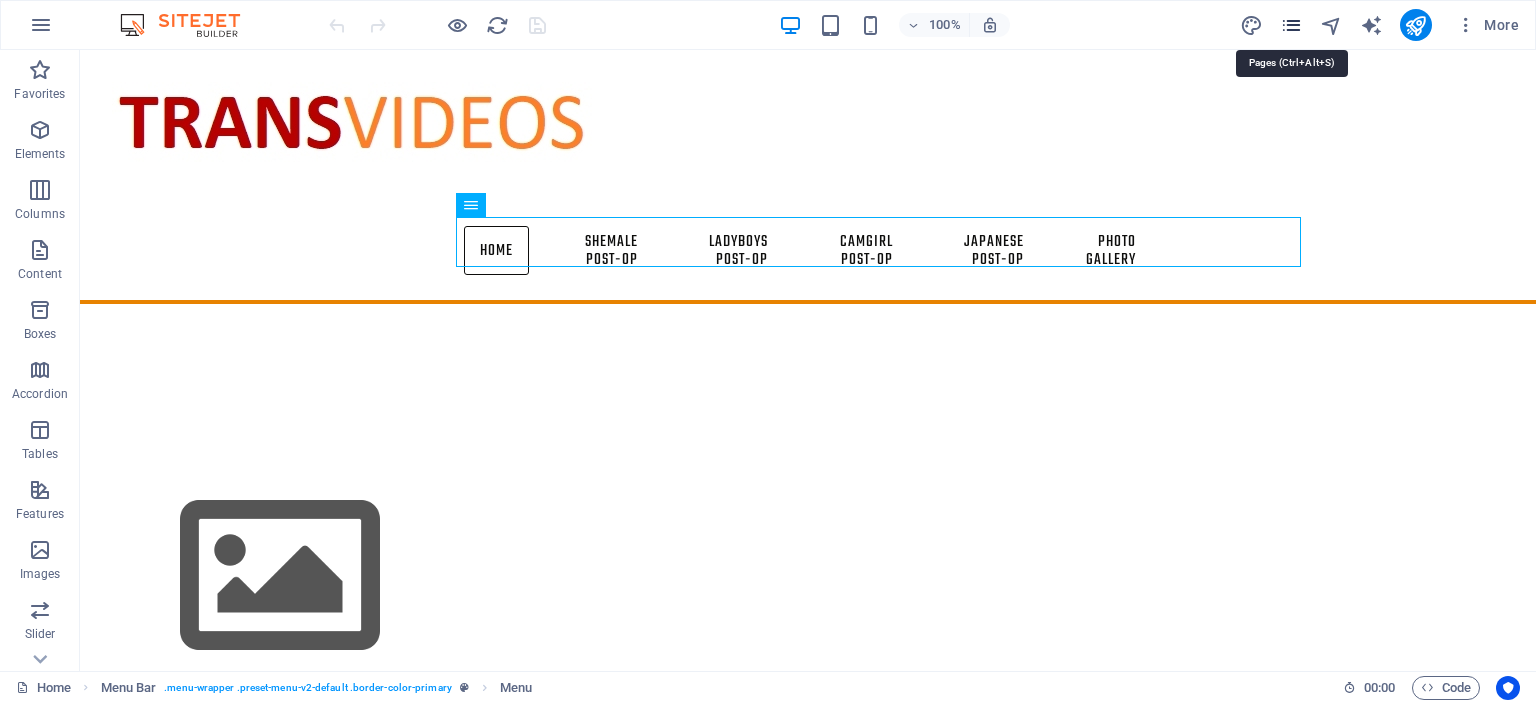 click at bounding box center [1291, 25] 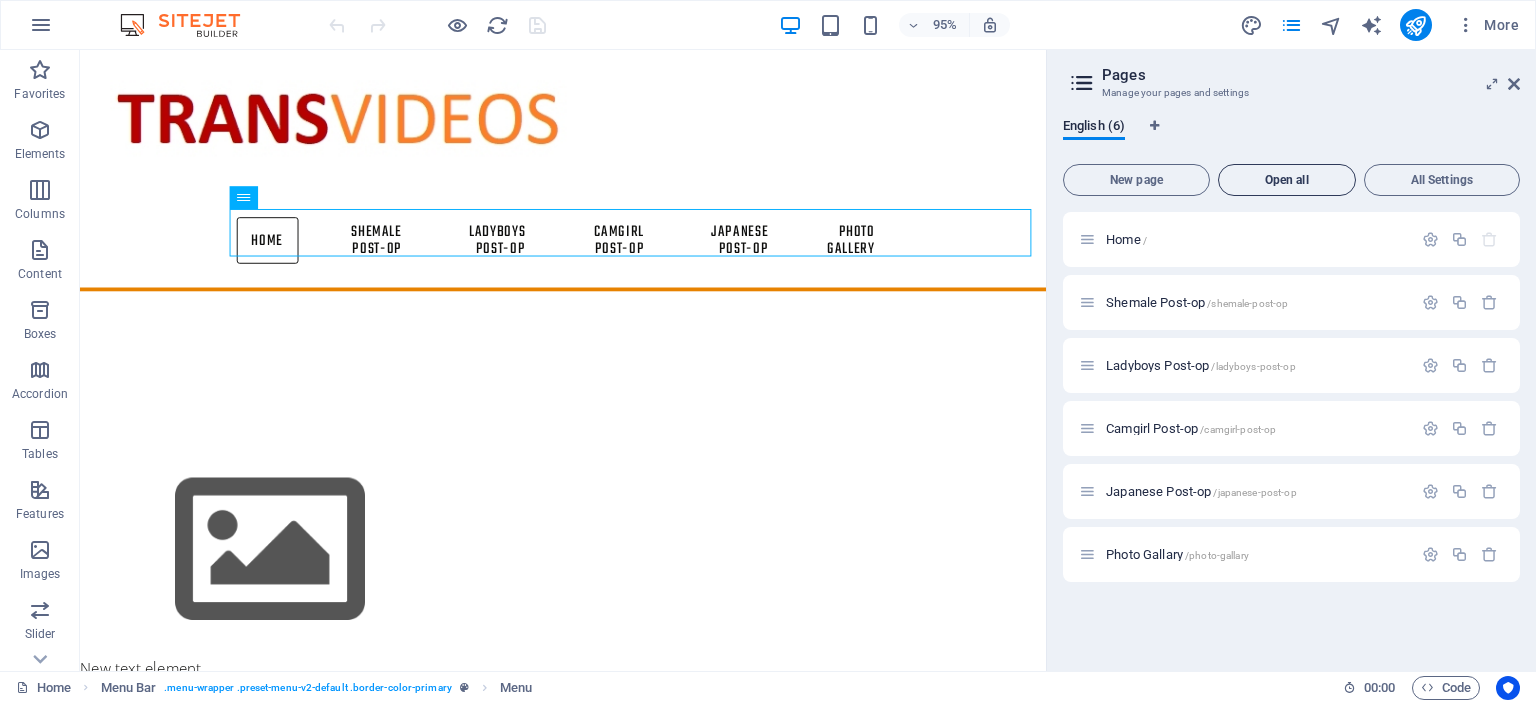 click on "Open all" at bounding box center (1287, 180) 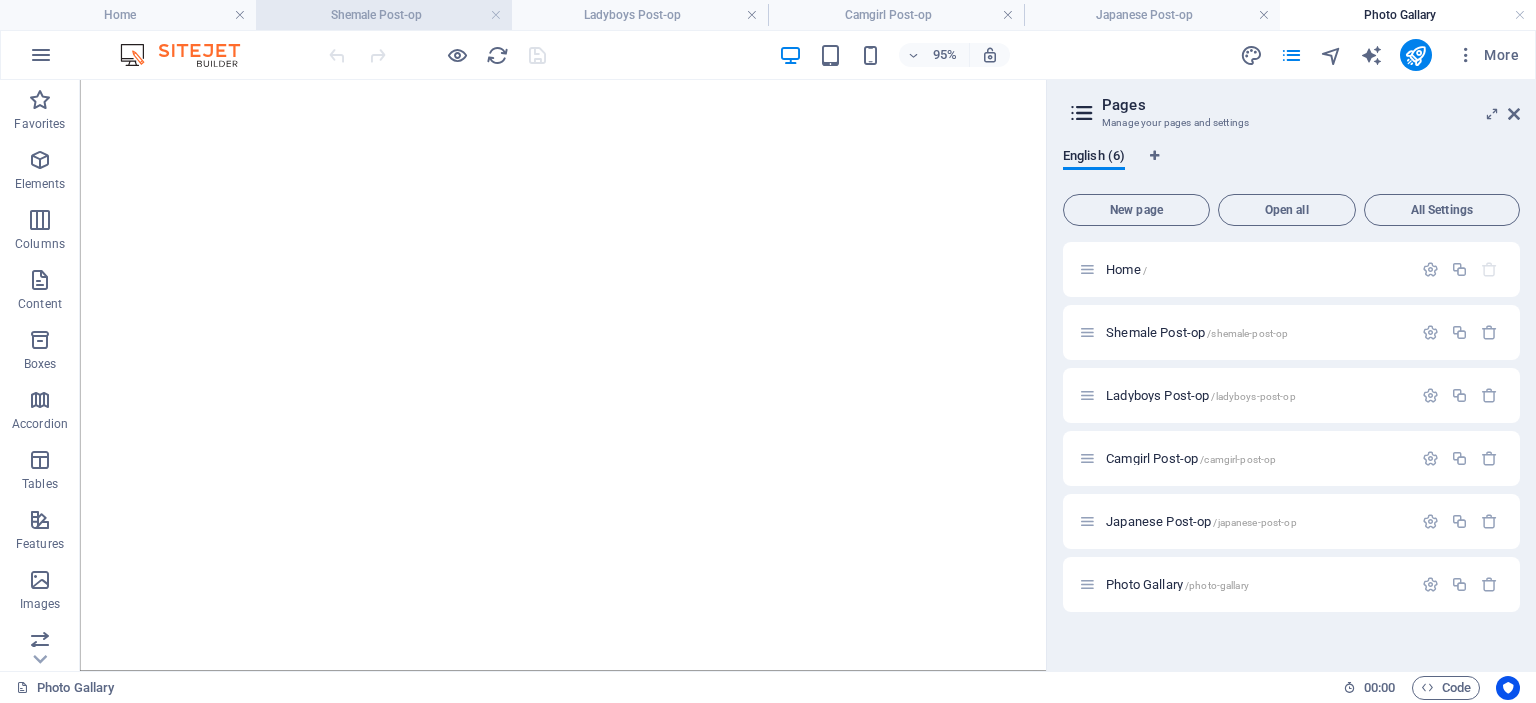 click on "Shemale Post-op" at bounding box center (384, 15) 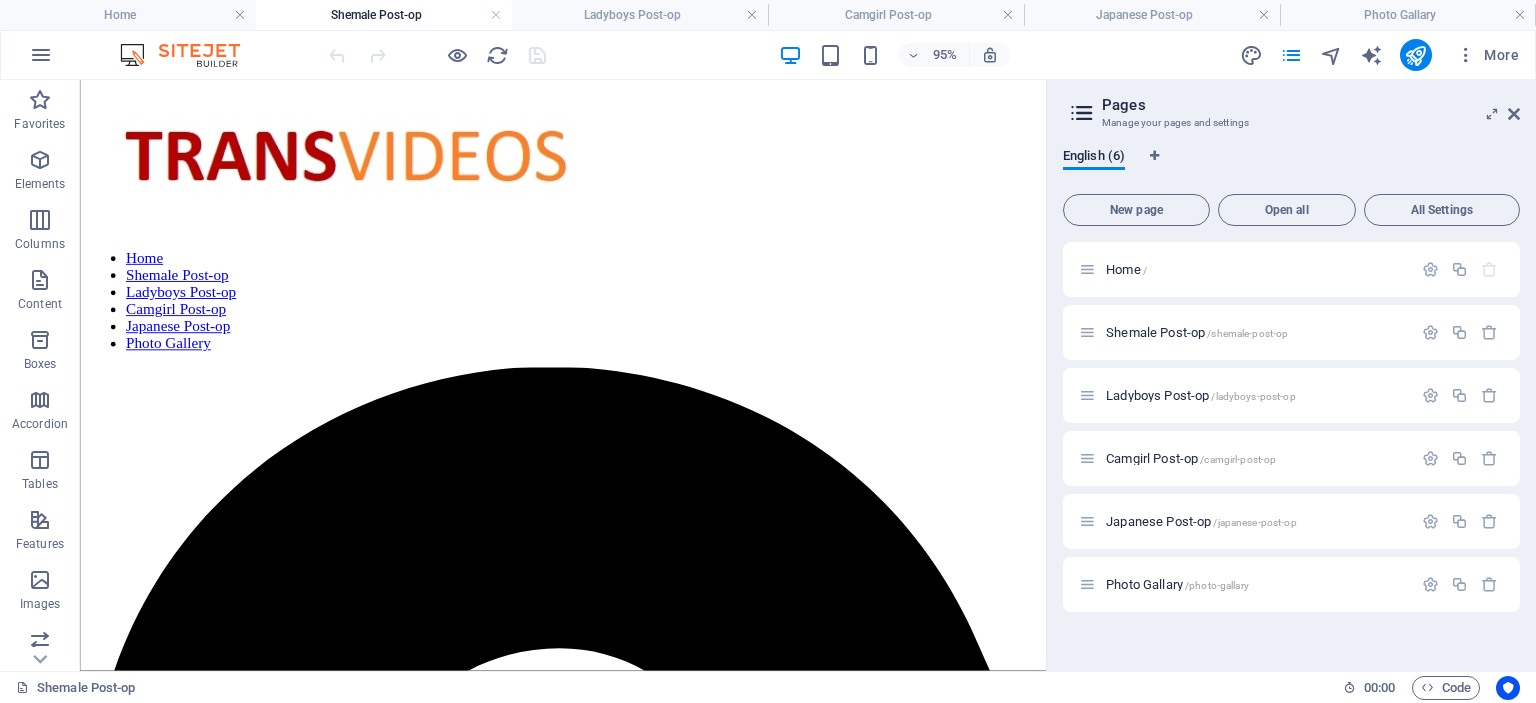 scroll, scrollTop: 0, scrollLeft: 0, axis: both 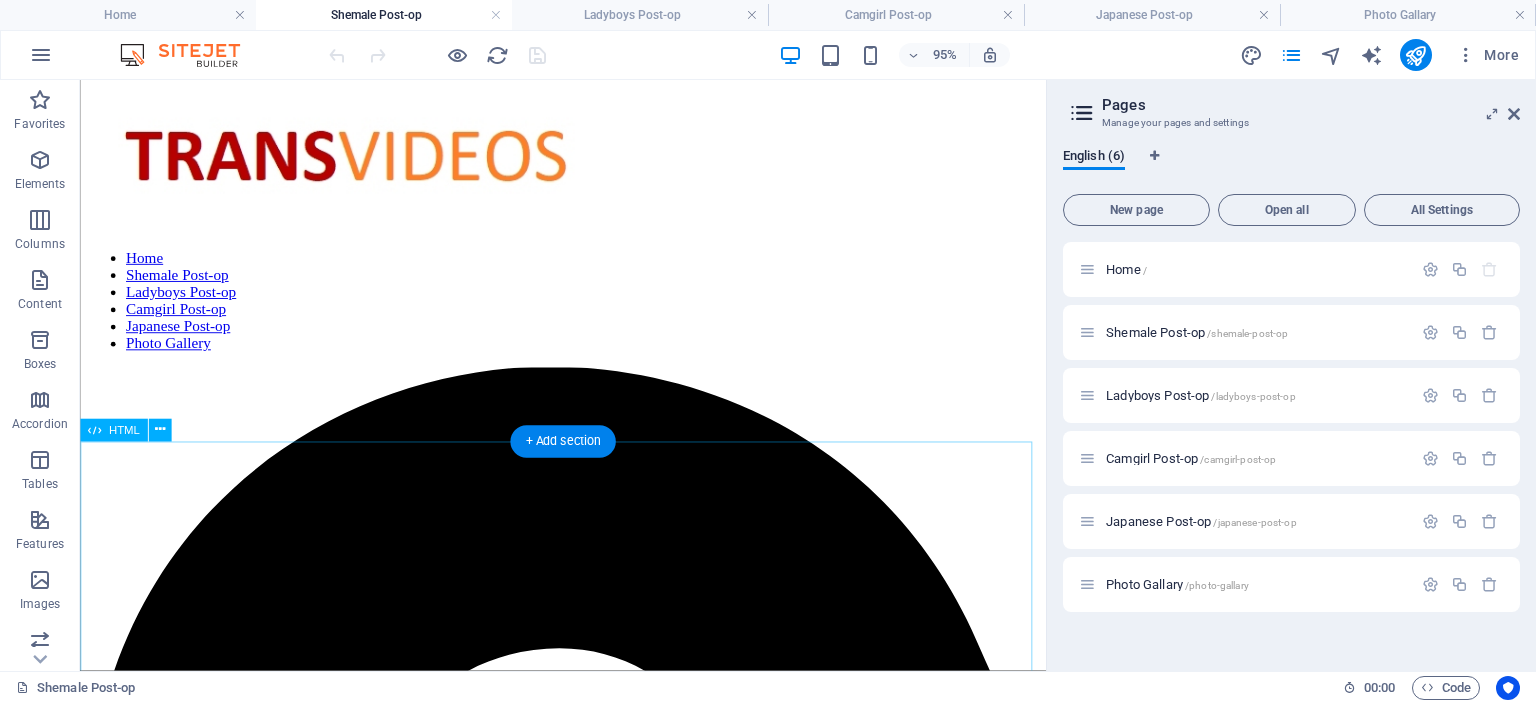 click on "Post-op Queen Zoe Summers is a gamer
Format : Mp4
Format profile : Base Media
Link: K2S
File size :770 MiB
Duration :12 mn 06 s
https://k2s.cc/file/754e8d2c91ee6/Post-op_Queen_Zoe_Summers_is_a_gamer.mp4" at bounding box center (588, 3467) 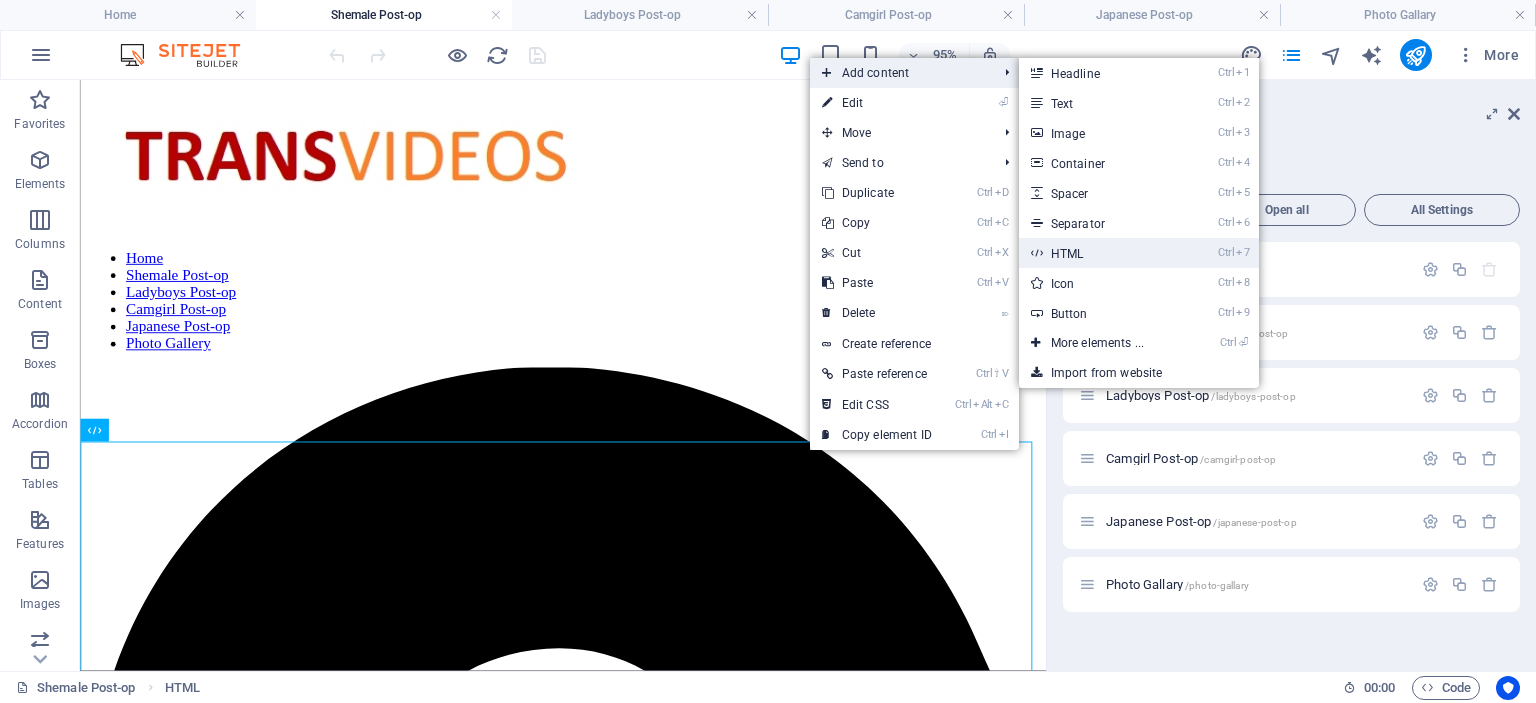 click on "Ctrl 7  HTML" at bounding box center [1101, 253] 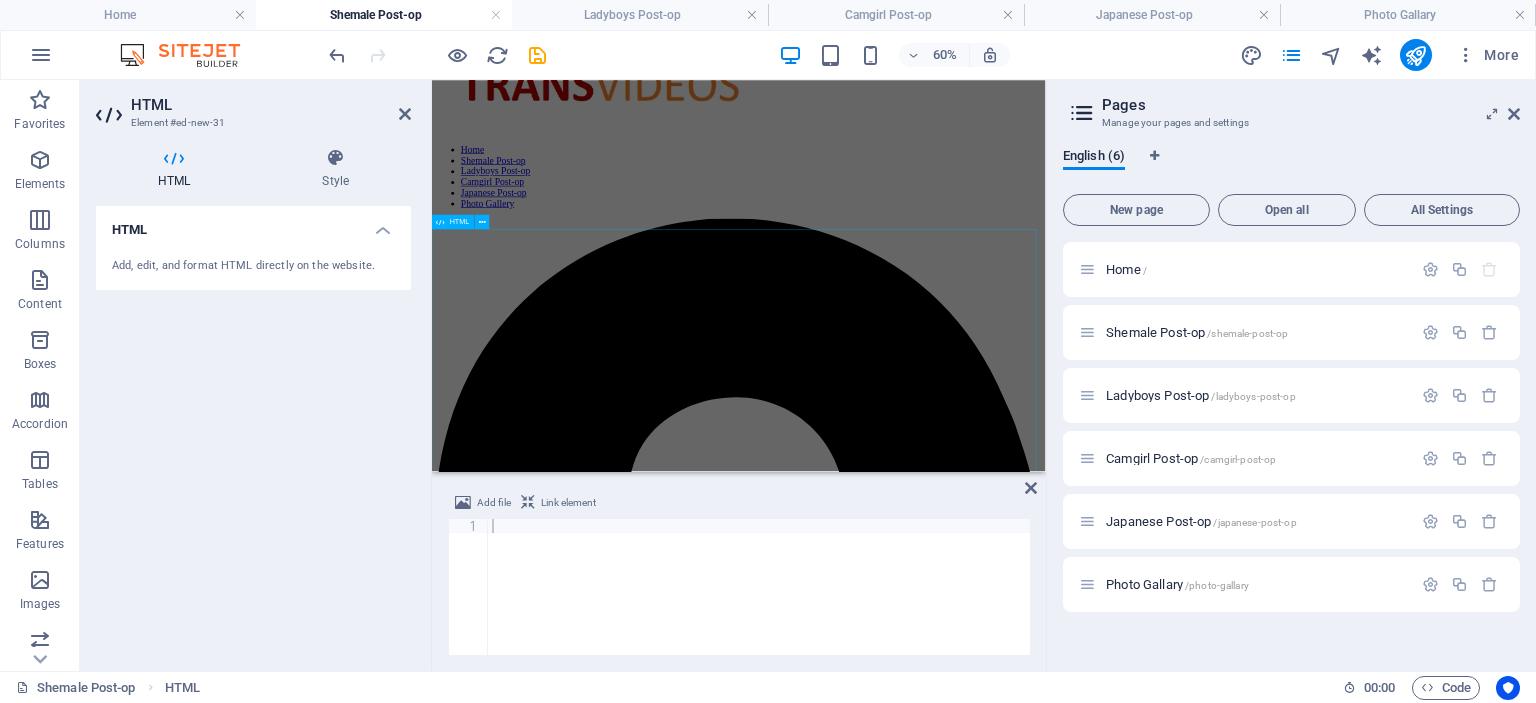 scroll, scrollTop: 0, scrollLeft: 0, axis: both 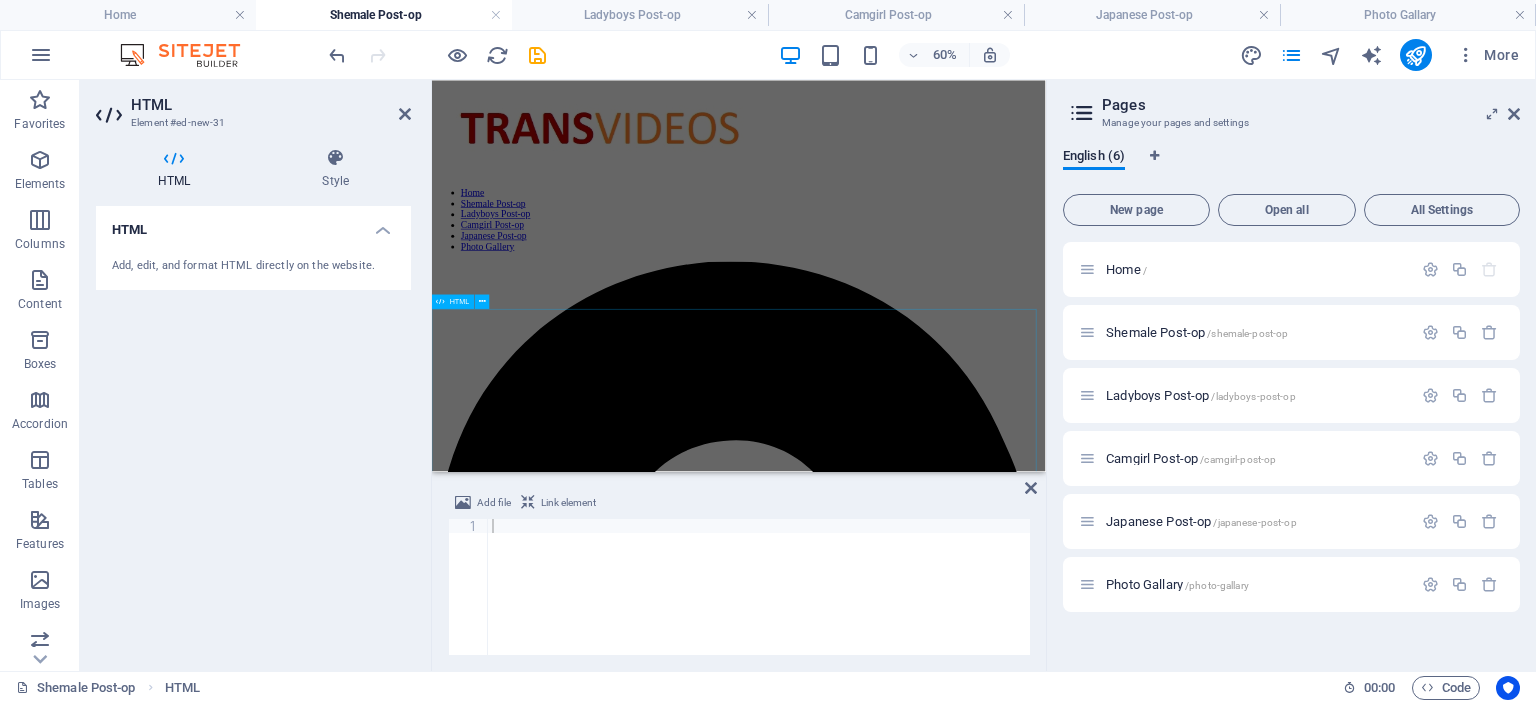 click on "Post-op Queen Zoe Summers is a gamer
Format : Mp4
Format profile : Base Media
Link: K2S
File size :770 MiB
Duration :12 mn 06 s
https://k2s.cc/file/754e8d2c91ee6/Post-op_Queen_Zoe_Summers_is_a_gamer.mp4" at bounding box center [943, 3484] 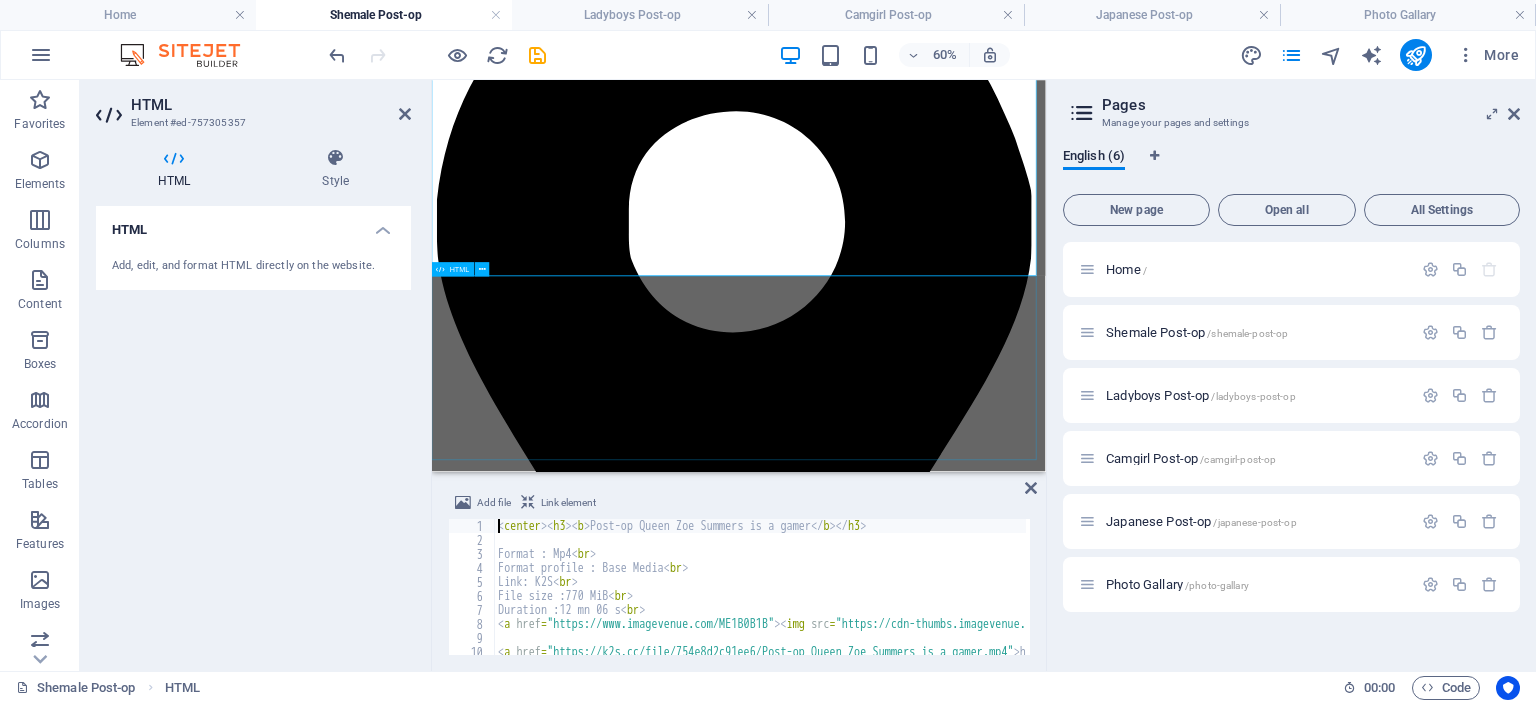 scroll, scrollTop: 542, scrollLeft: 0, axis: vertical 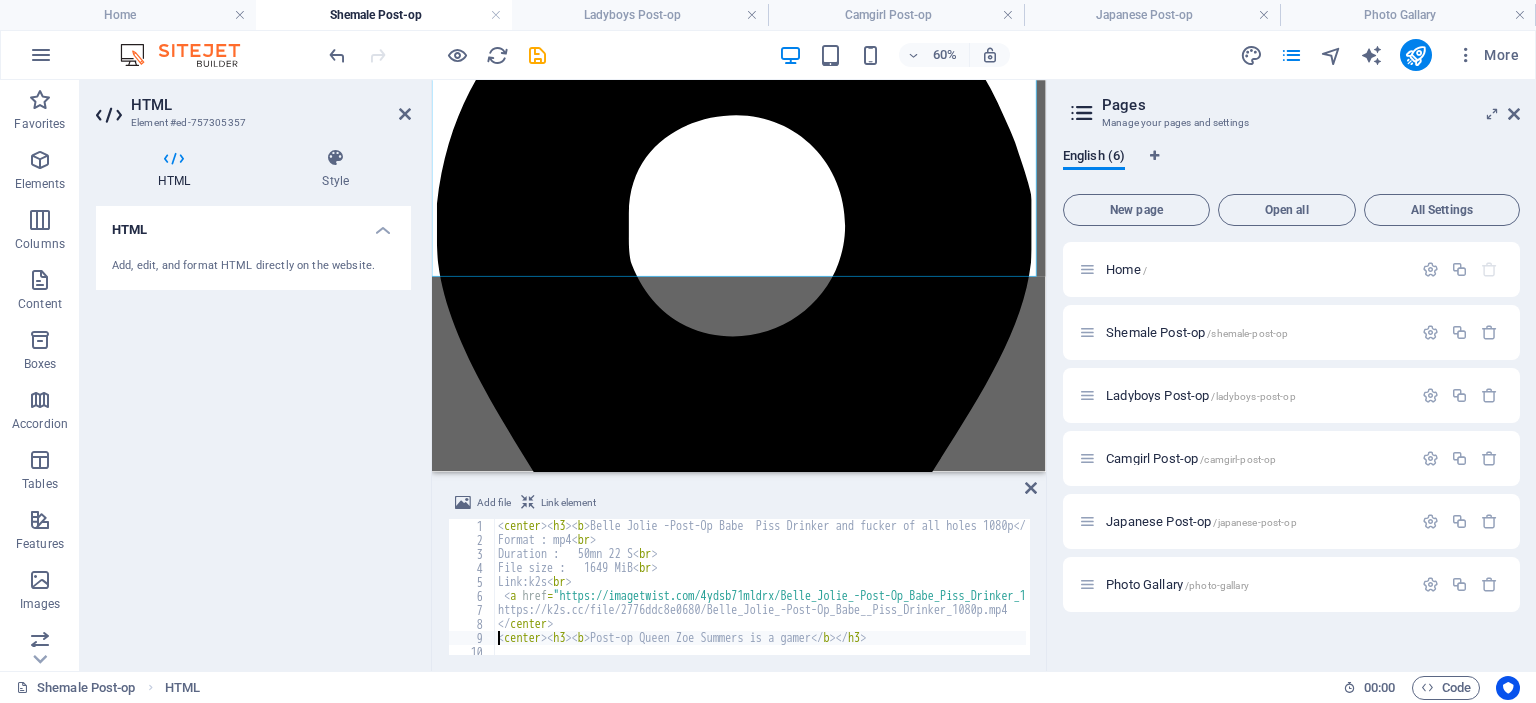 type on "<center><h3><b>Post-op Queen Zoe Summers is a gamer</b></h3>" 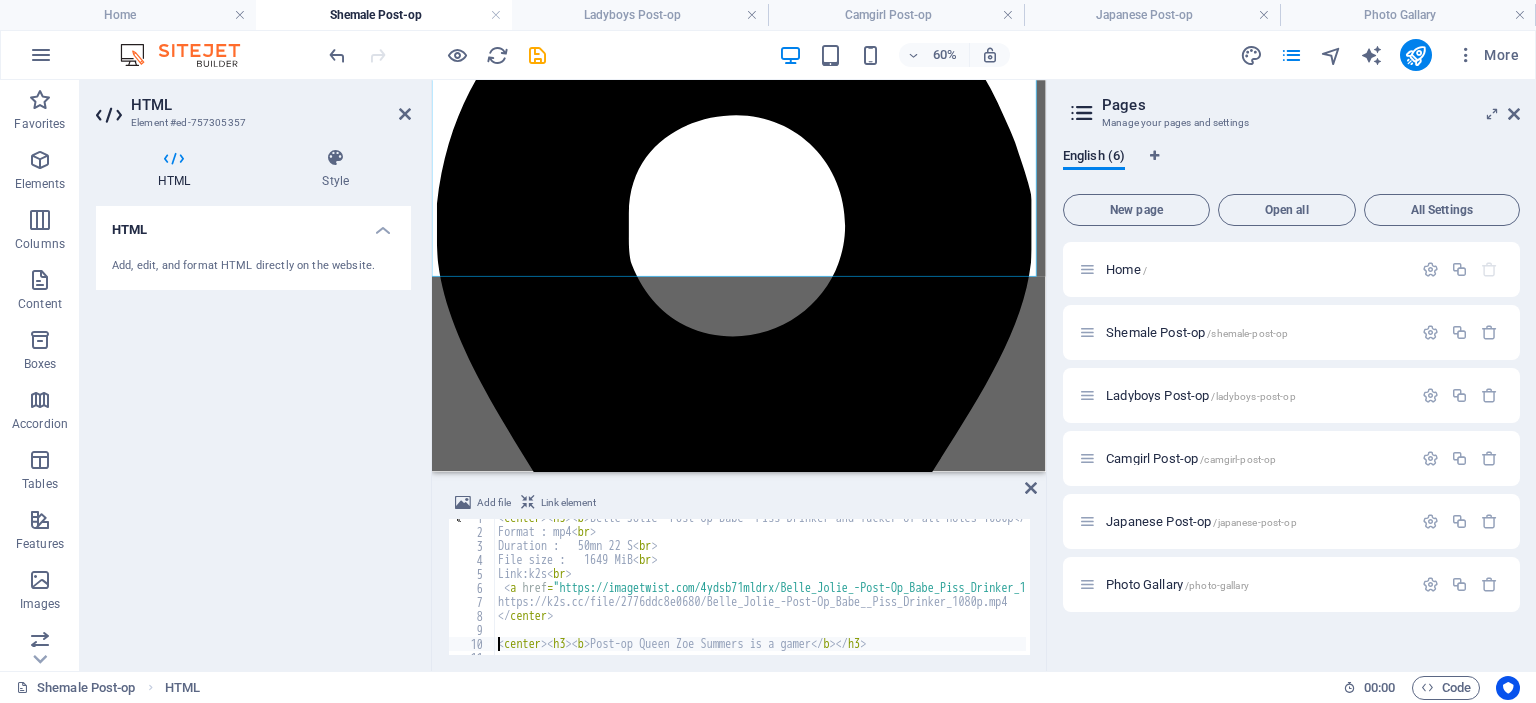 scroll, scrollTop: 8, scrollLeft: 0, axis: vertical 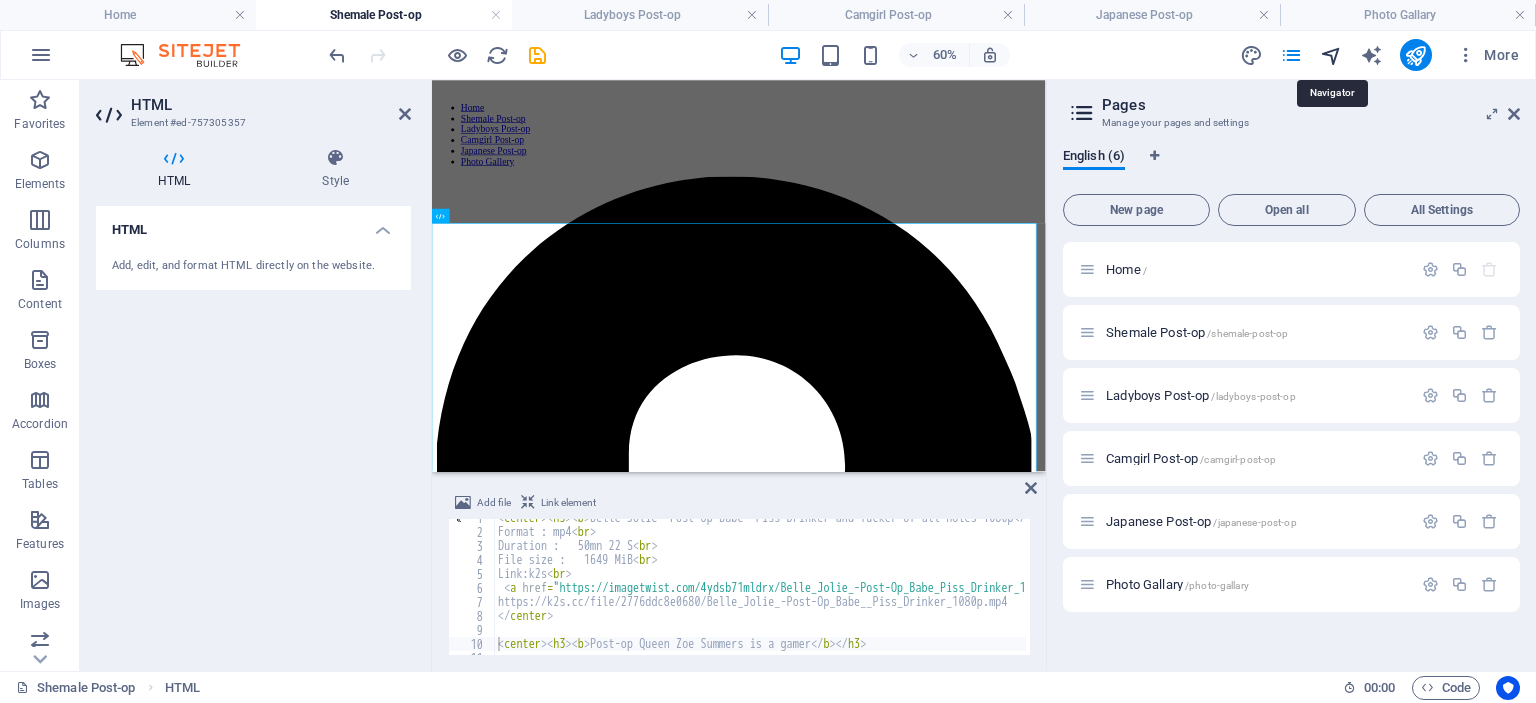 click at bounding box center (1331, 55) 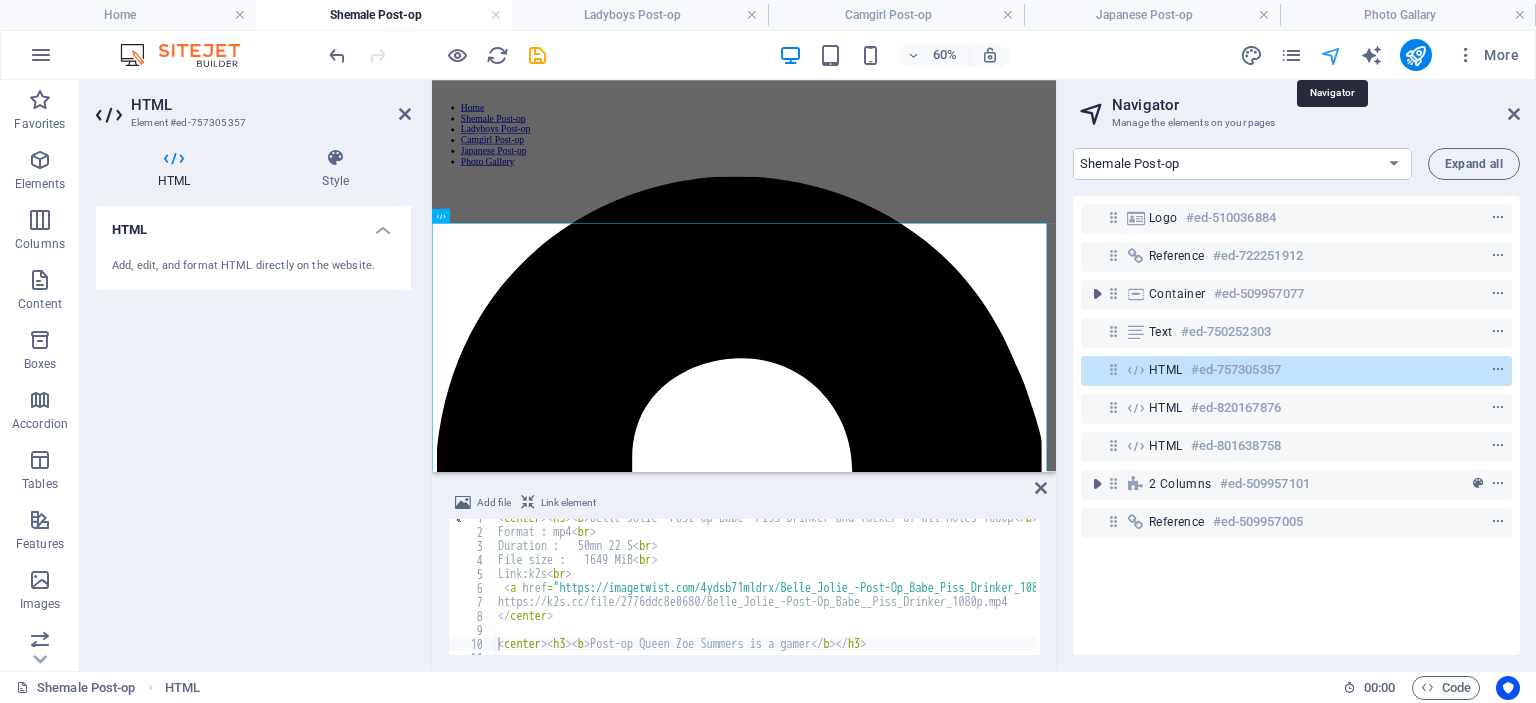 click at bounding box center (1331, 55) 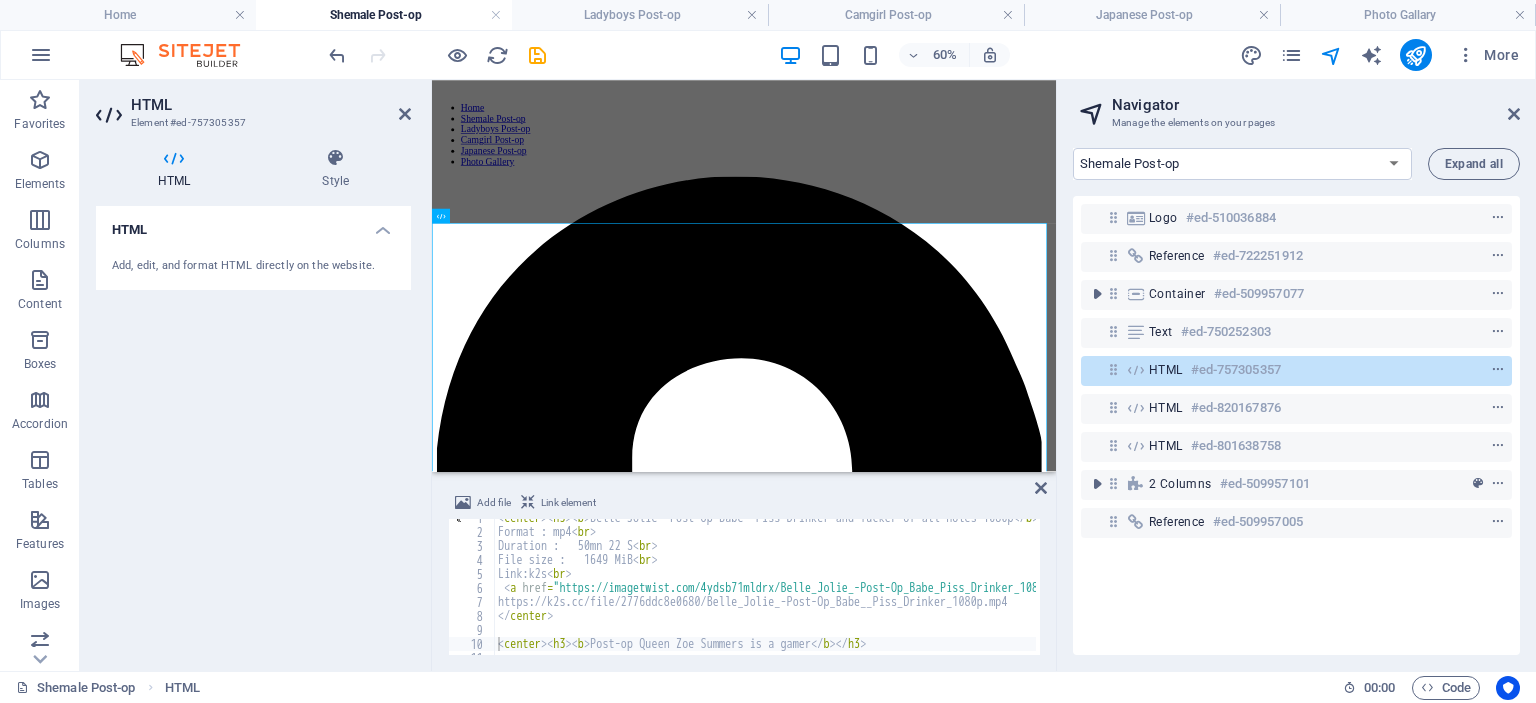 click on "HTML Add, edit, and format HTML directly on the website." at bounding box center [253, 430] 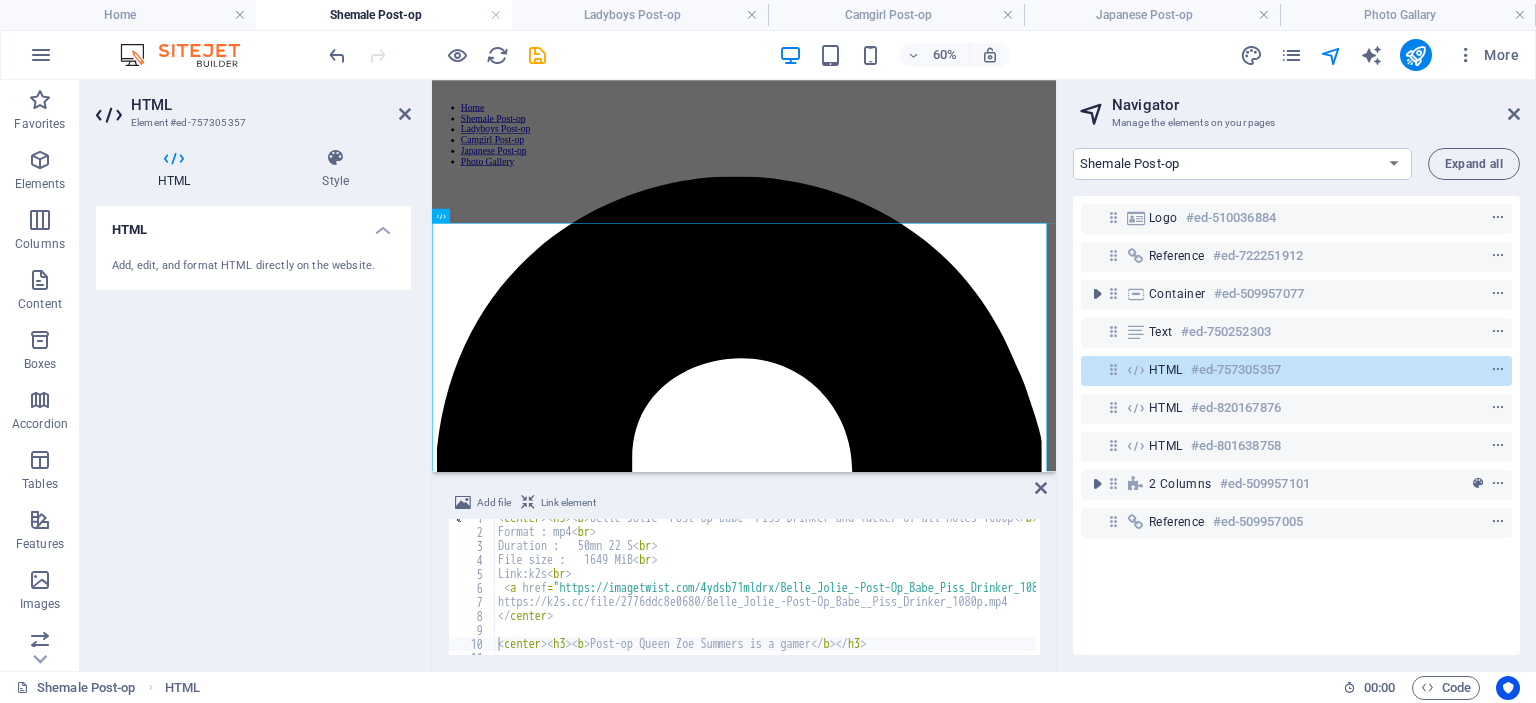 click on "Add file Link element" at bounding box center [744, 505] 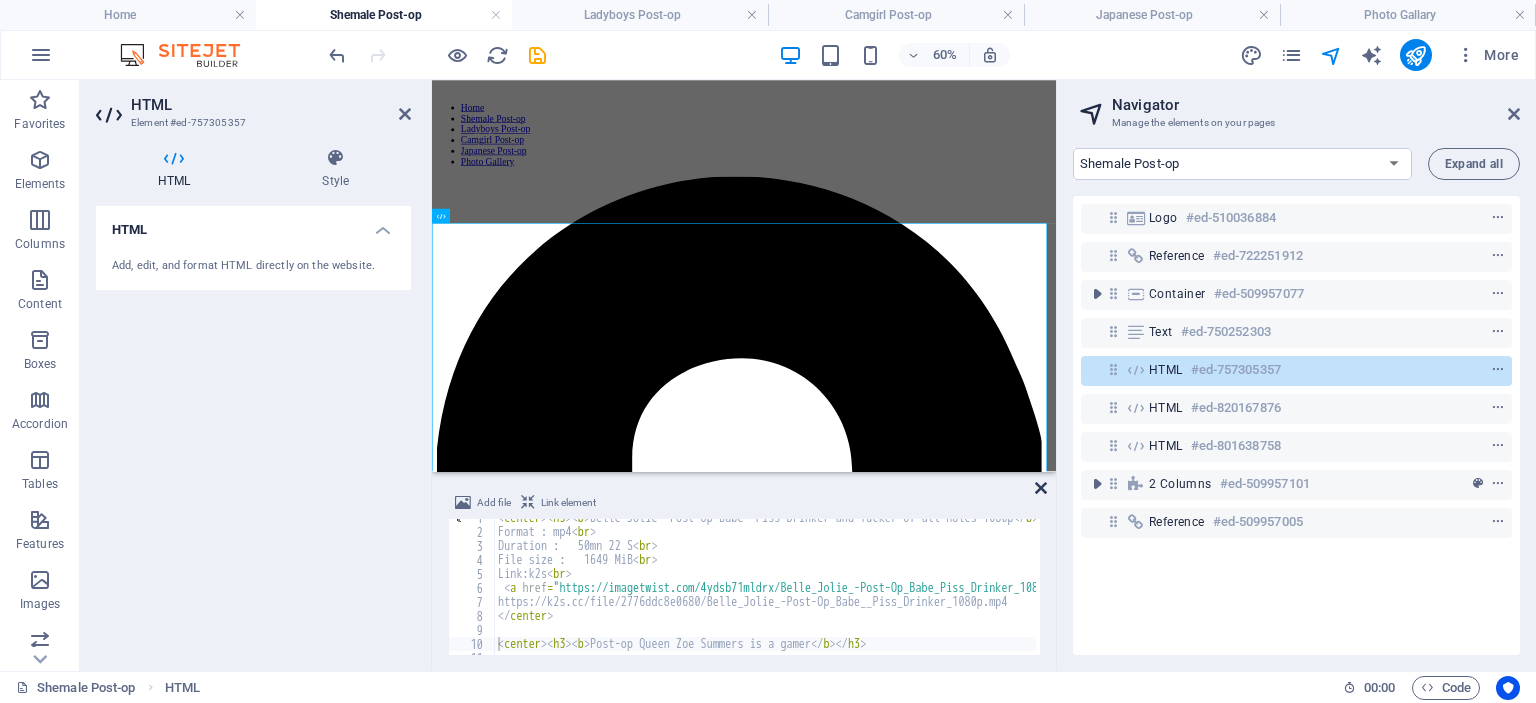 click at bounding box center [1041, 488] 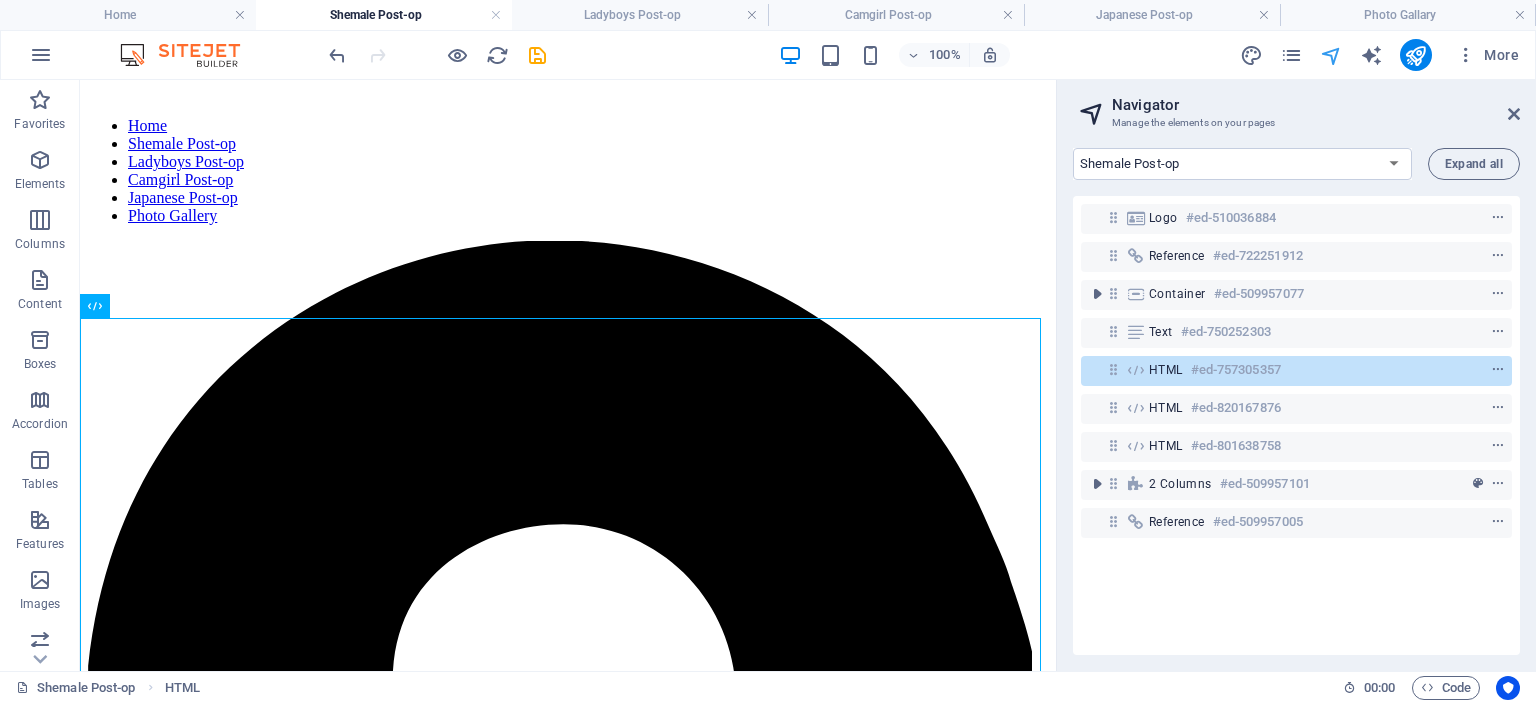 click at bounding box center (1331, 55) 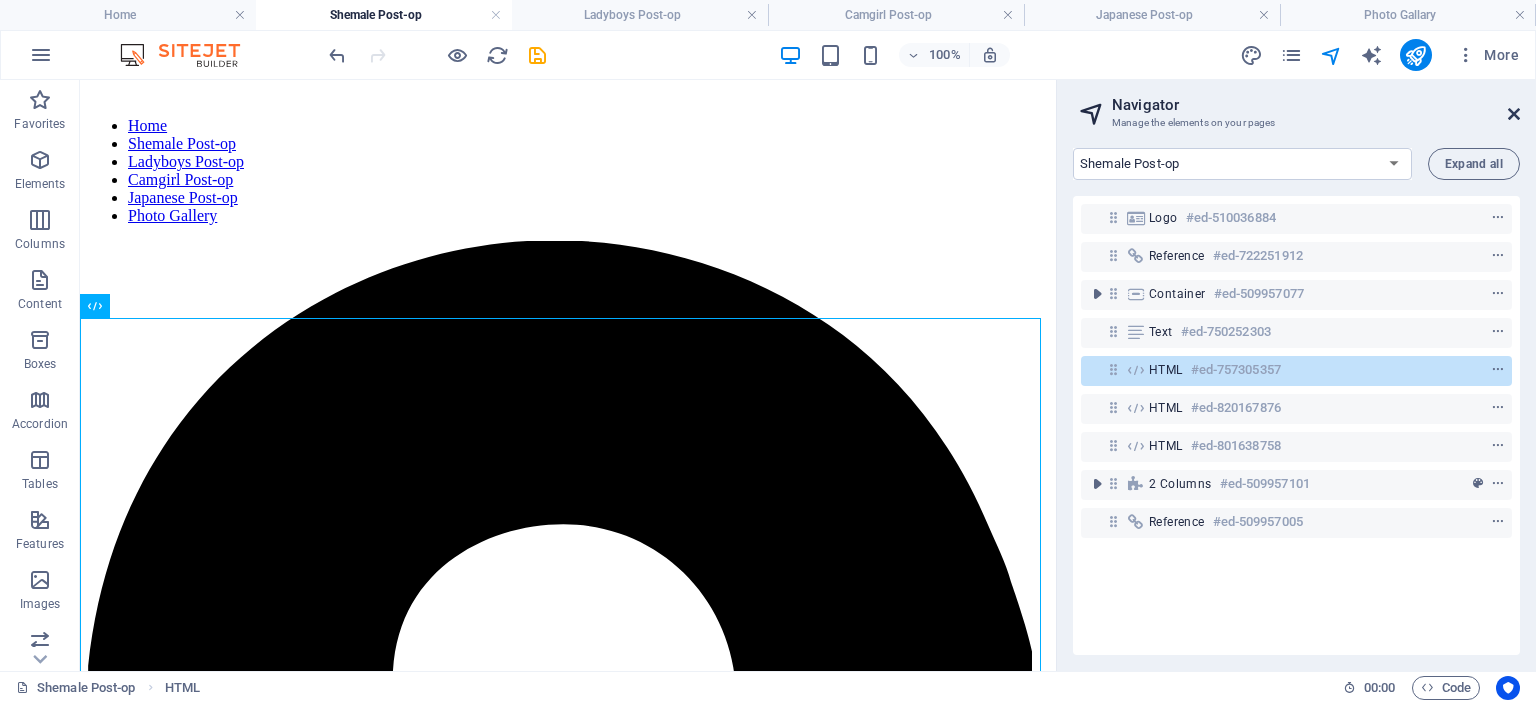 click at bounding box center (1514, 114) 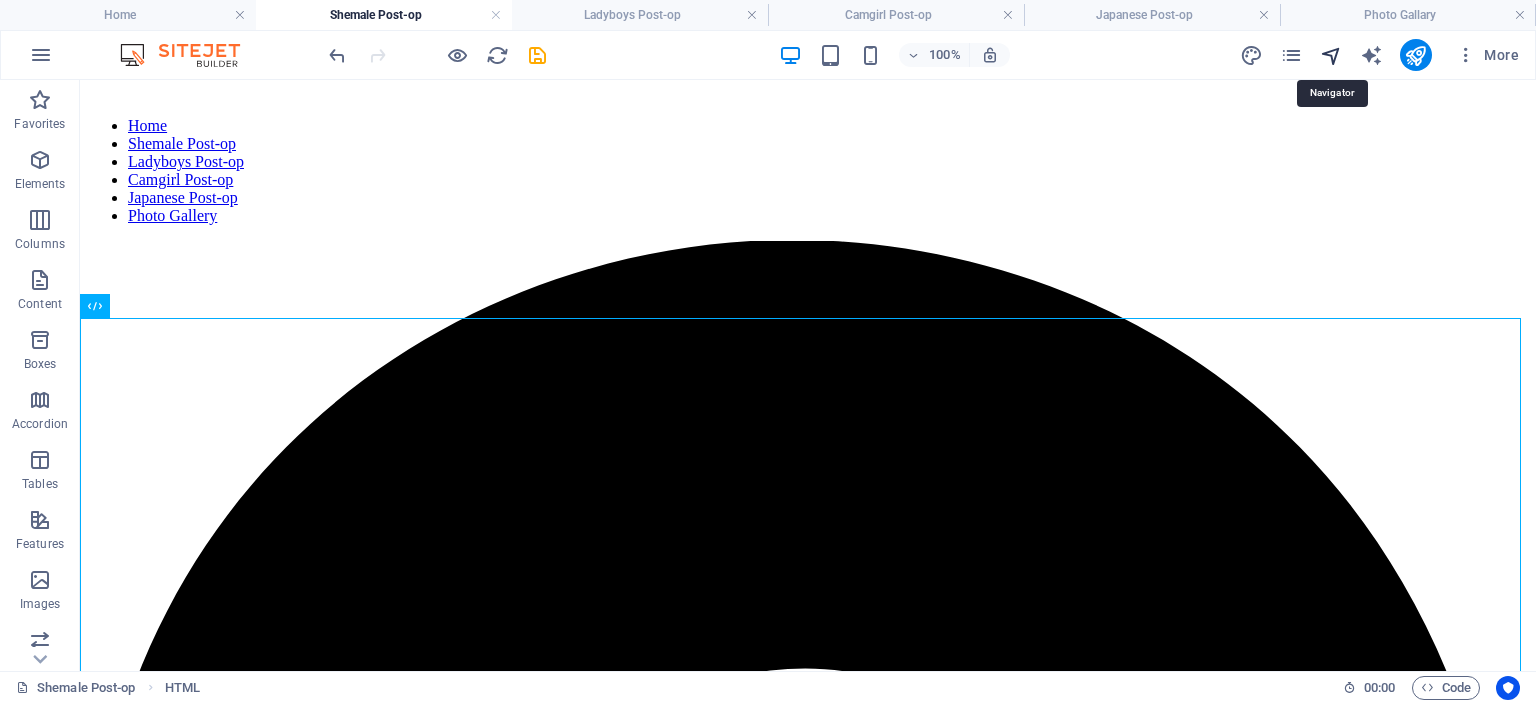 click at bounding box center (1331, 55) 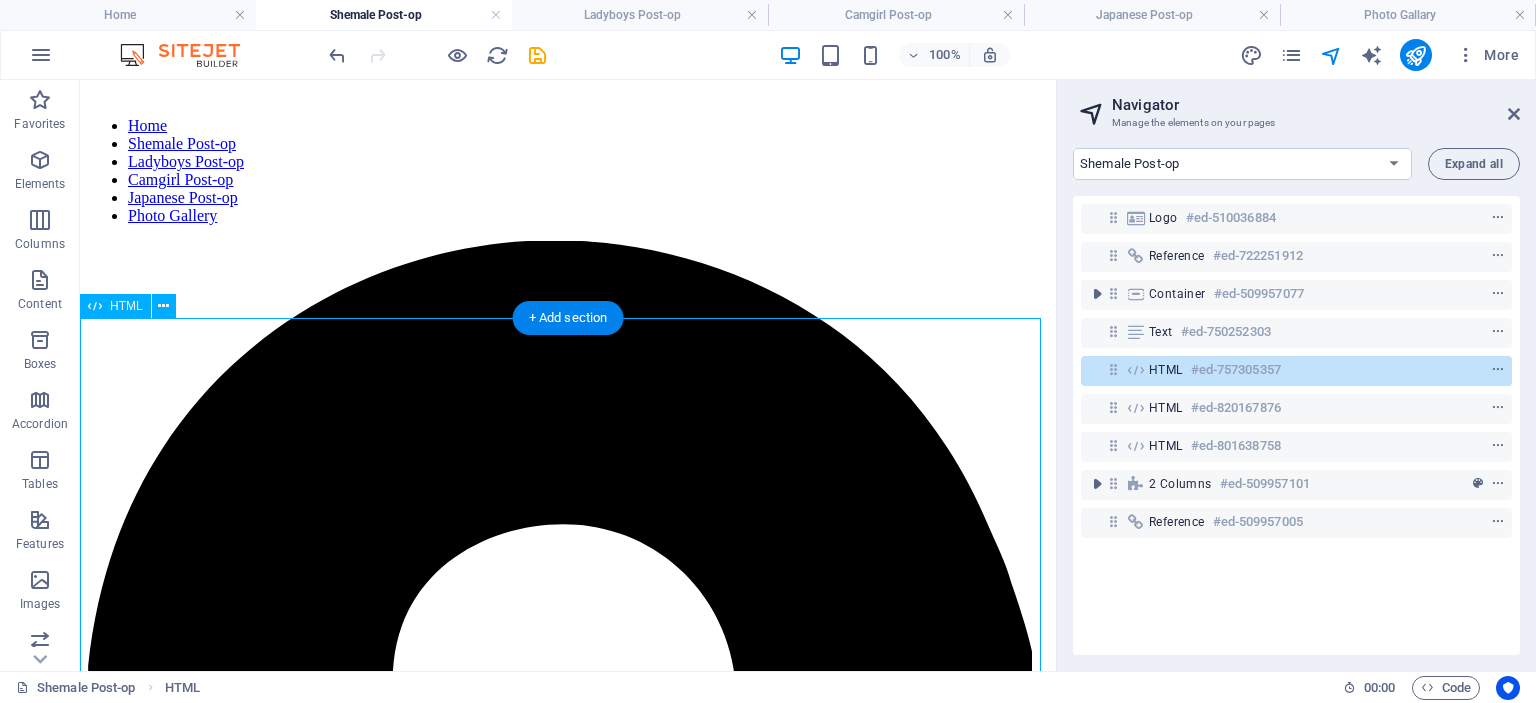 click on "Belle Jolie -Post-Op Babe  Piss Drinker and fucker of all holes 1080p
Format : mp4
Duration :   50mn 22 S
File size :   1649 MiB
Link:k2s
https://k2s.cc/file/2776ddc8e0680/Belle_Jolie_-Post-Op_Babe__Piss_Drinker_1080p.mp4
Post-op Queen Zoe Summers is a gamer
Format : Mp4
Format profile : Base Media
Link: K2S
File size :770 MiB
Duration :12 mn 06 s
https://k2s.cc/file/754e8d2c91ee6/Post-op_Queen_Zoe_Summers_is_a_gamer.mp4" at bounding box center [568, 3345] 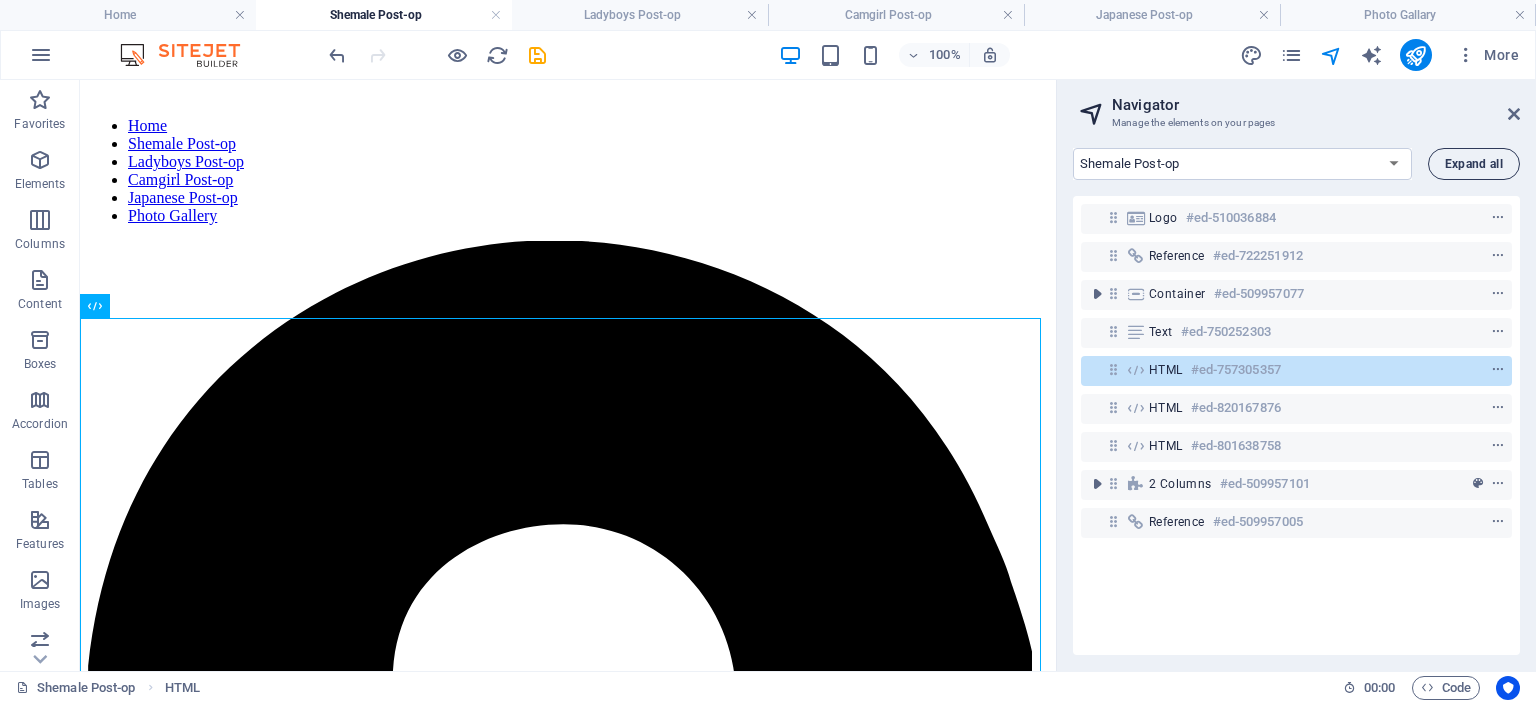 click on "Expand all" at bounding box center [1474, 164] 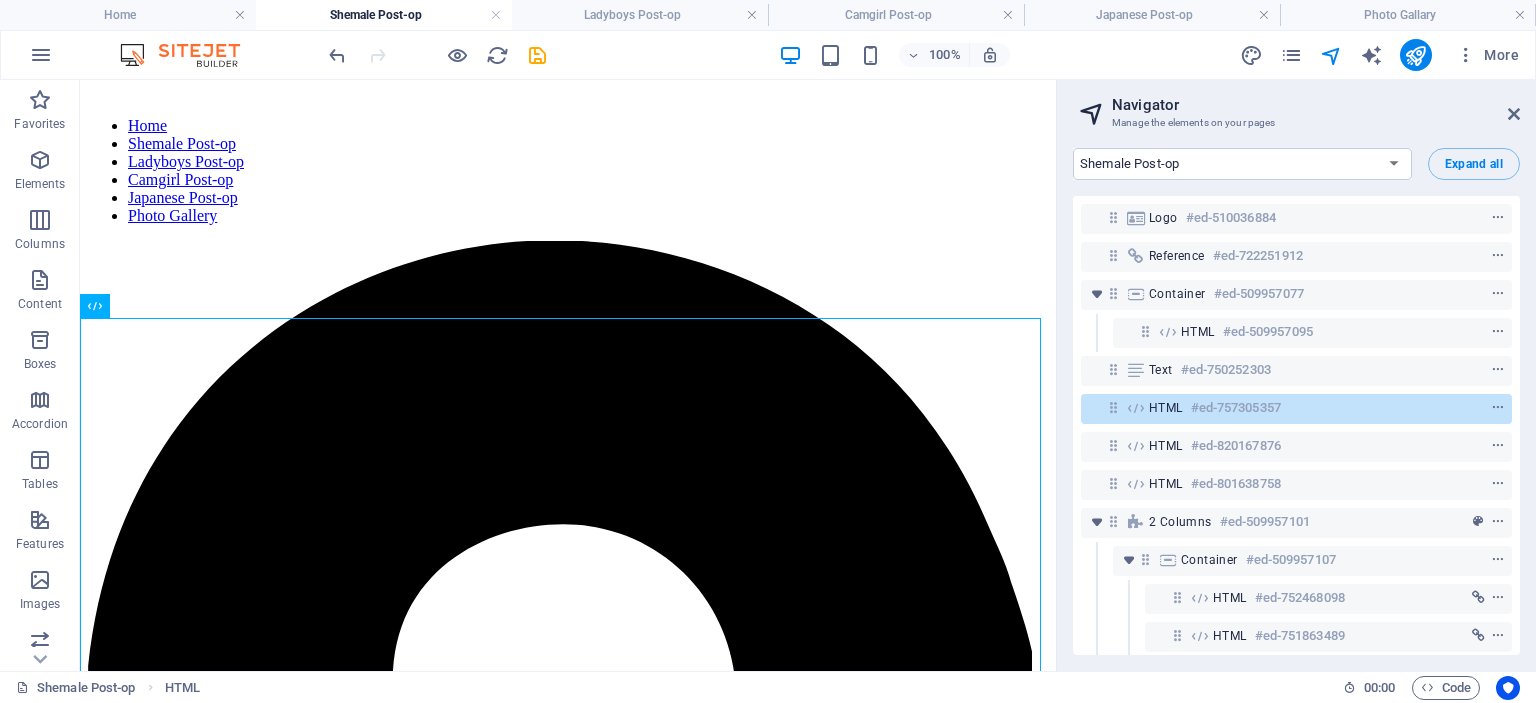 click on "Navigator Manage the elements on your pages Home  Shemale Post-op  Ladyboys Post-op  Camgirl Post-op  Japanese Post-op  Photo Gallary  Expand all Logo #ed-510036884 Reference #ed-722251912 Container #ed-509957077 HTML #ed-509957095 Text #ed-750252303 HTML #ed-757305357 HTML #ed-820167876 HTML #ed-801638758 2 columns #ed-509957101 Container #ed-509957107 HTML #ed-752468098 HTML #ed-751863489 HTML #ed-751847810 HTML #ed-738972216 Separator #ed-738972222 HTML #ed-738947719 Separator #ed-738974271 HTML #ed-738923085 Separator #ed-738923088 HTML #ed-738923094 Separator #ed-738923097 HTML #ed-738923103 HTML #ed-510124862 Reference #ed-509957005" at bounding box center [1296, 375] 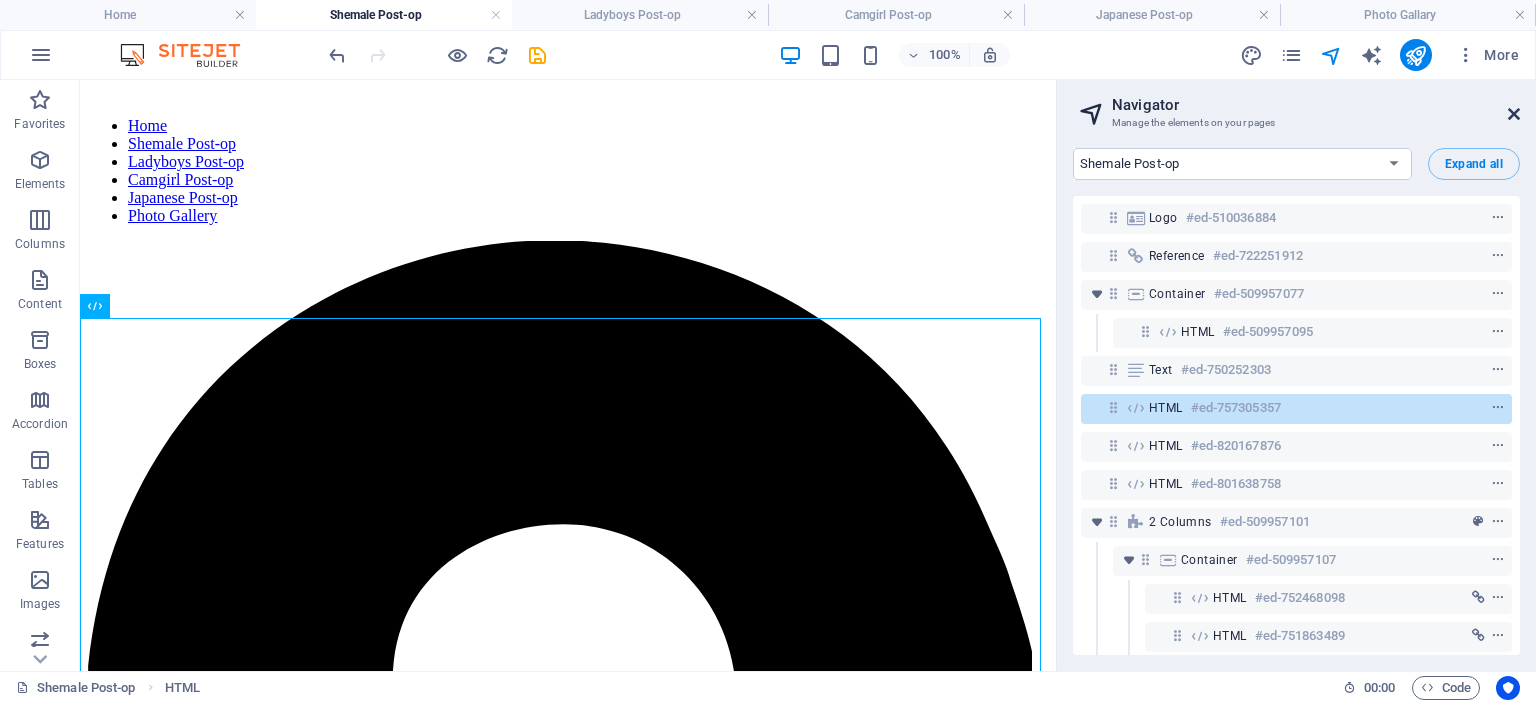 click at bounding box center [1514, 114] 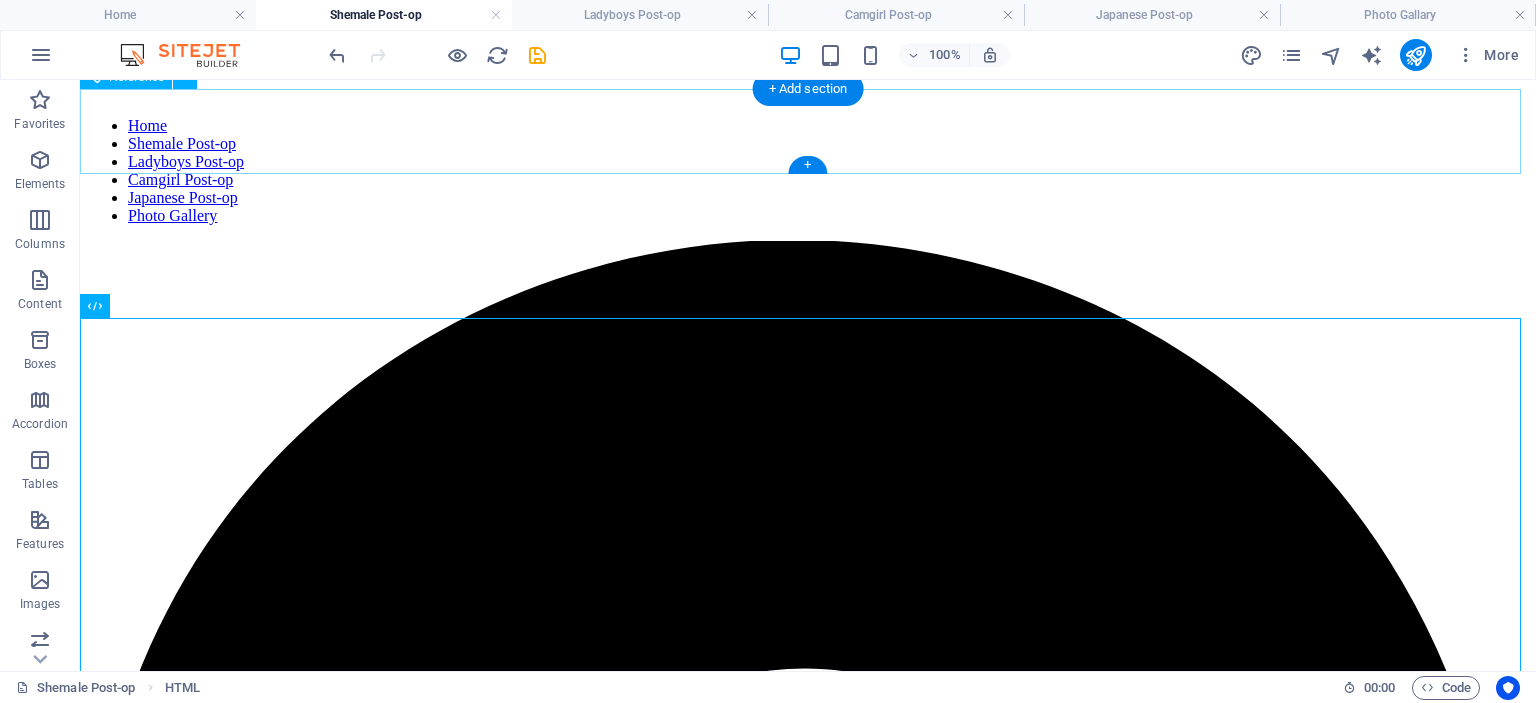 click on "Home Shemale Post-op Ladyboys Post-op  Camgirl Post-op Japanese Post-op  Photo Gallery" at bounding box center [808, 2165] 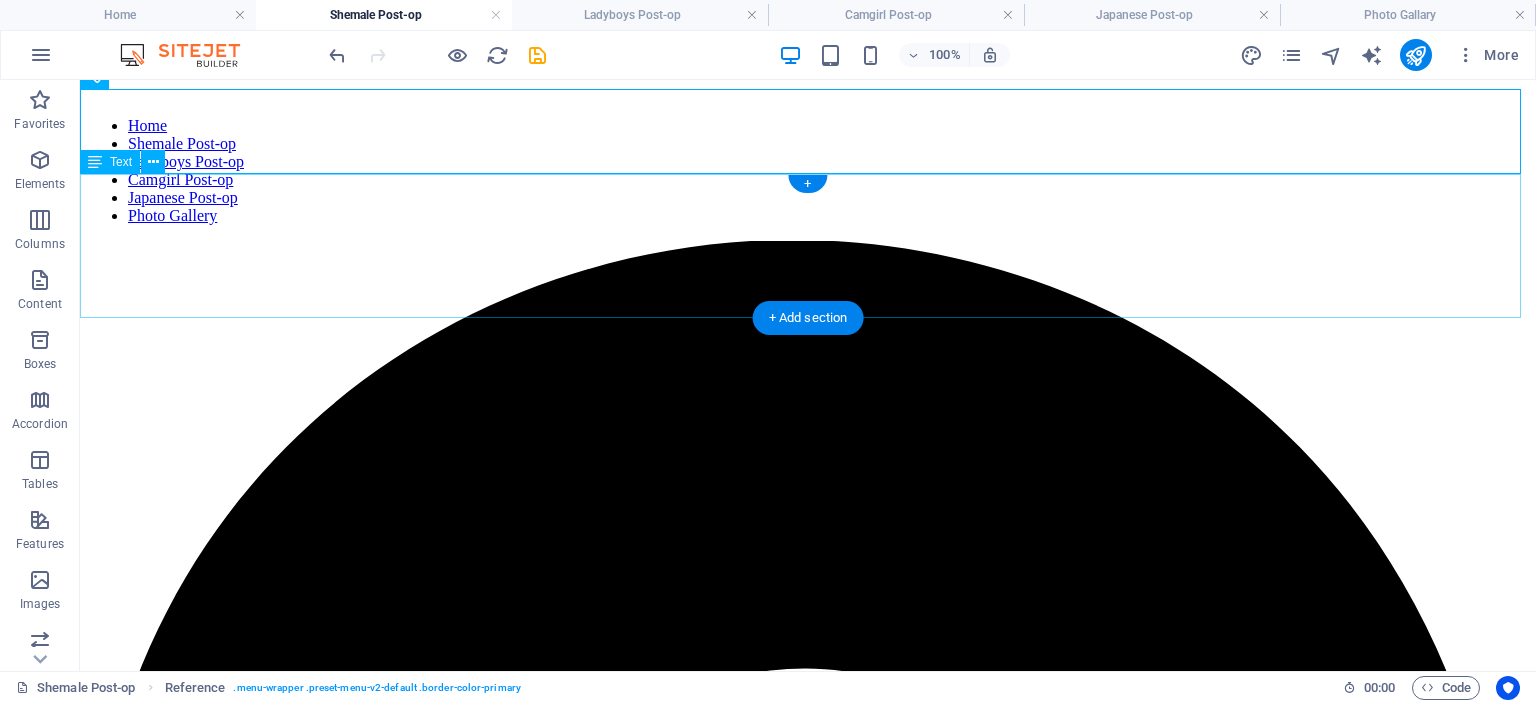 click on "shemale VIDEOS" at bounding box center [808, 4267] 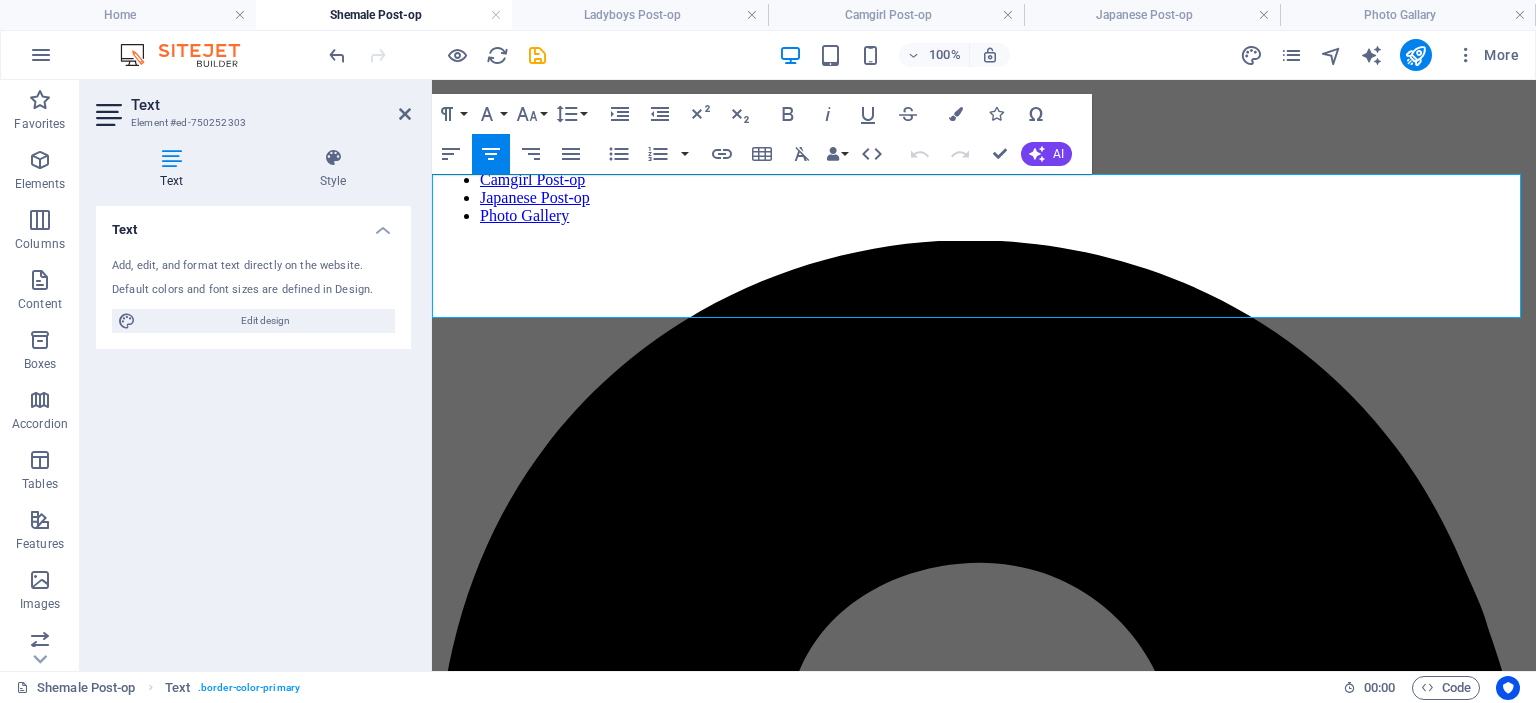 click on "100% More" at bounding box center (926, 55) 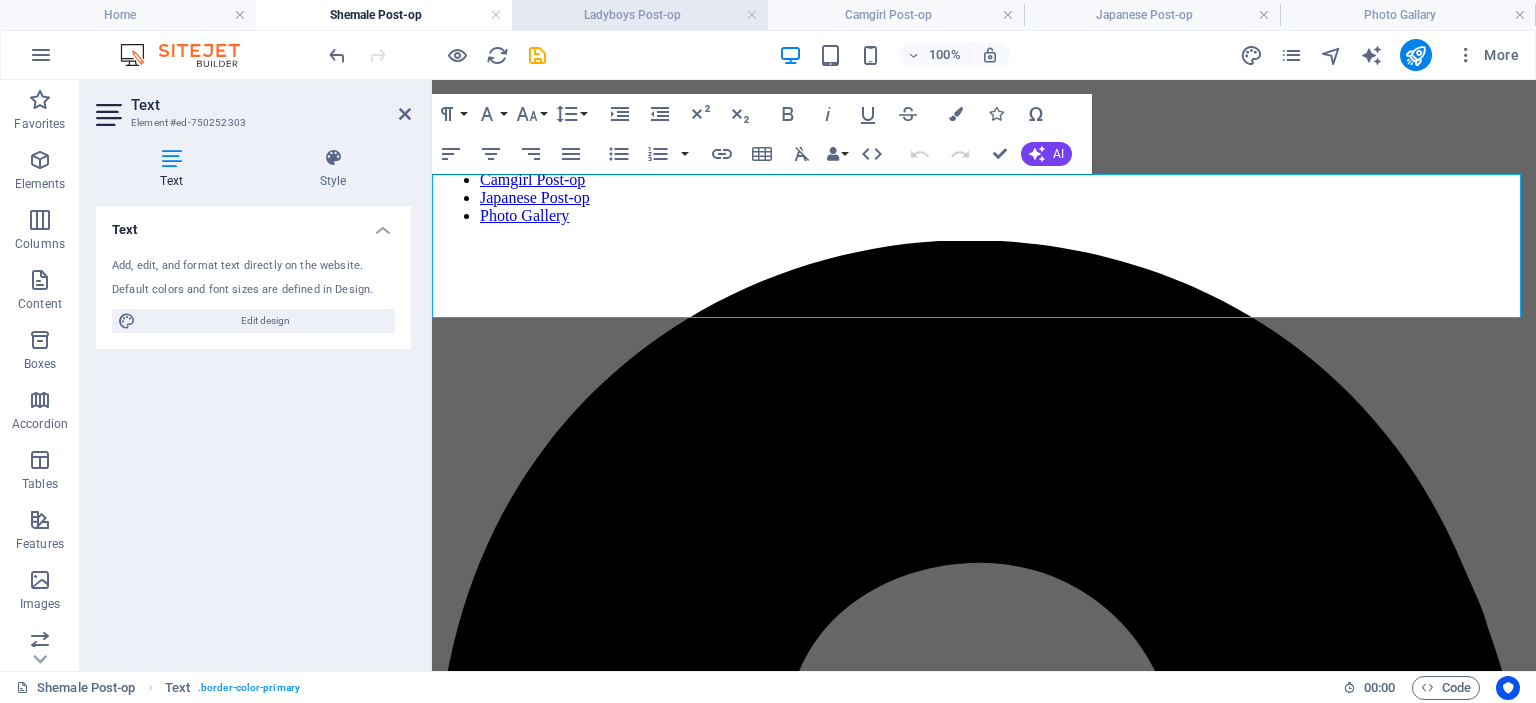 click on "Ladyboys Post-op" at bounding box center (640, 15) 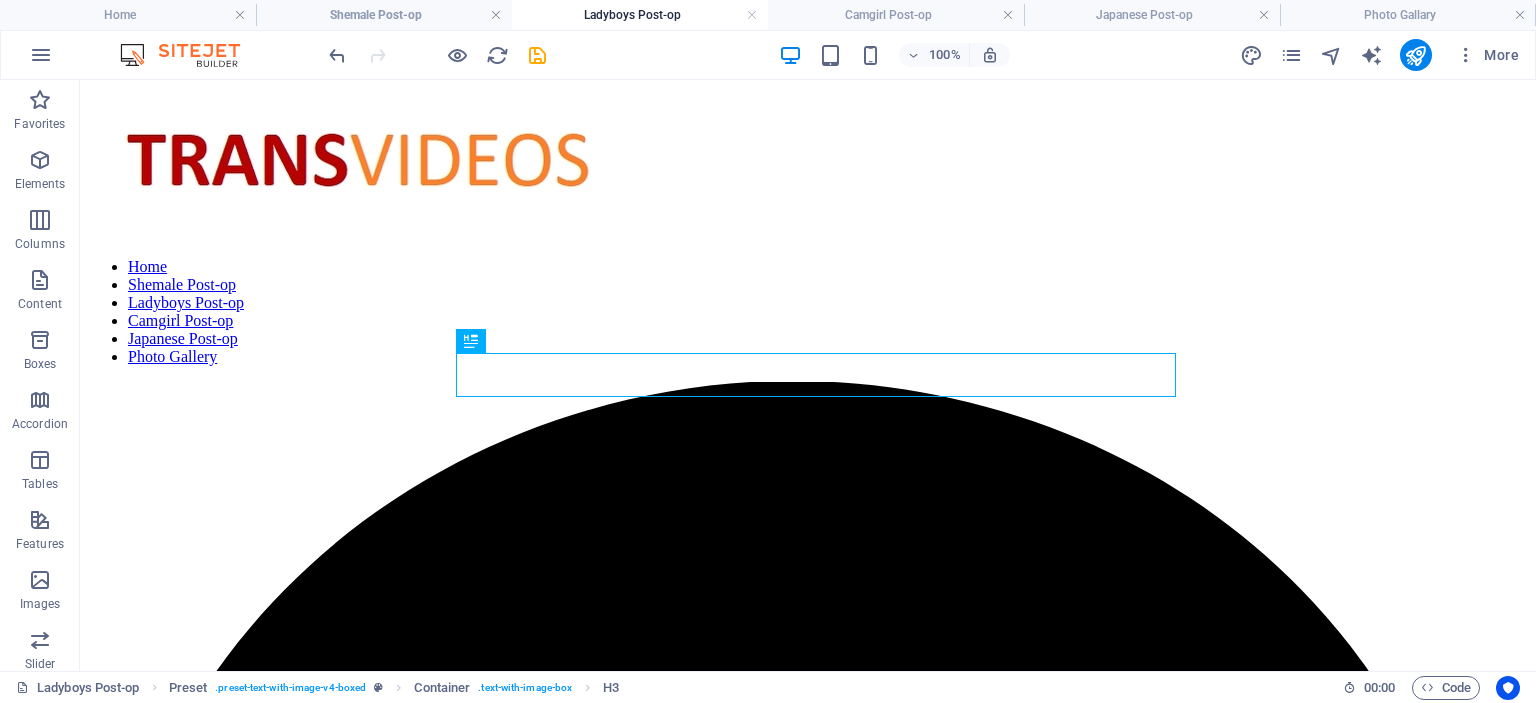 scroll, scrollTop: 5382, scrollLeft: 0, axis: vertical 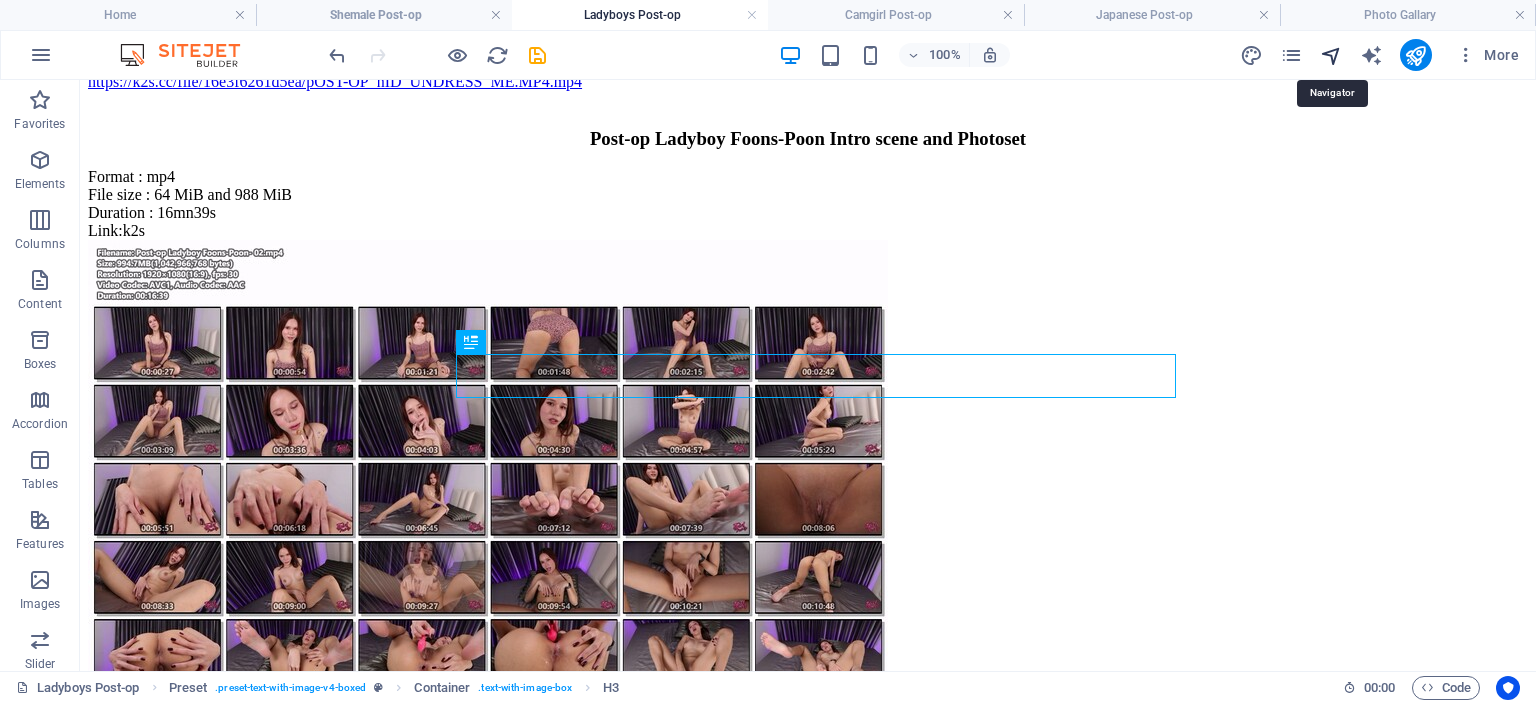 click at bounding box center [1331, 55] 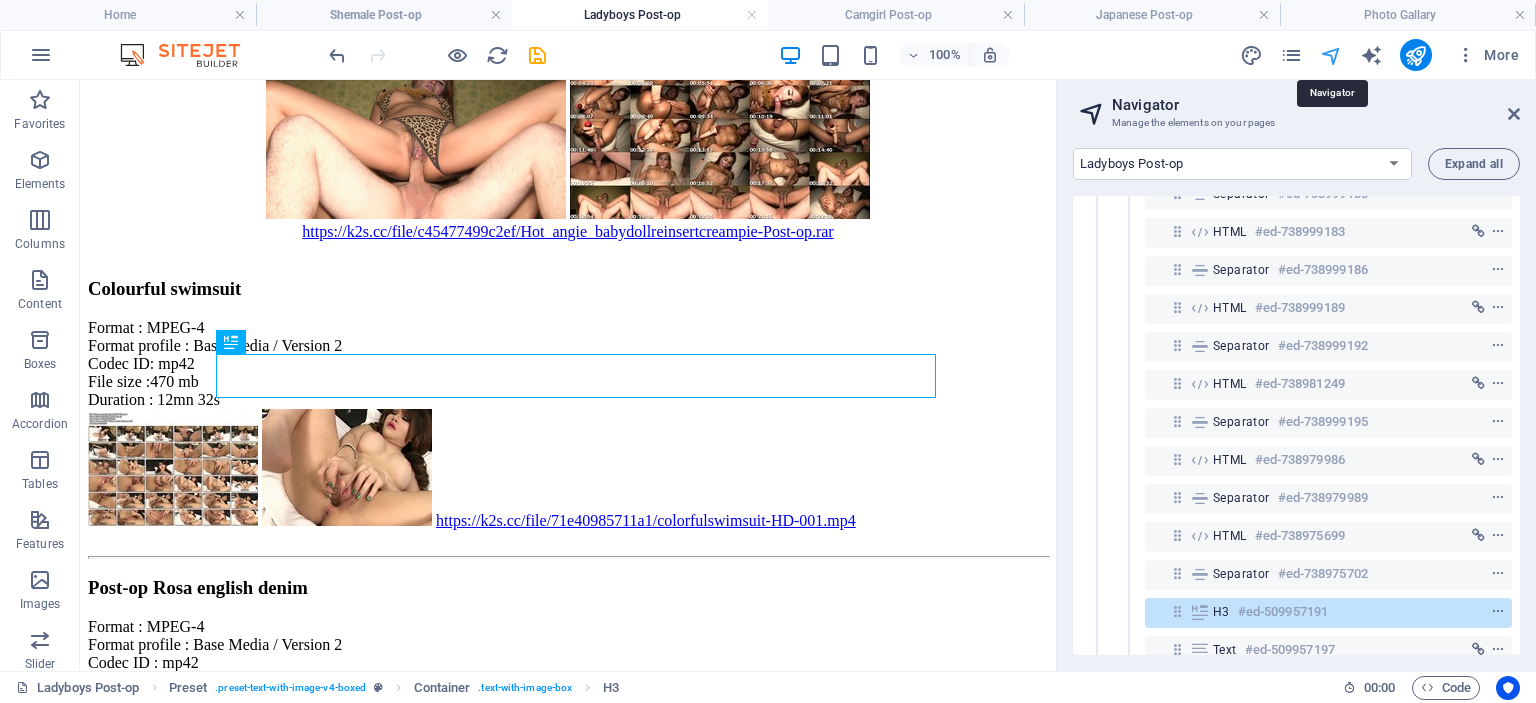 scroll, scrollTop: 476, scrollLeft: 0, axis: vertical 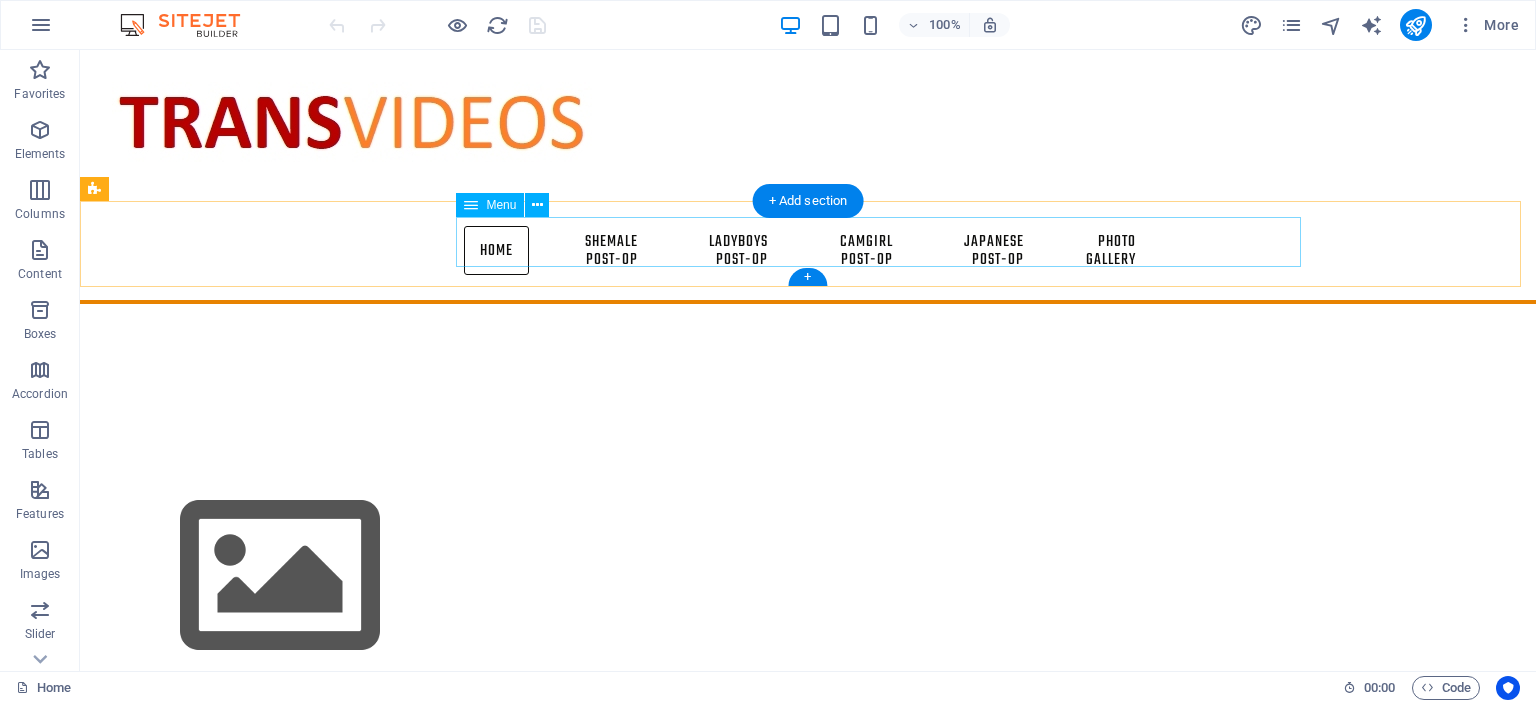 click on "Home Shemale Post-op Ladyboys Post-op  Camgirl Post-op Japanese Post-op  Photo Gallery" at bounding box center (808, 250) 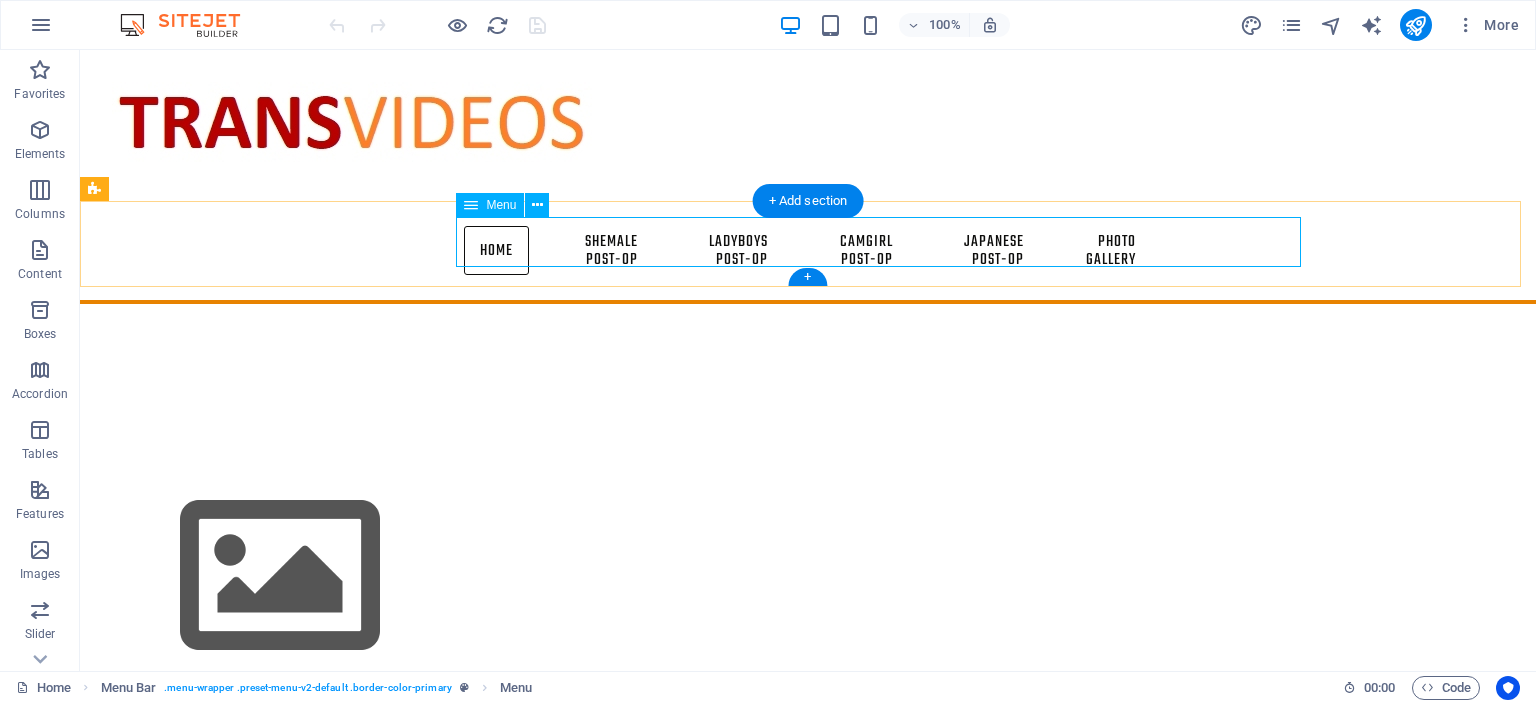 click on "Home Shemale Post-op Ladyboys Post-op  Camgirl Post-op Japanese Post-op  Photo Gallery" at bounding box center [808, 250] 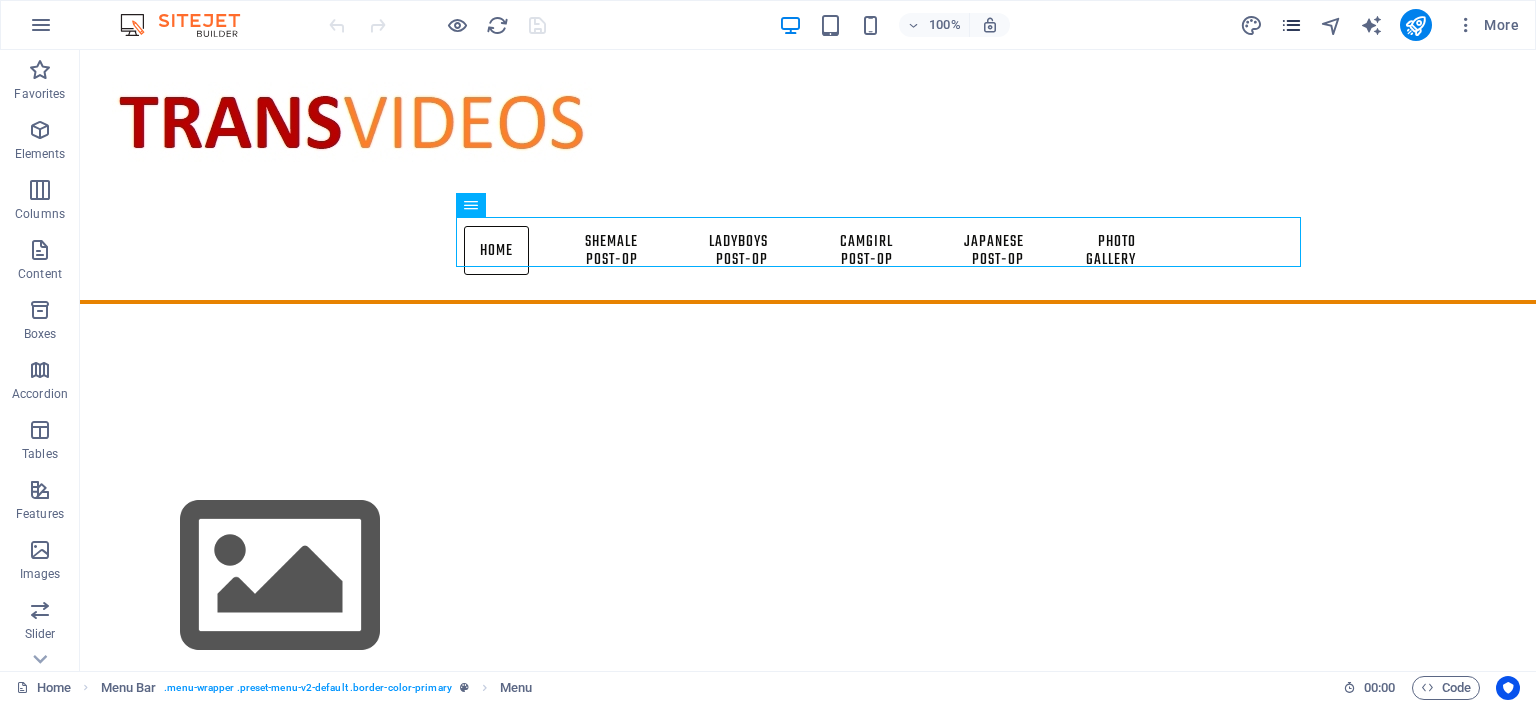 click at bounding box center [1291, 25] 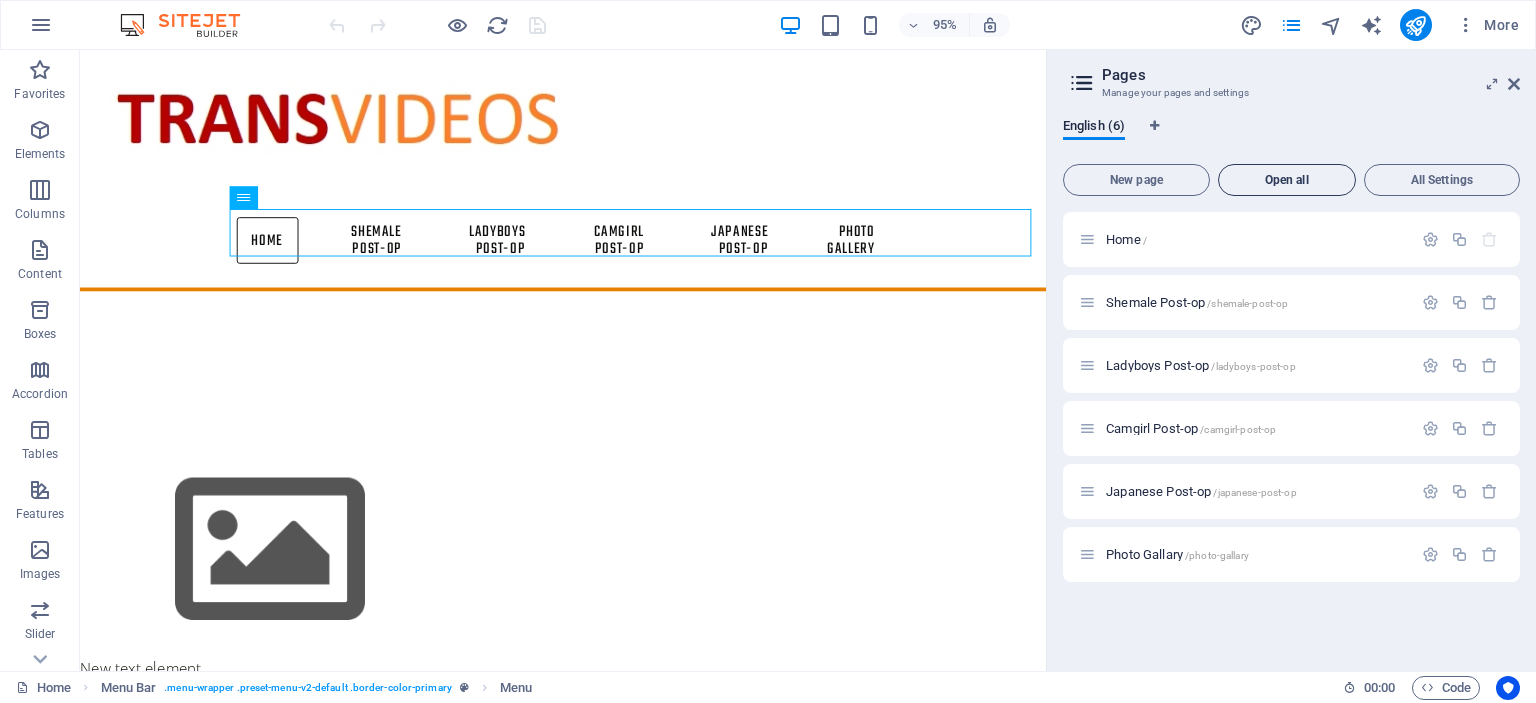 click on "Open all" at bounding box center (1287, 180) 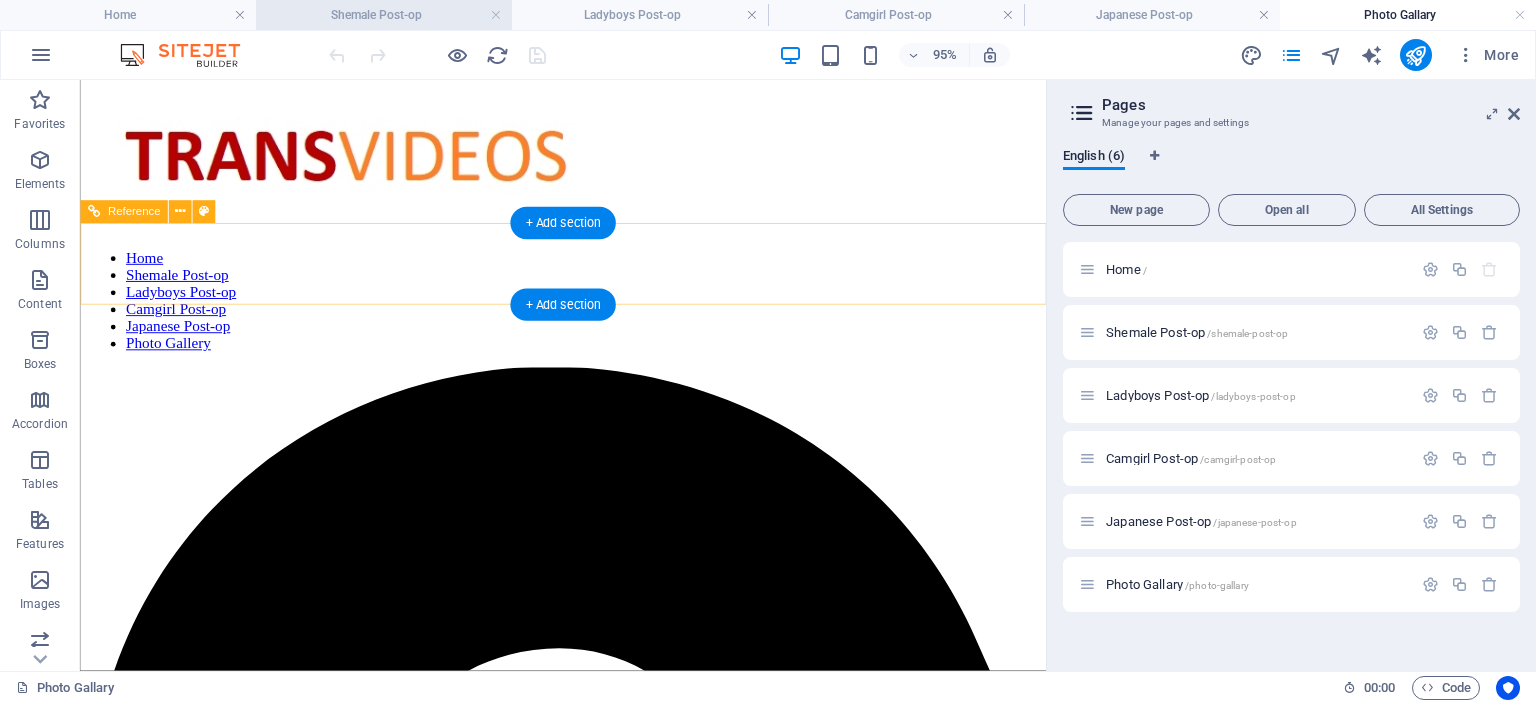 scroll, scrollTop: 0, scrollLeft: 0, axis: both 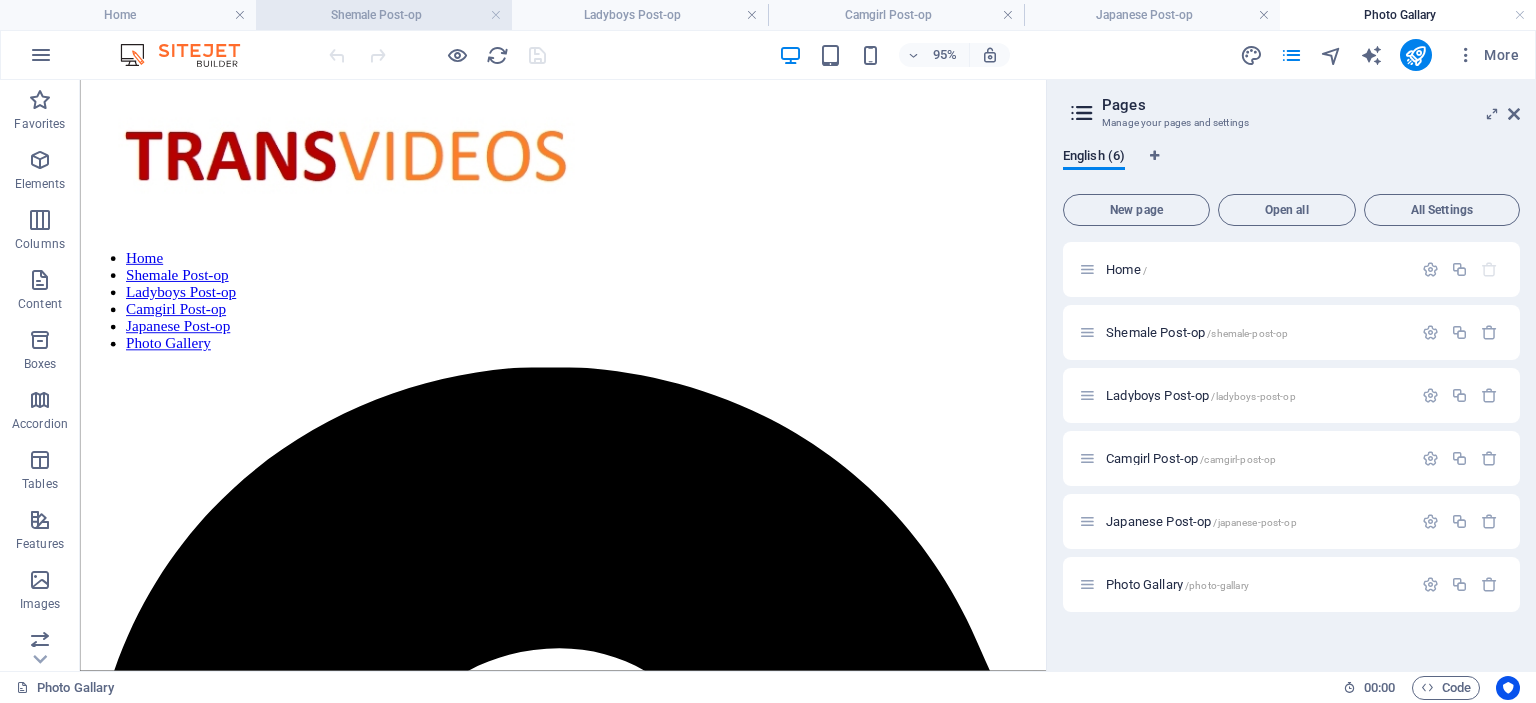 click on "Shemale Post-op" at bounding box center (384, 15) 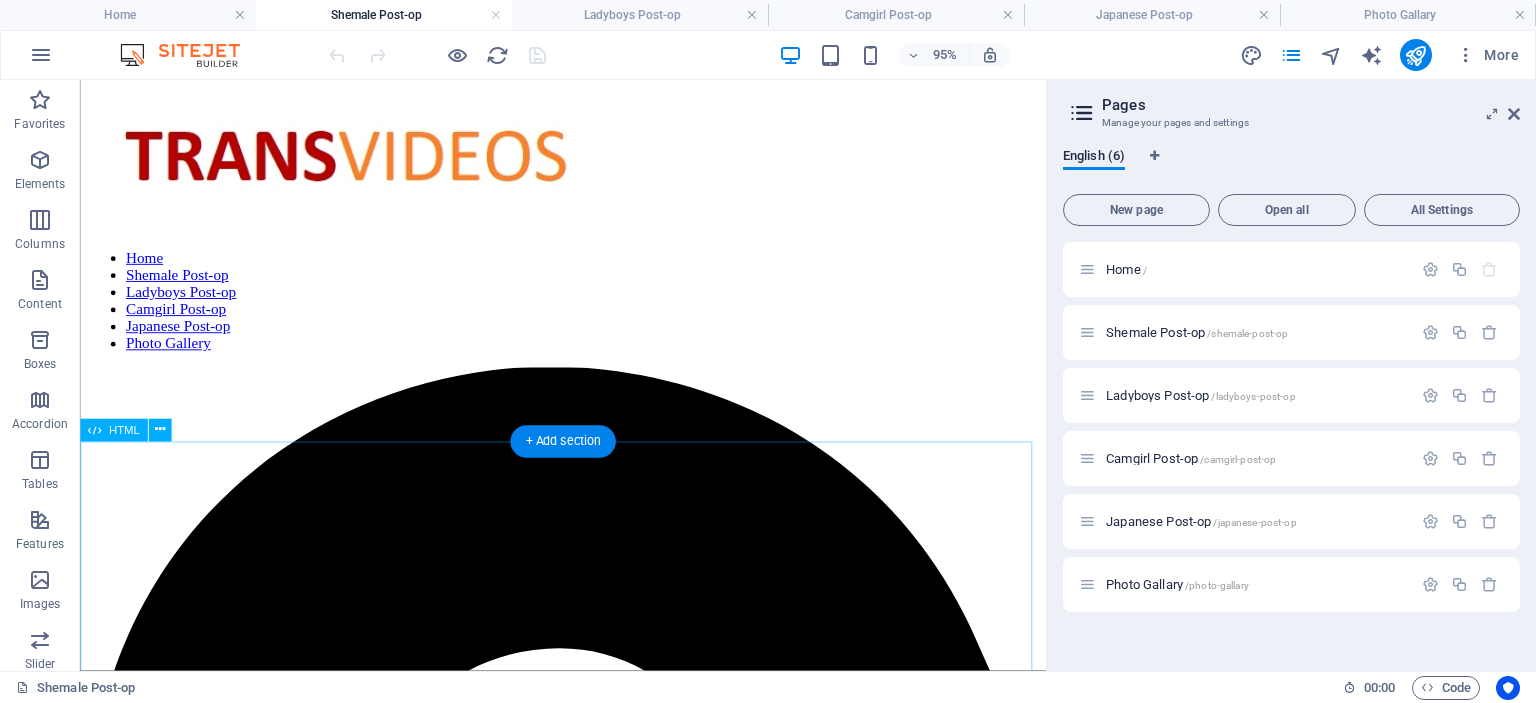 click on "Post-op Queen Zoe Summers is a gamer
Format : Mp4
Format profile : Base Media
Link: K2S
File size :770 MiB
Duration :12 mn 06 s
https://k2s.cc/file/754e8d2c91ee6/Post-op_Queen_Zoe_Summers_is_a_gamer.mp4" at bounding box center (588, 3467) 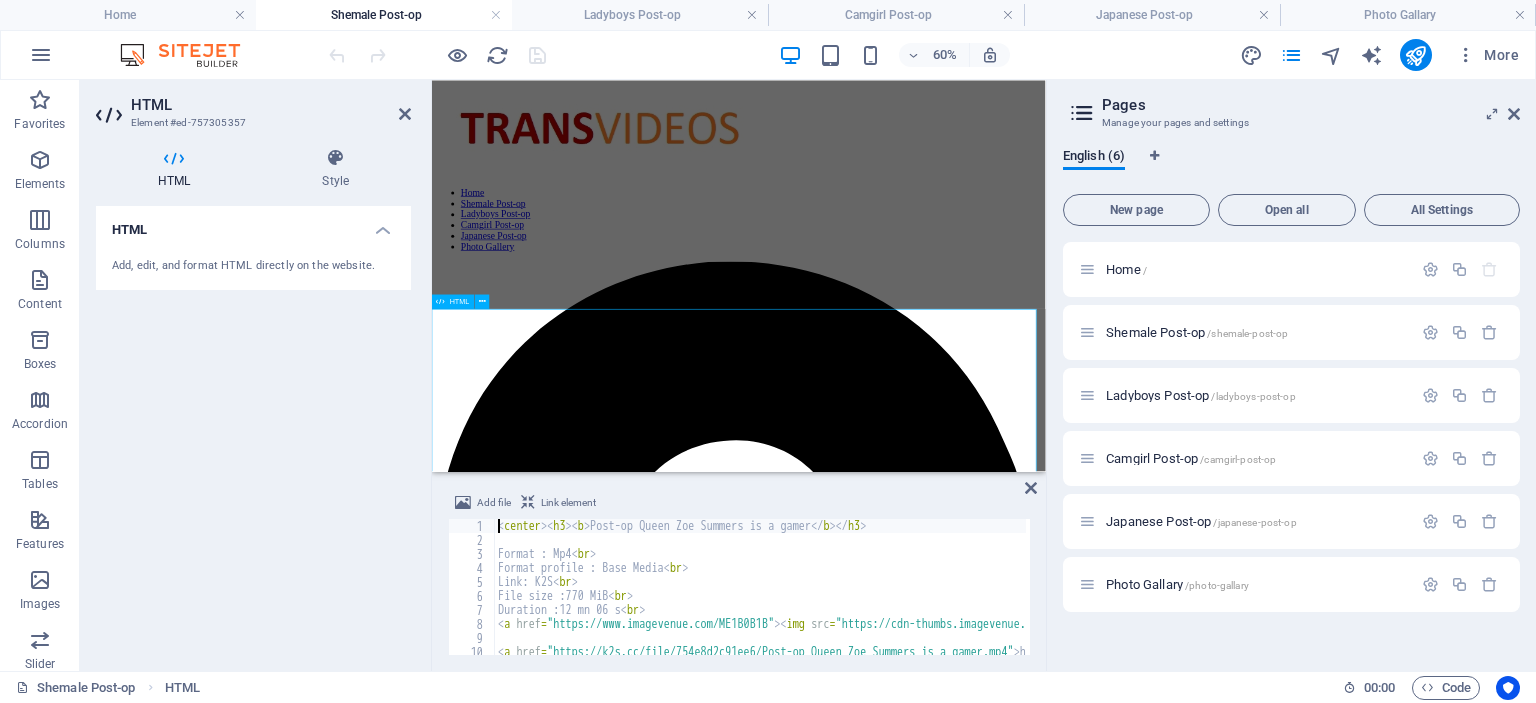 click on "Post-op Queen Zoe Summers is a gamer
Format : Mp4
Format profile : Base Media
Link: K2S
File size :770 MiB
Duration :12 mn 06 s
https://k2s.cc/file/754e8d2c91ee6/Post-op_Queen_Zoe_Summers_is_a_gamer.mp4" at bounding box center (943, 3484) 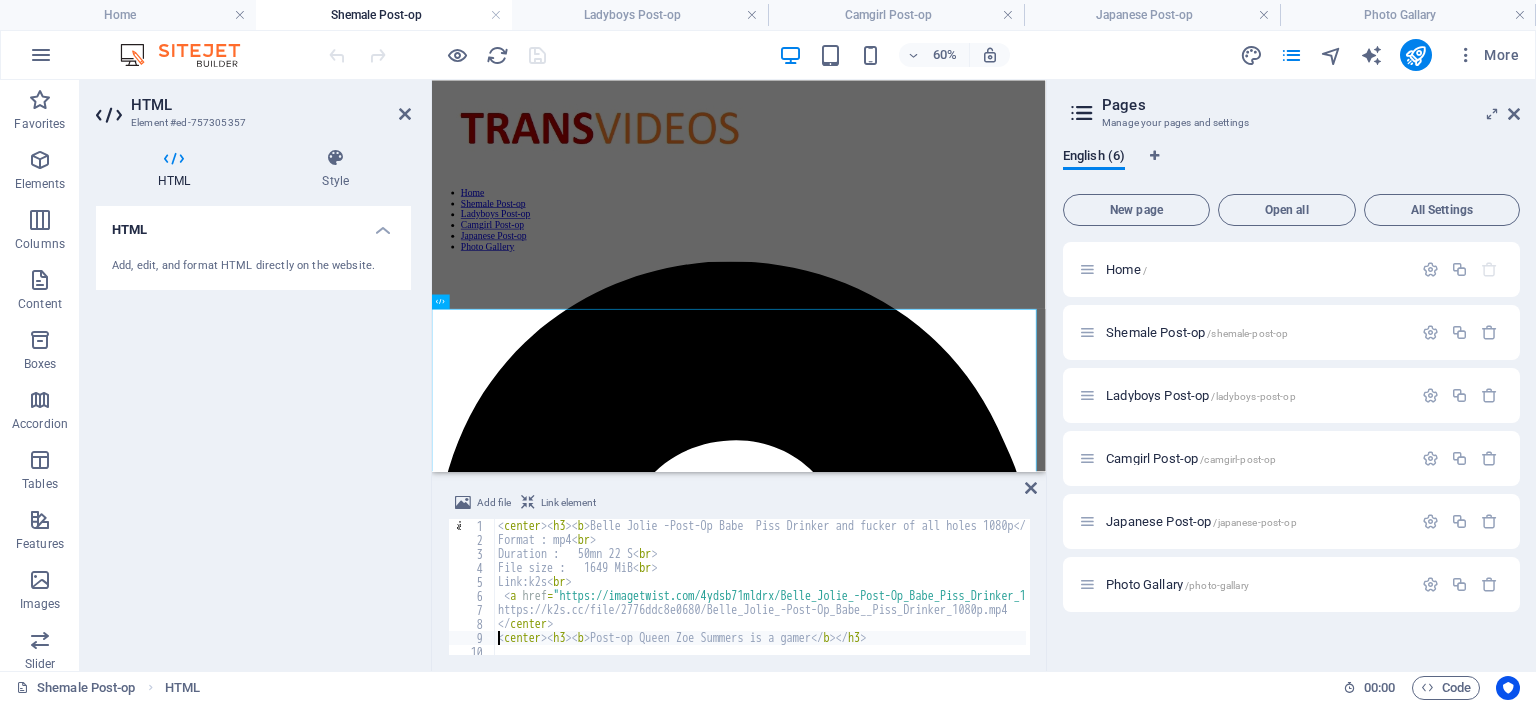 click on "< center > < h3 > < b >  Belle Jolie -Post-Op Babe  Piss Drinker and fucker of all holes 1080p   </ b > </ h3 >  Format : mp4 < br > Duration :   50mn 22 S < br > File size :   1649 MiB < br > Link:k2s < br >     < a   href = "https://imagetwist.com/4ydsb71mldrx/Belle_Jolie_-Post-Op_Babe_Piss_Drinker_1080p.jpg" > < img   src = "https://img166.imagetwist.com/th/71178/4ydsb71mldrx.jpg"   /> </ a > < br > https://k2s.cc/file/2776ddc8e0680/Belle_Jolie_-Post-Op_Babe__Piss_Drinker_1080p.mp4 </ center > < center > < h3 > < b > Post-op Queen Zoe Summers is a gamer </ b > </ h3 > Format : Mp4 < br >" at bounding box center (1081, 599) 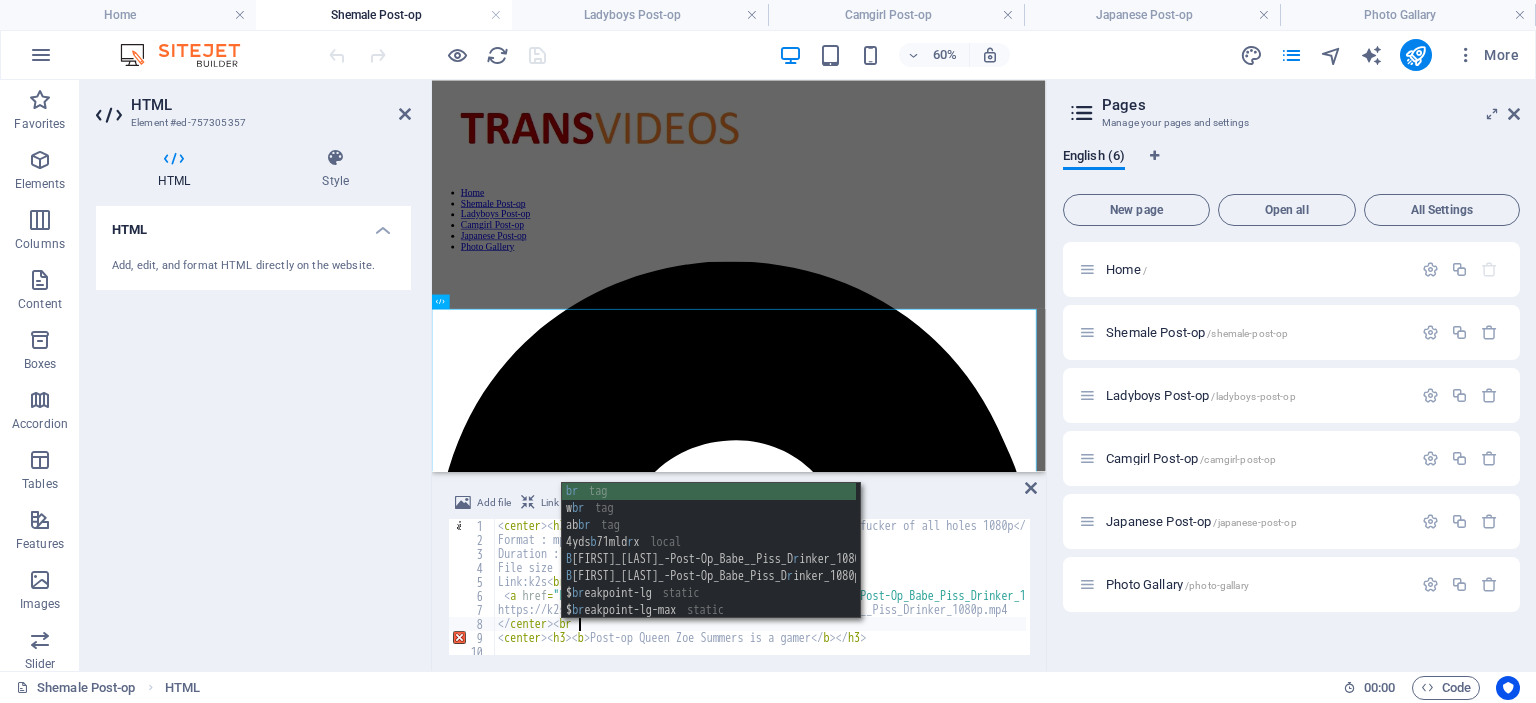 scroll, scrollTop: 0, scrollLeft: 5, axis: horizontal 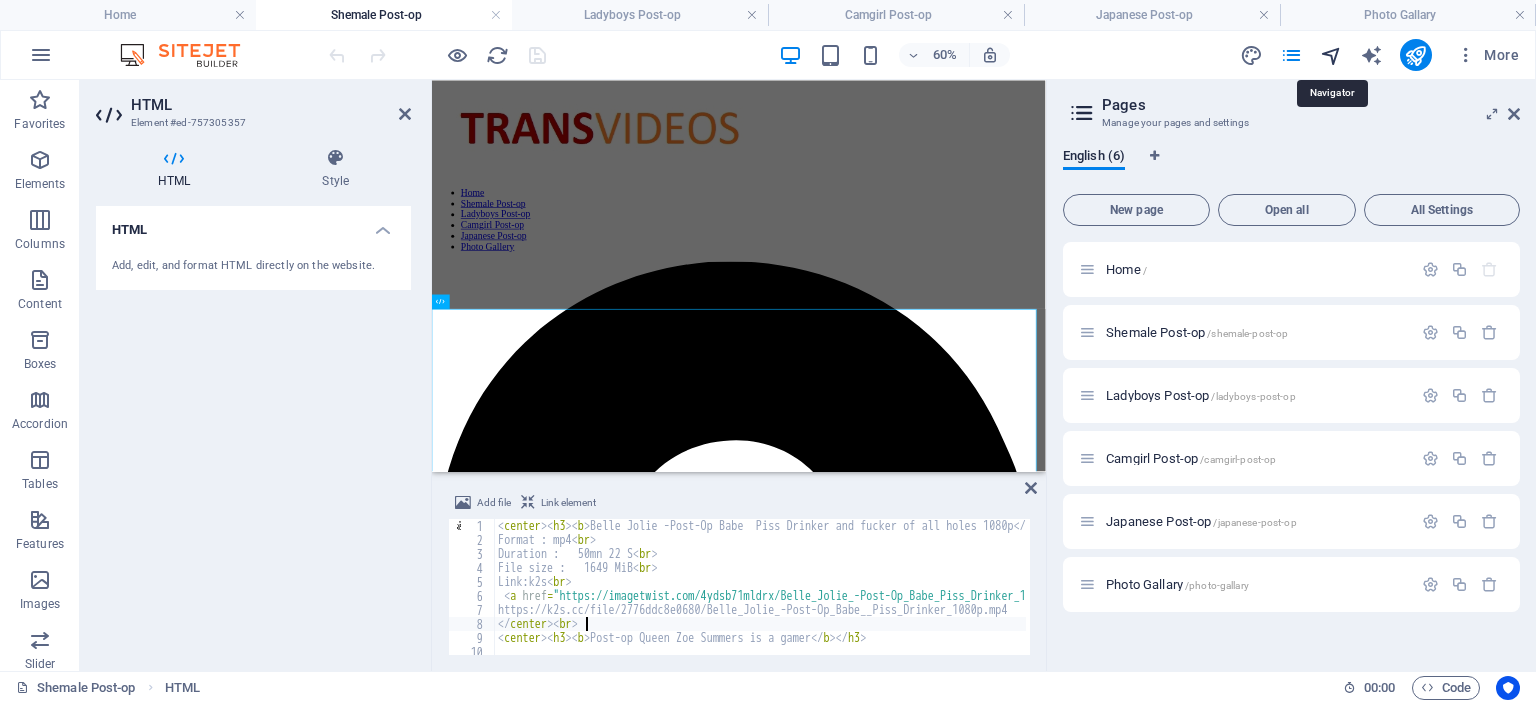 type on "</center><br>" 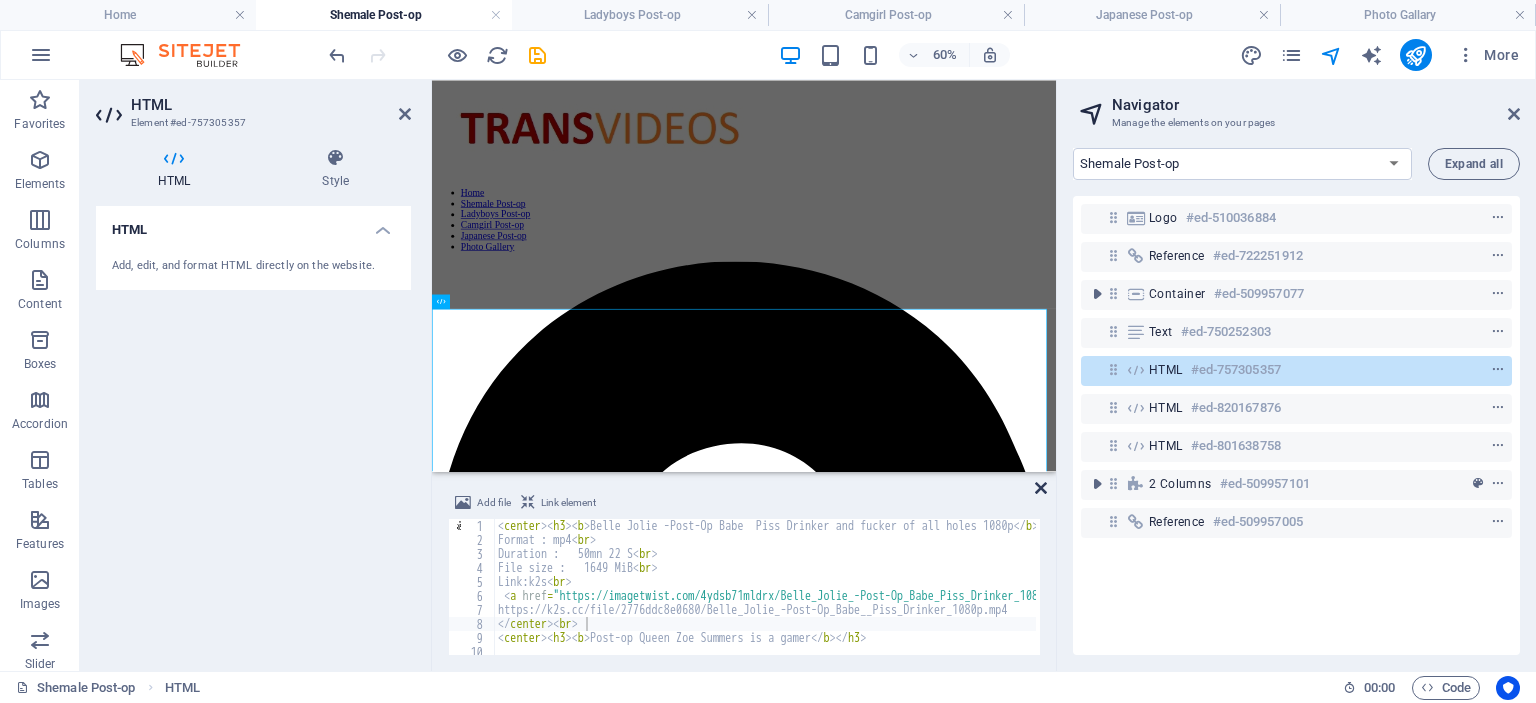 click at bounding box center (1041, 488) 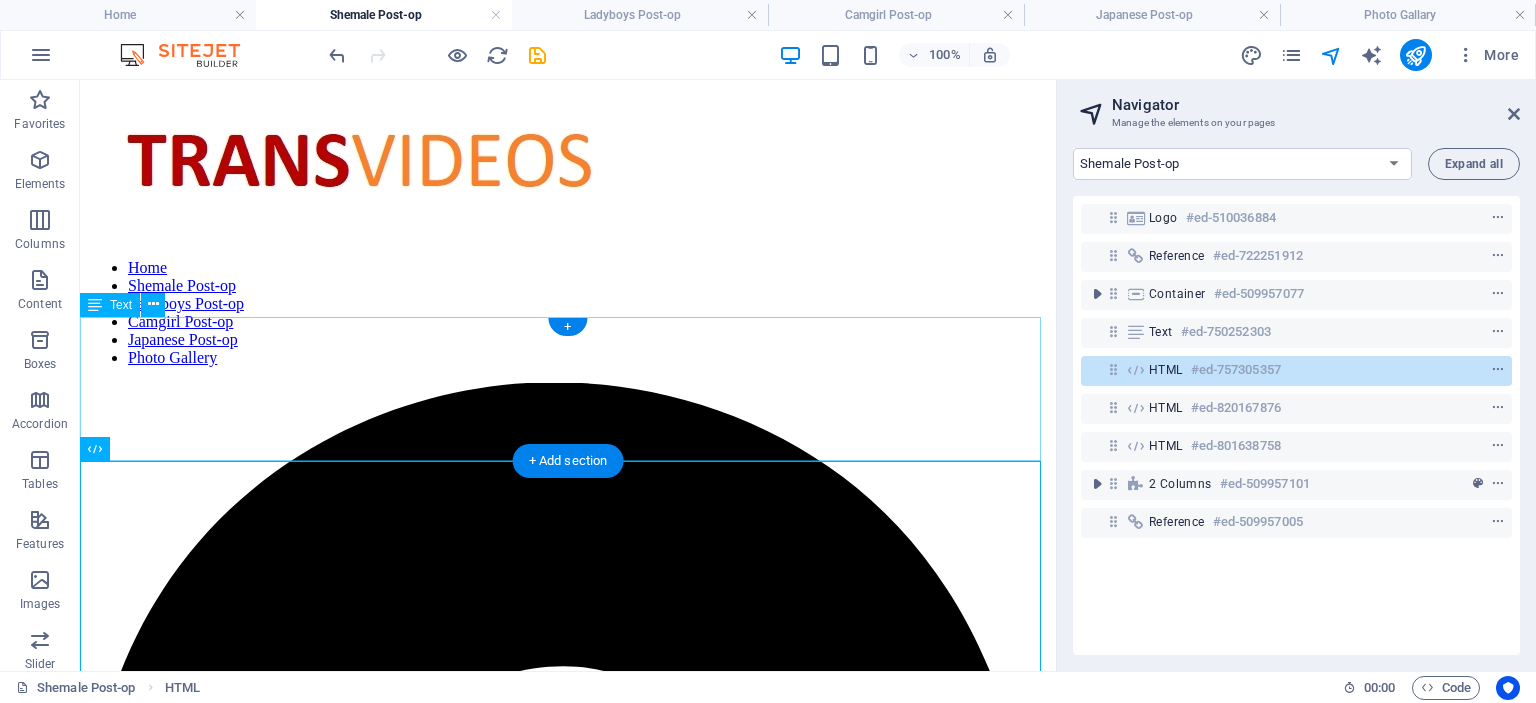 click on "shemale VIDEOS" at bounding box center [568, 3074] 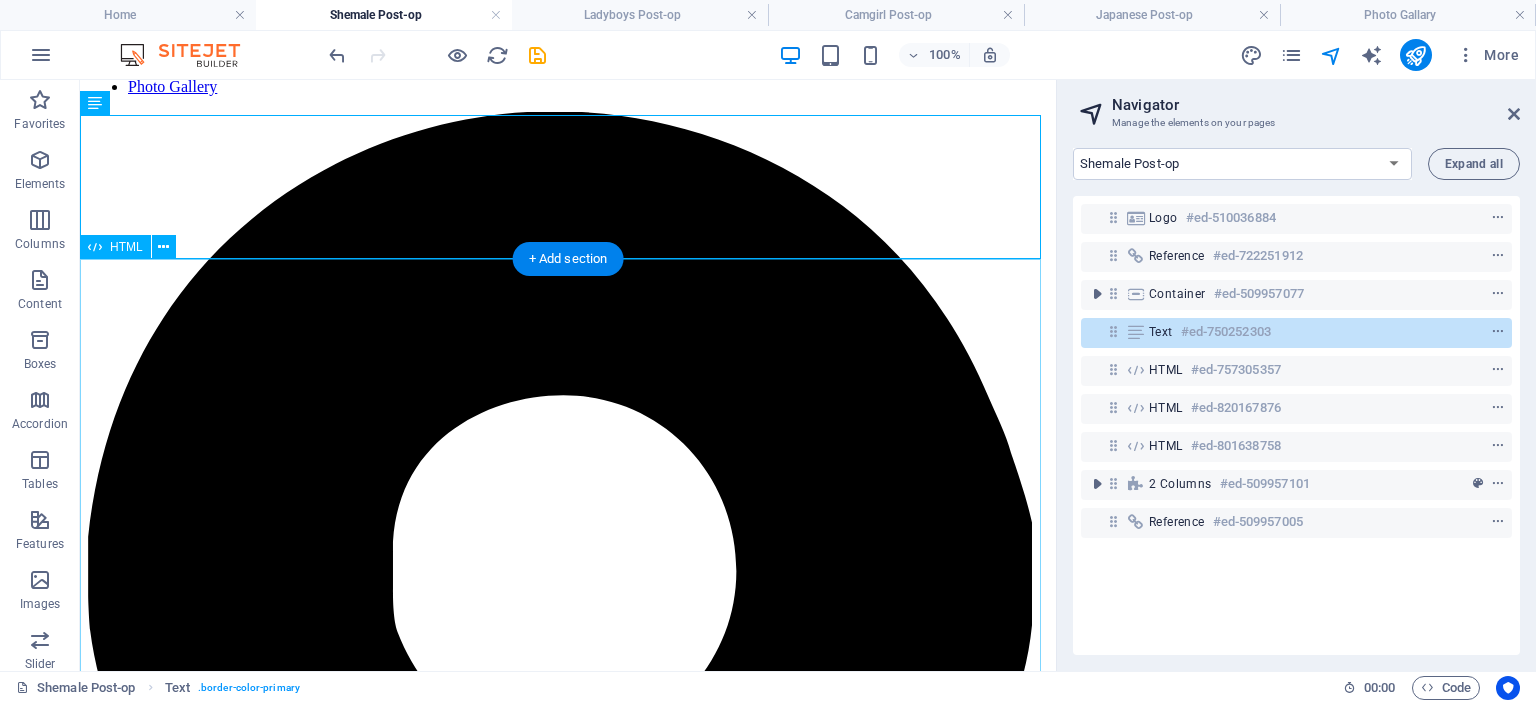 scroll, scrollTop: 300, scrollLeft: 0, axis: vertical 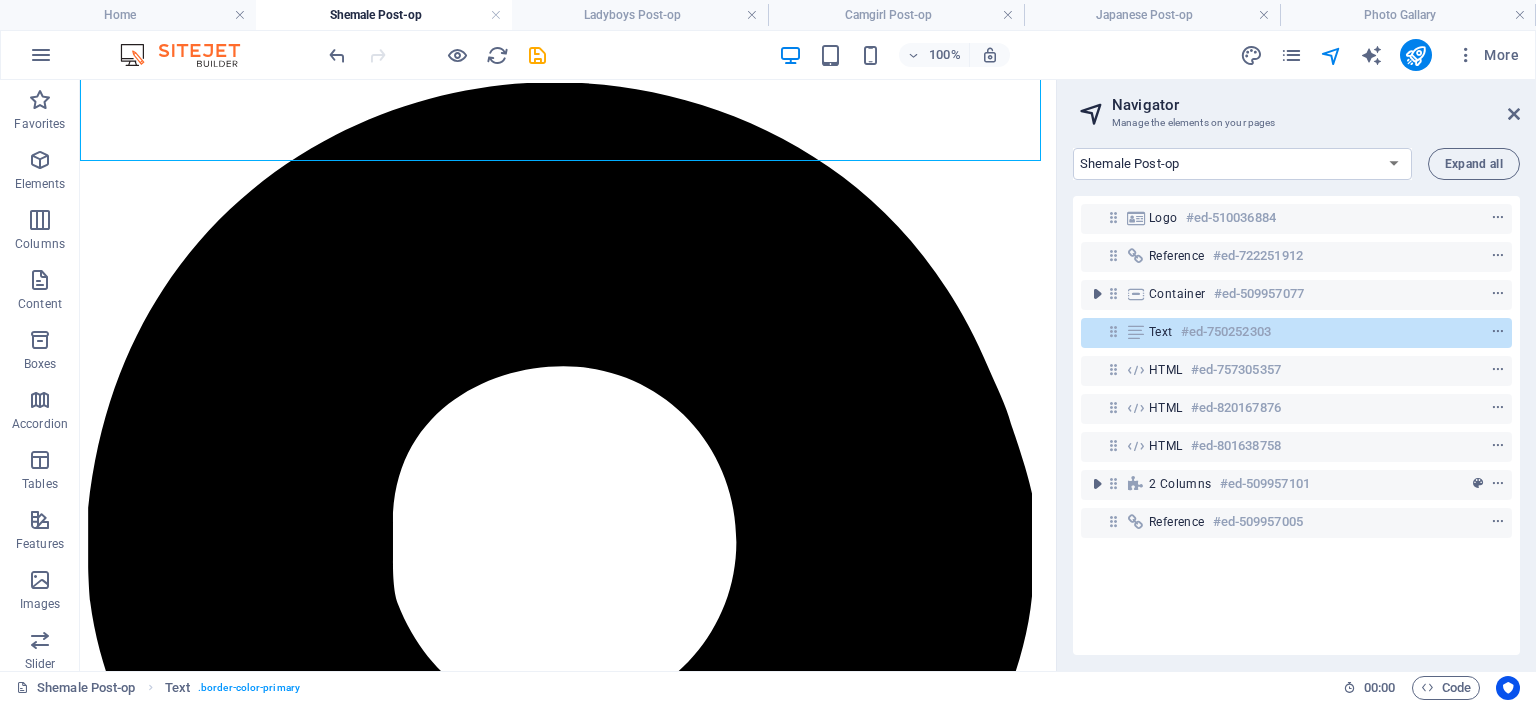 click at bounding box center (1092, 113) 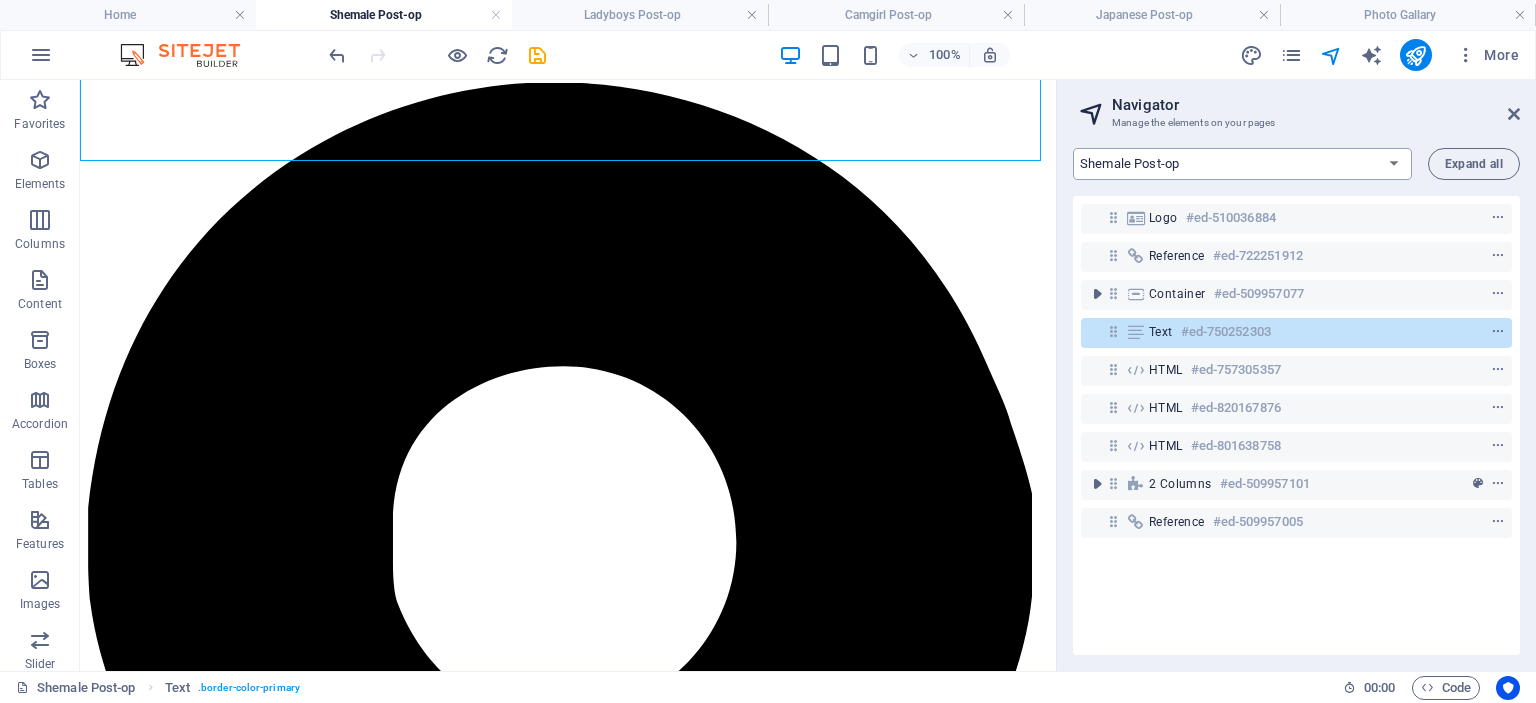 click on "Home  Shemale Post-op  Ladyboys Post-op  Camgirl Post-op  Japanese Post-op  Photo Gallary" at bounding box center (1242, 164) 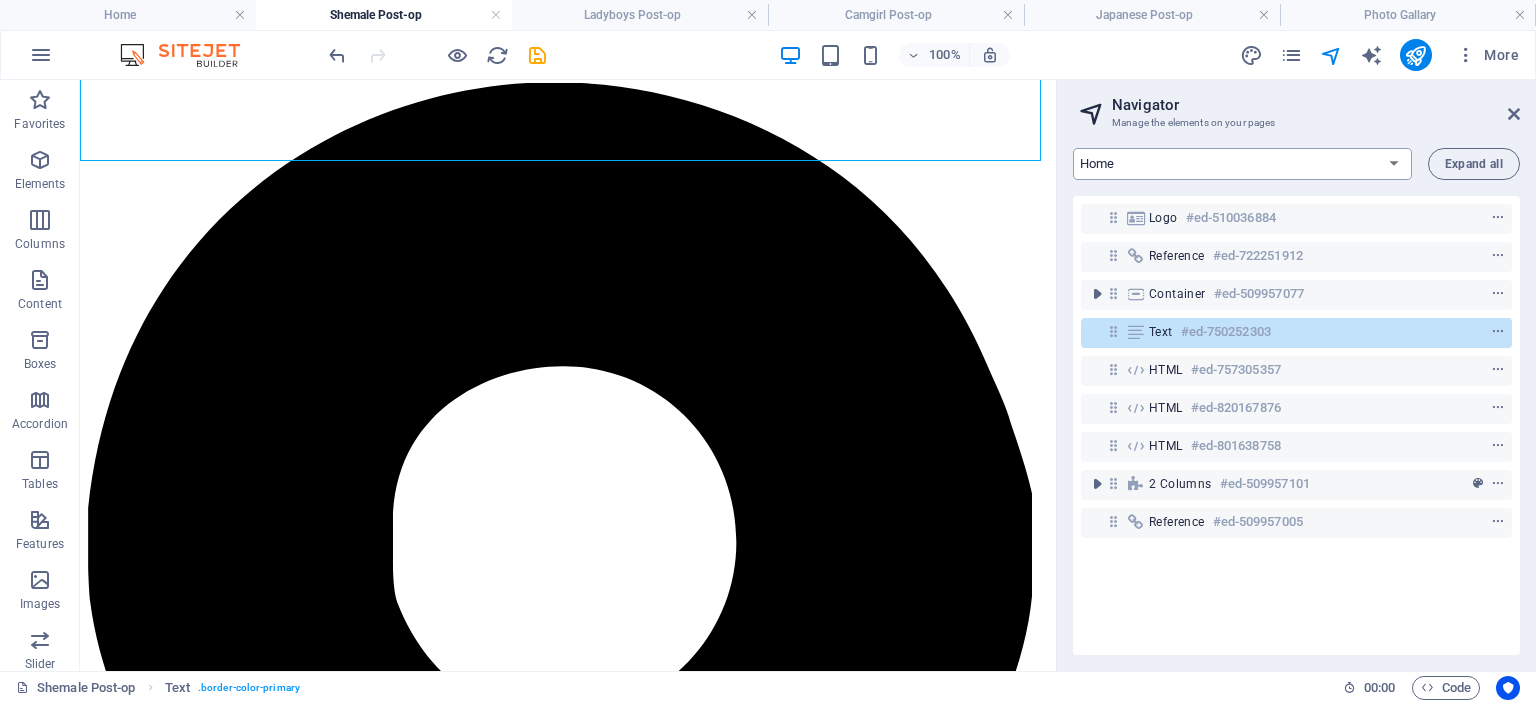 click on "Home  Shemale Post-op  Ladyboys Post-op  Camgirl Post-op  Japanese Post-op  Photo Gallary" at bounding box center (1242, 164) 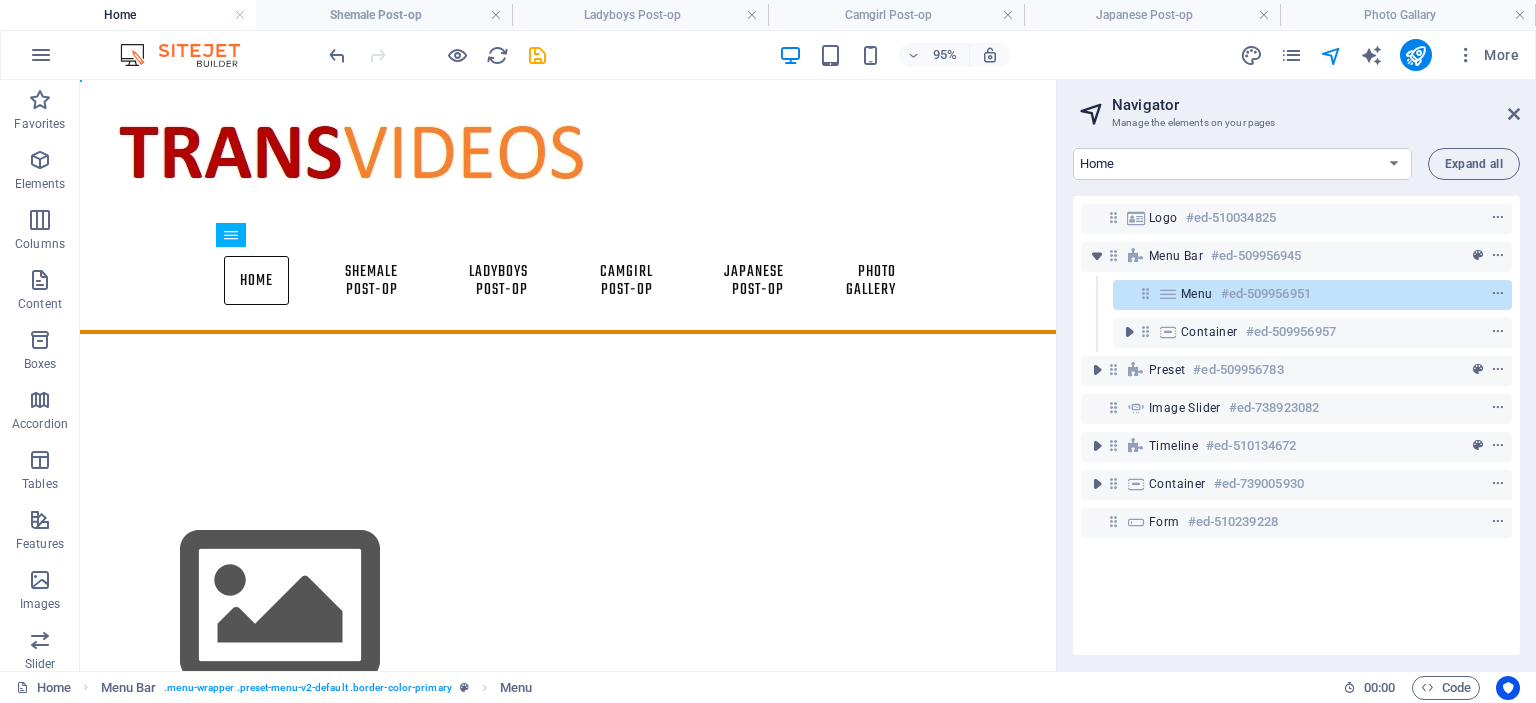 scroll, scrollTop: 0, scrollLeft: 0, axis: both 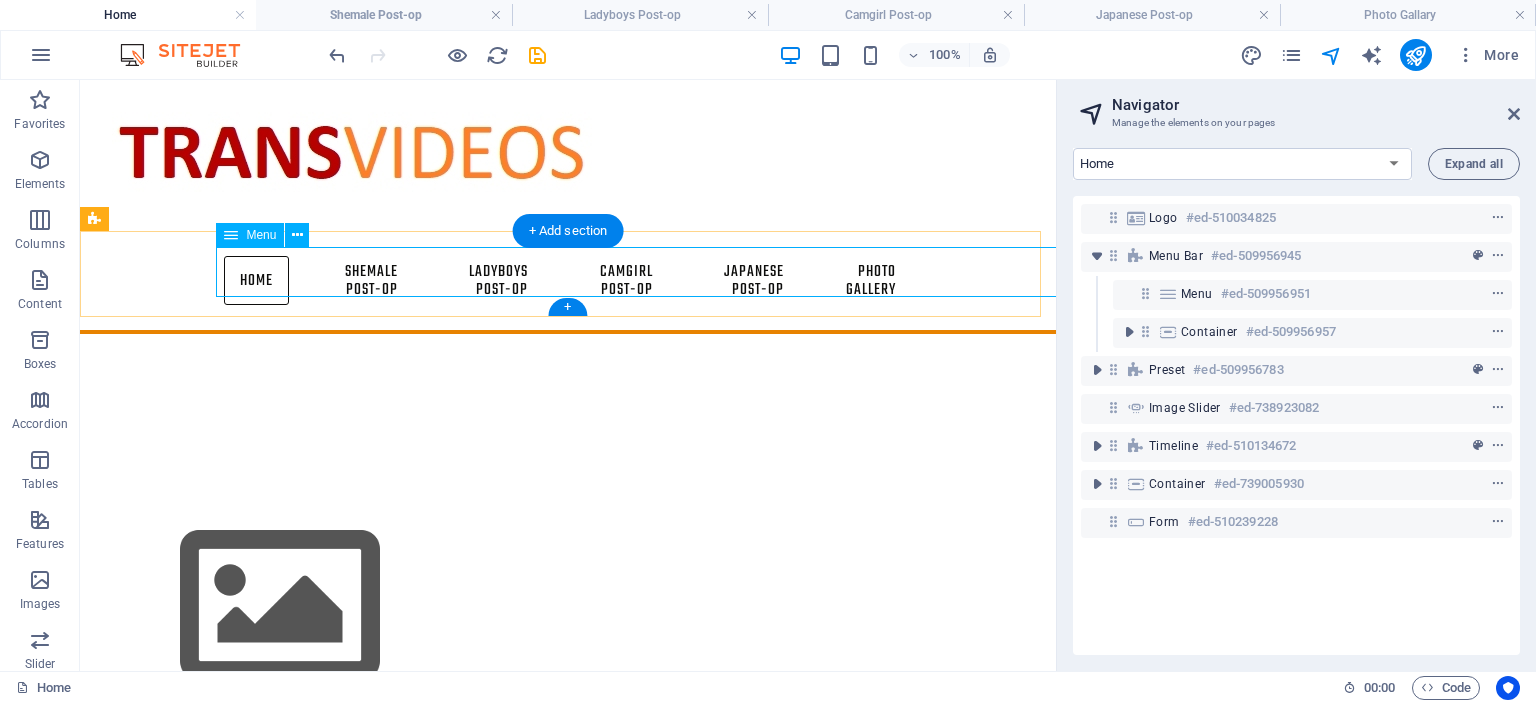 click on "Home Shemale Post-op Ladyboys Post-op  Camgirl Post-op Japanese Post-op  Photo Gallery" at bounding box center [568, 280] 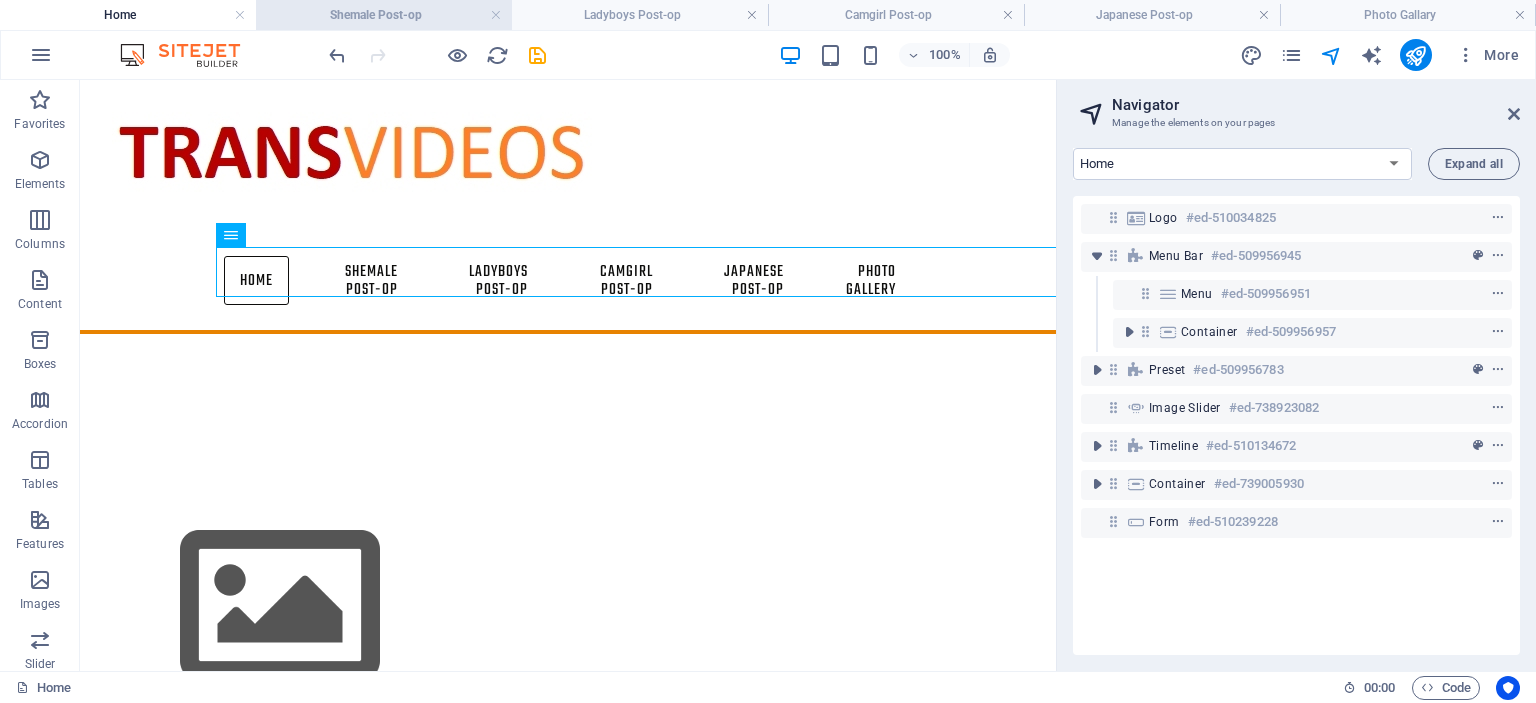 click on "Shemale Post-op" at bounding box center [384, 15] 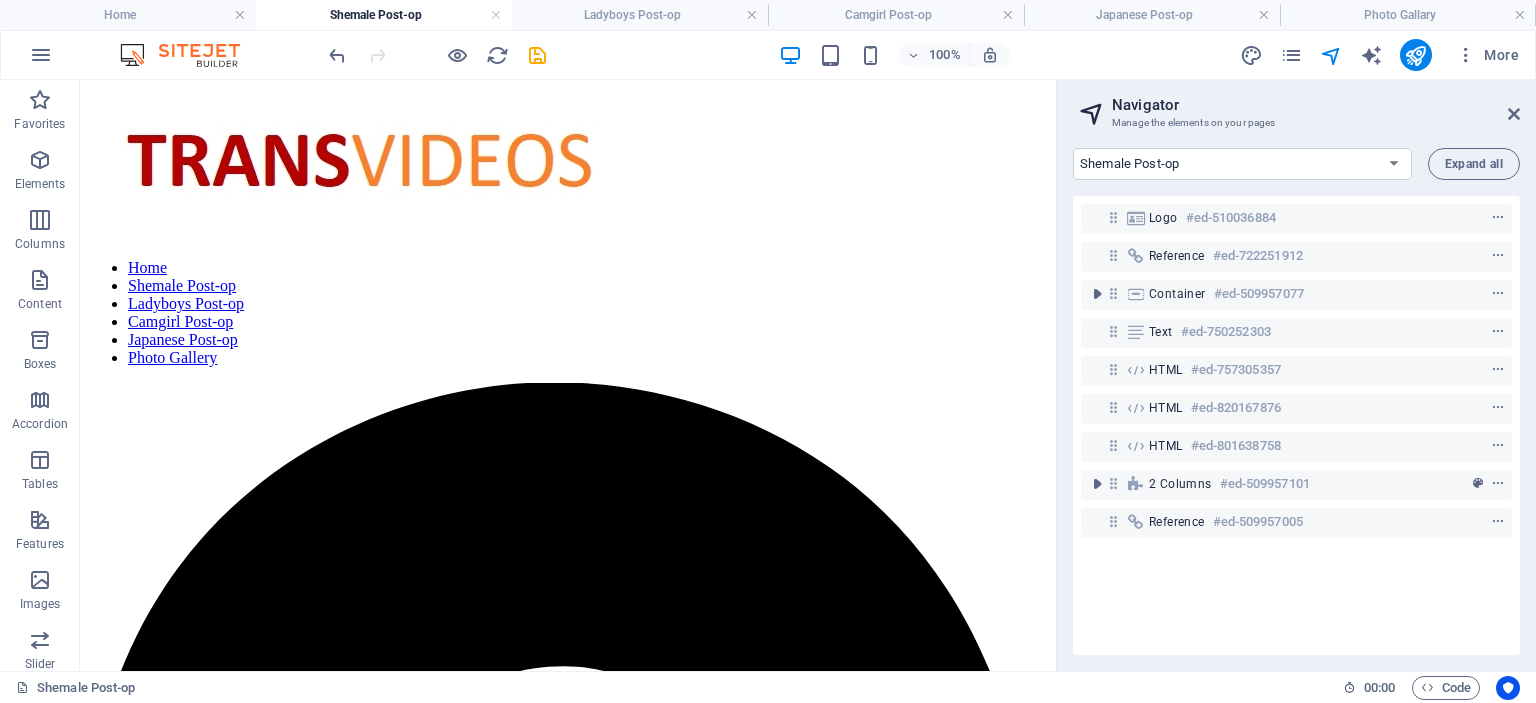 scroll, scrollTop: 300, scrollLeft: 0, axis: vertical 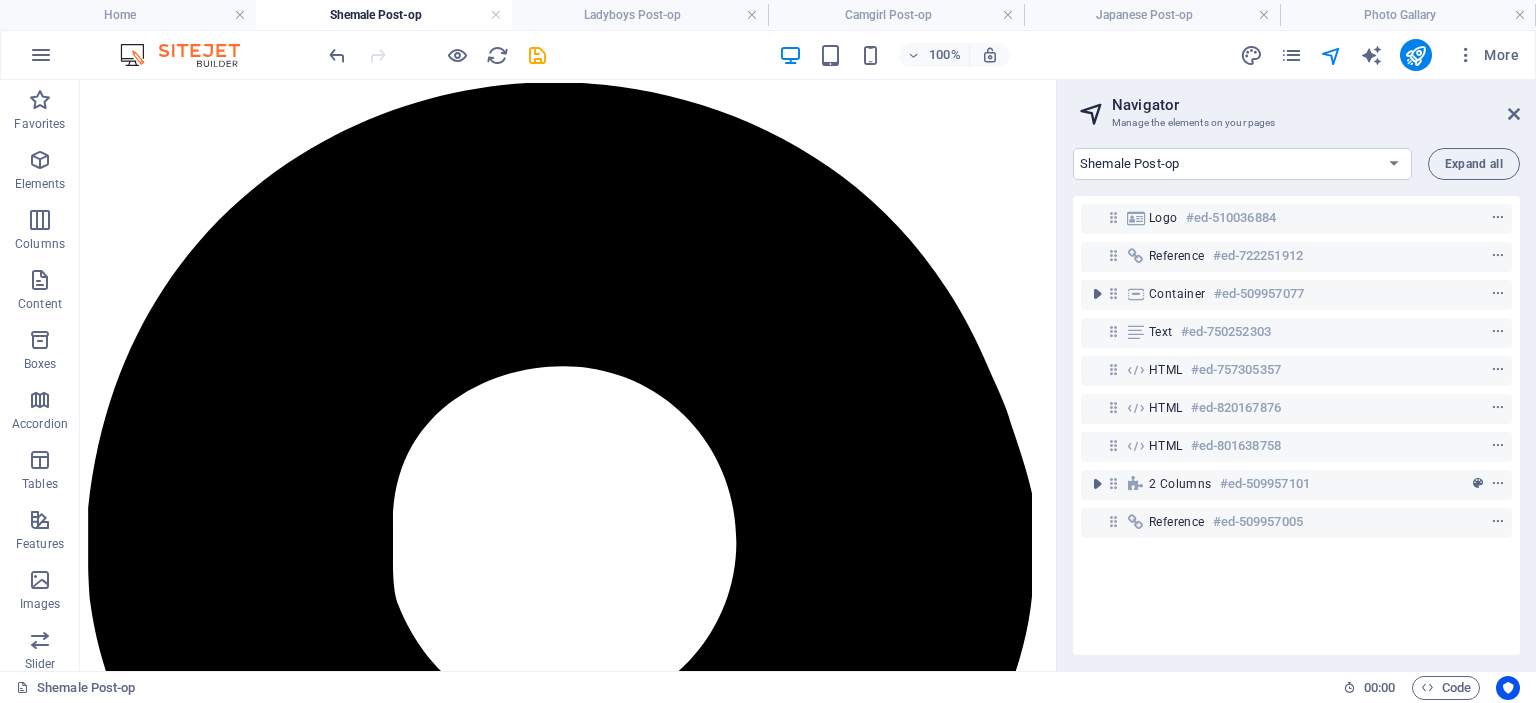 click on "Shemale Post-op" at bounding box center (384, 15) 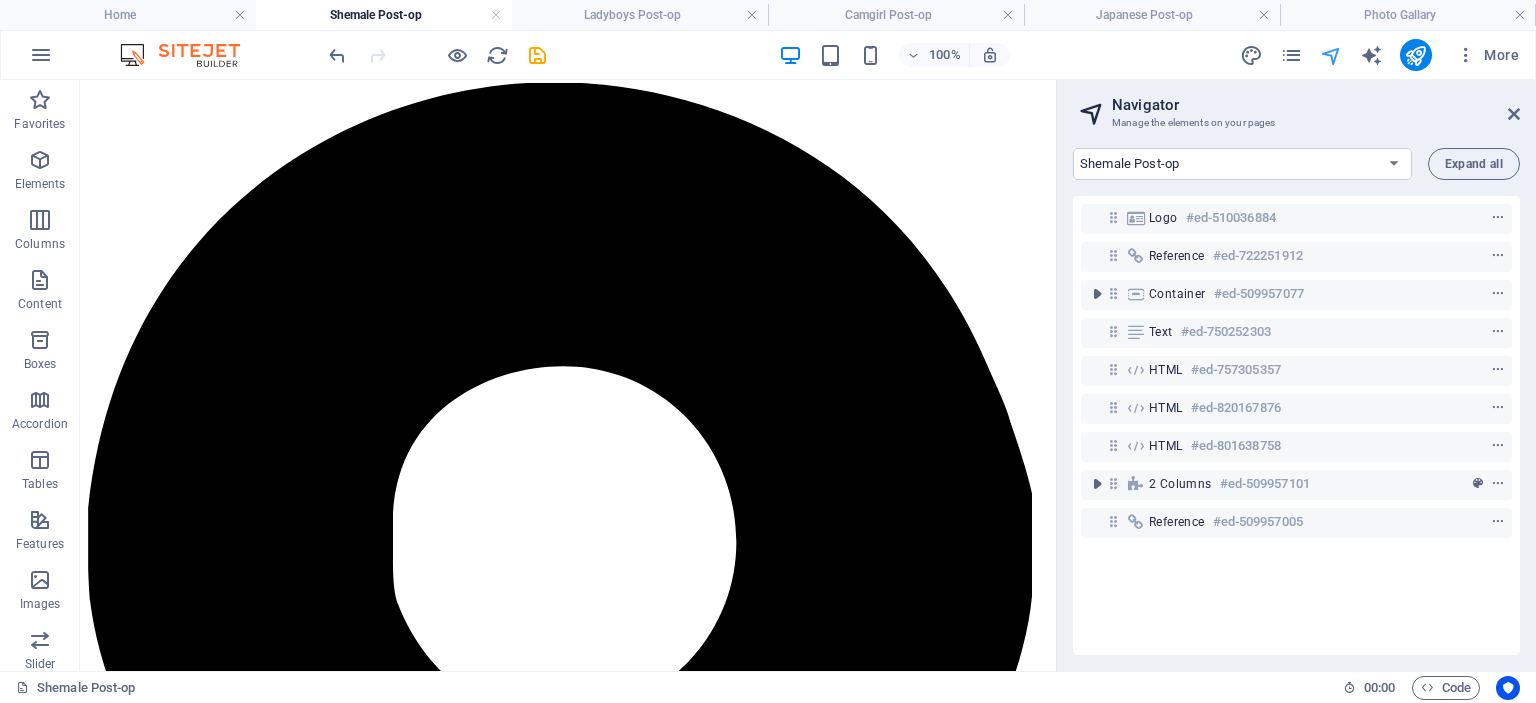 click at bounding box center [1331, 55] 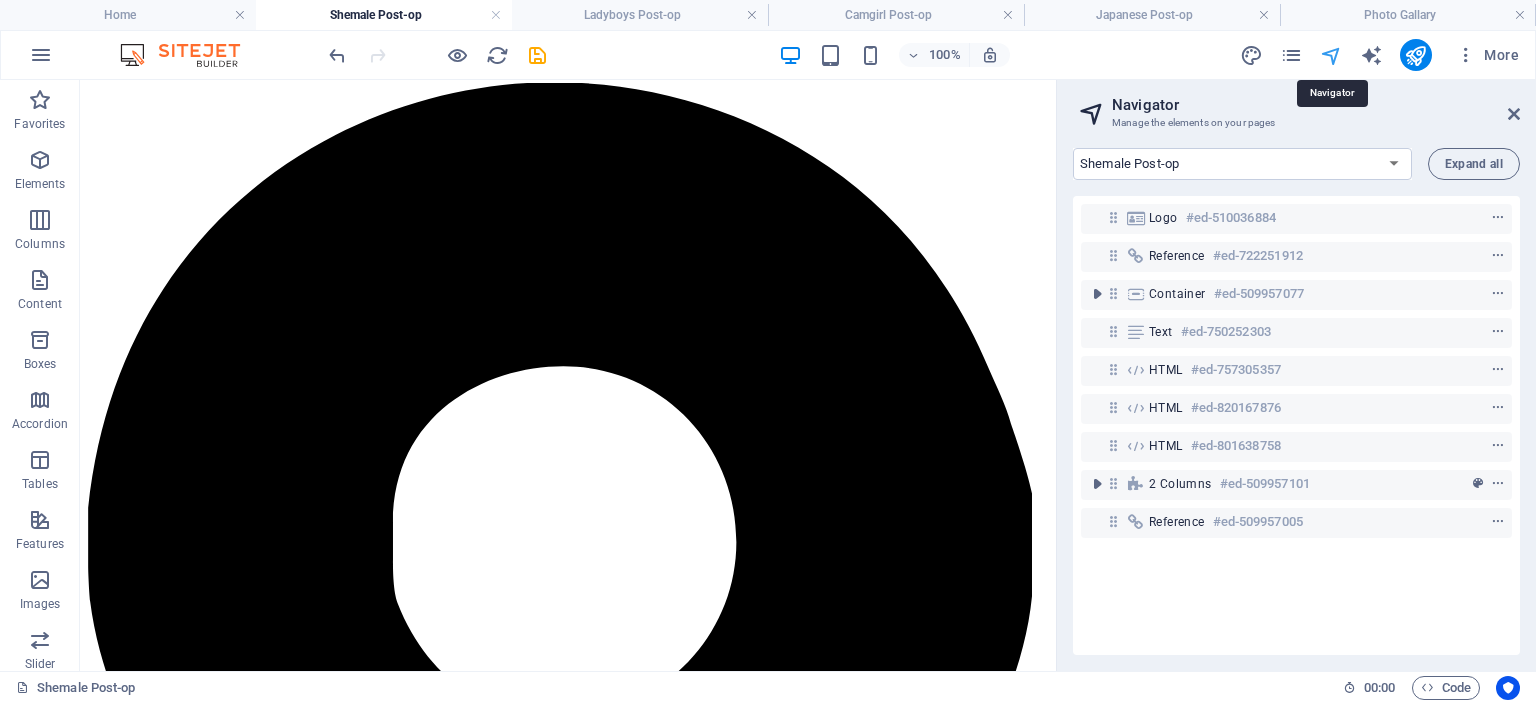 click at bounding box center [1331, 55] 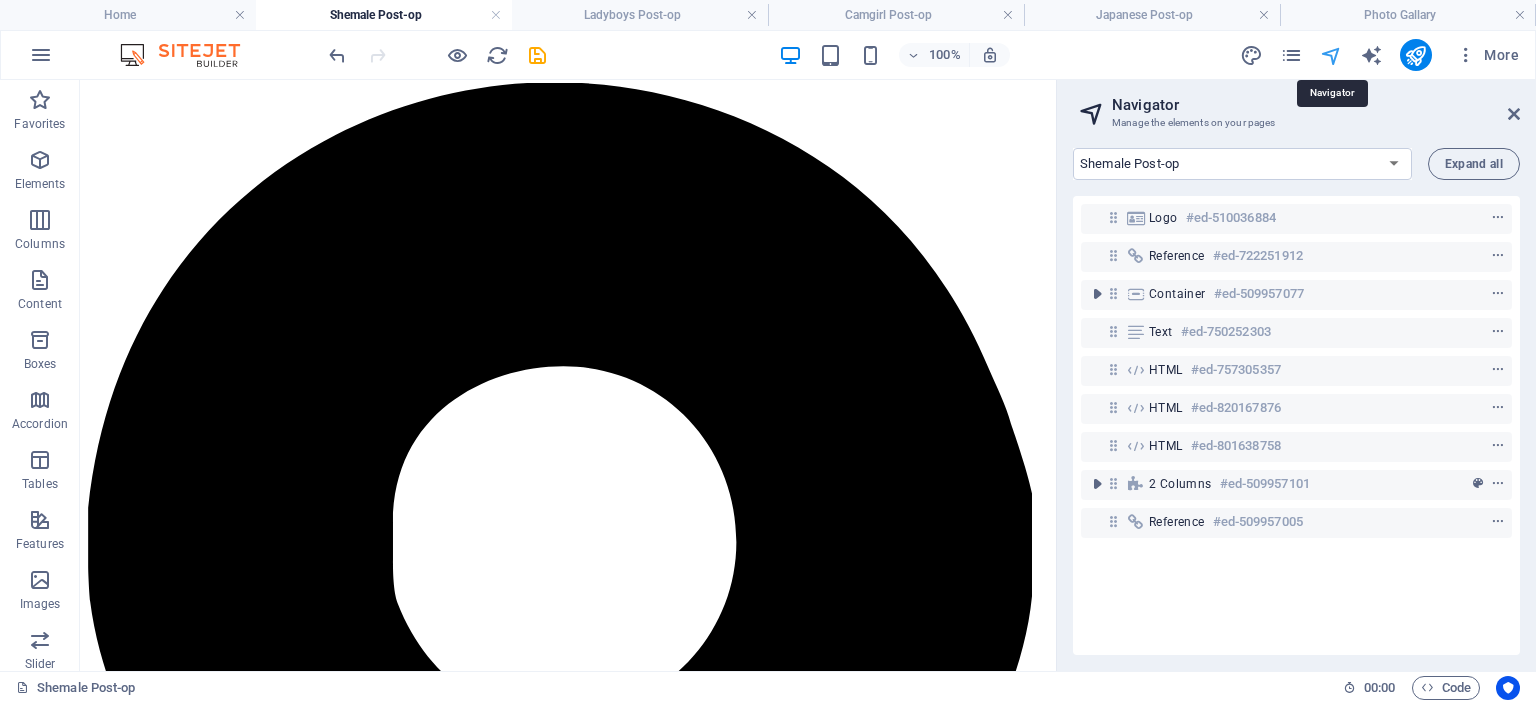 click at bounding box center (1331, 55) 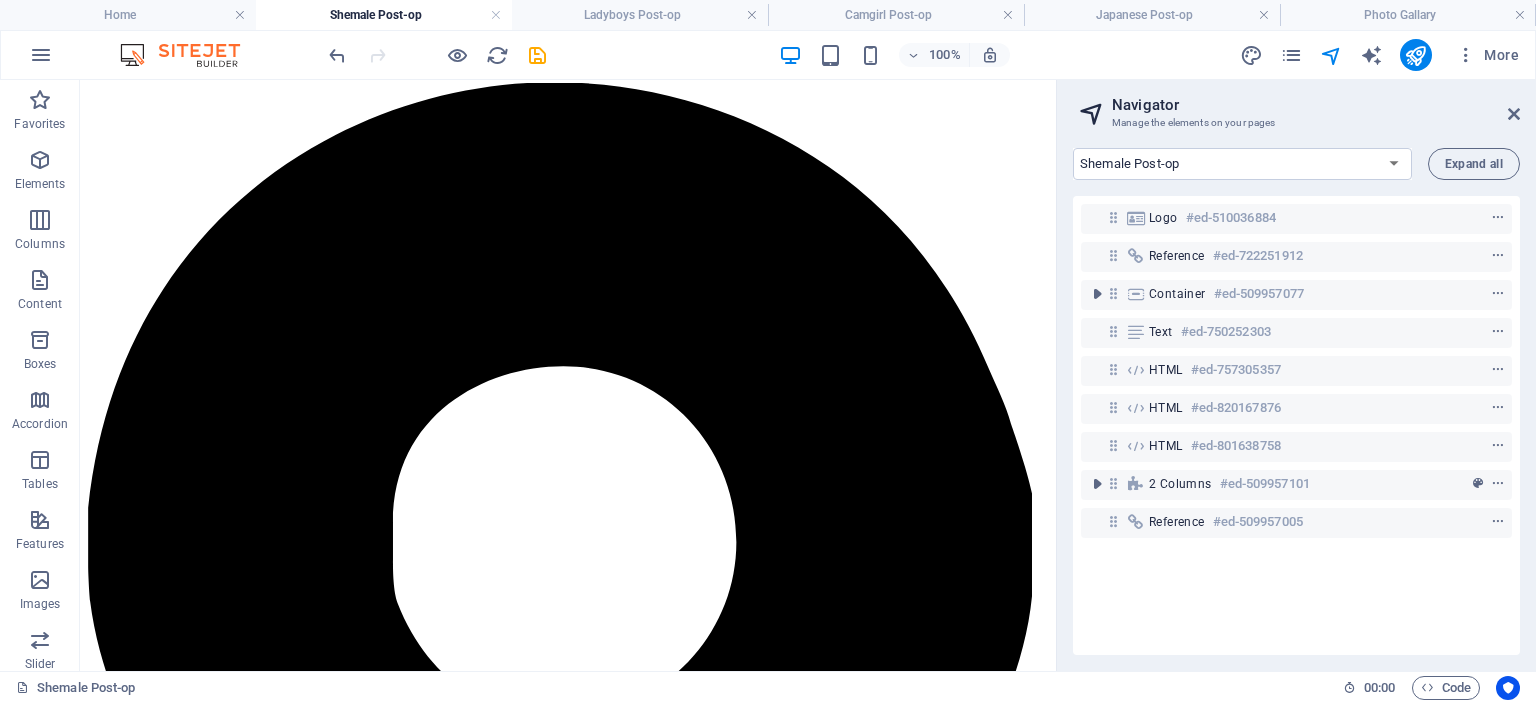 click on "Navigator" at bounding box center (1316, 105) 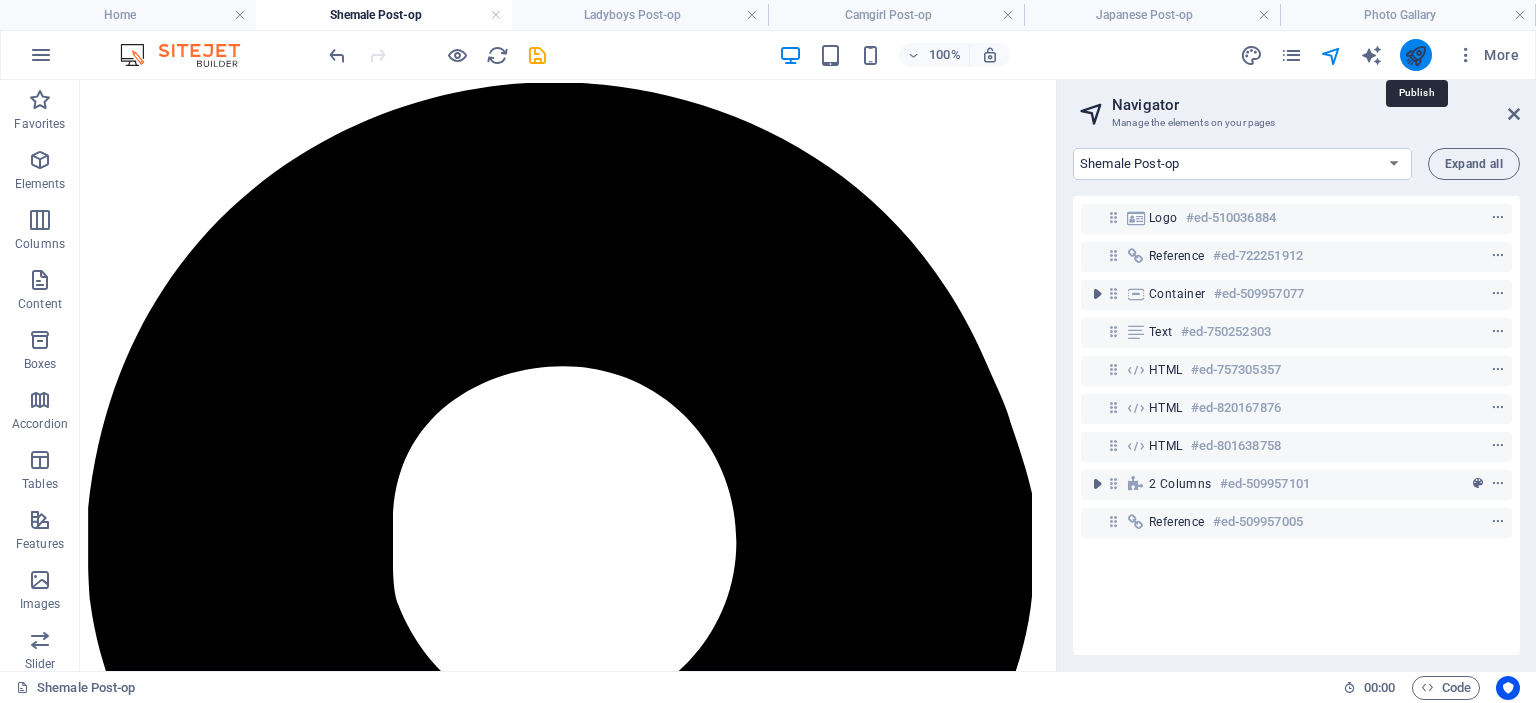 click at bounding box center (1415, 55) 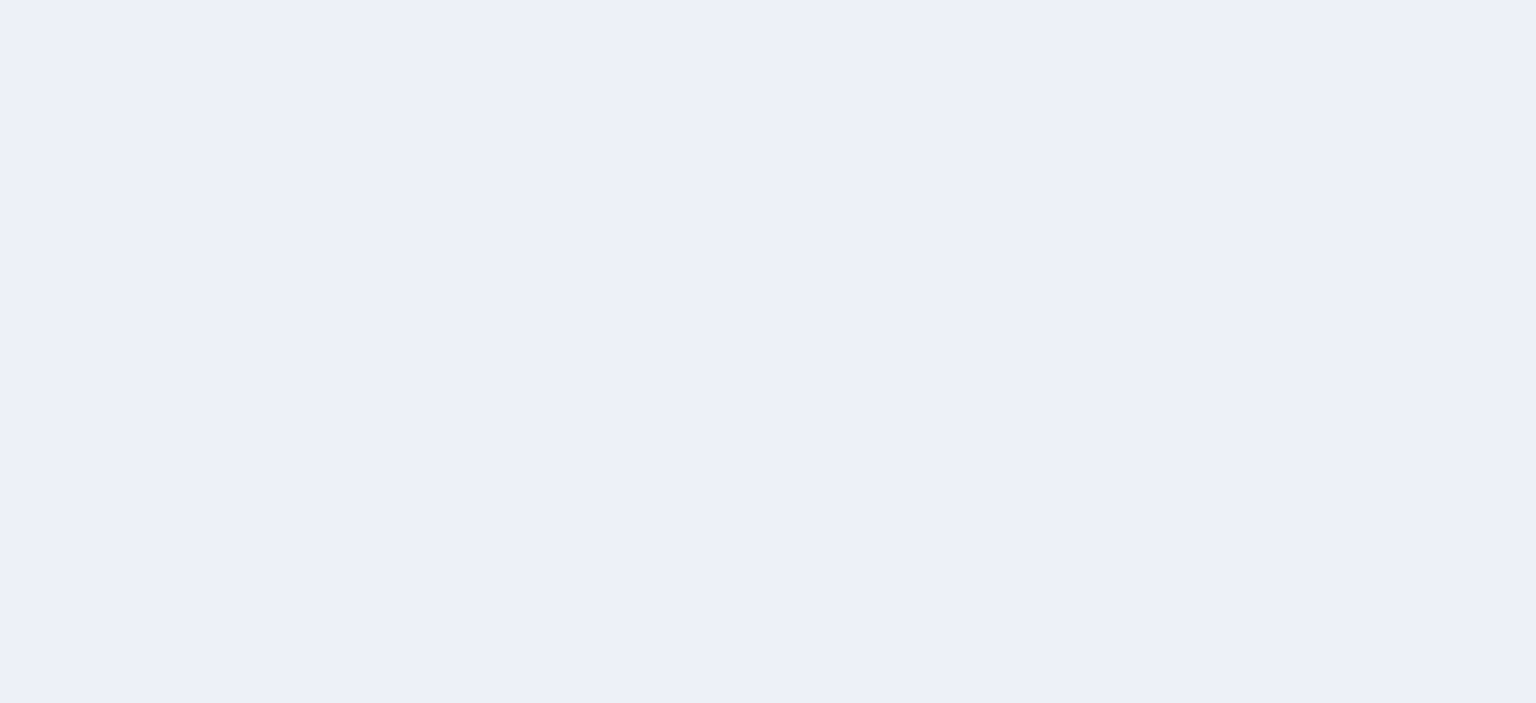 scroll, scrollTop: 0, scrollLeft: 0, axis: both 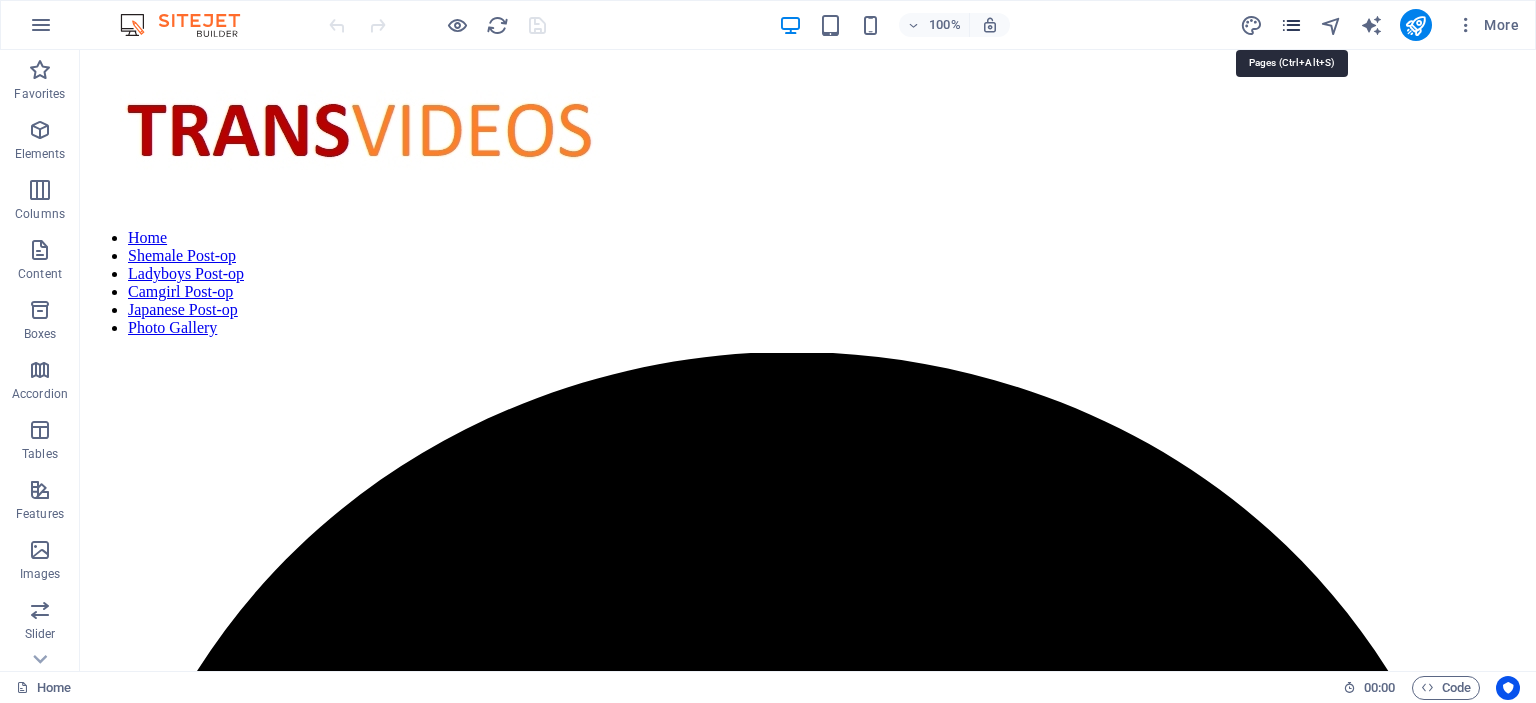 click at bounding box center (1291, 25) 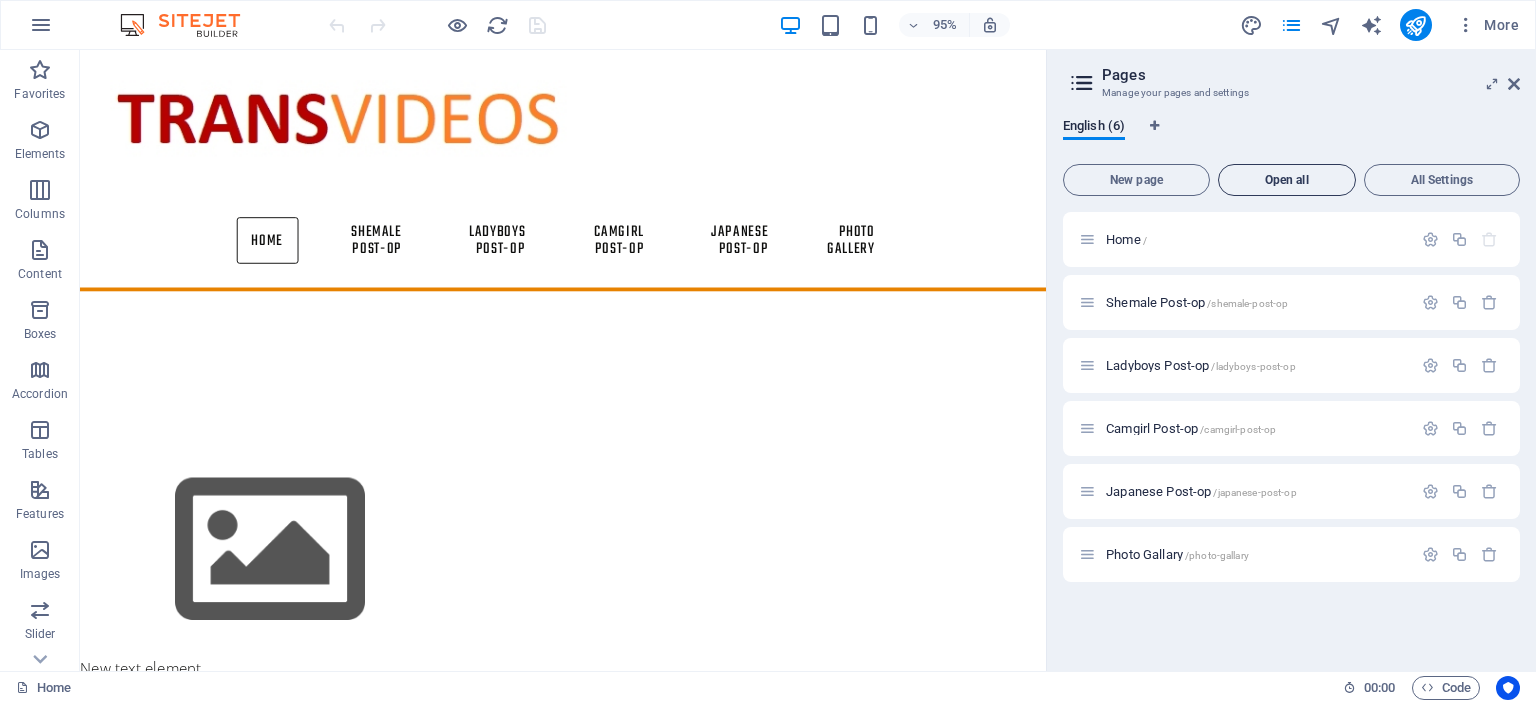 click on "Open all" at bounding box center [1287, 180] 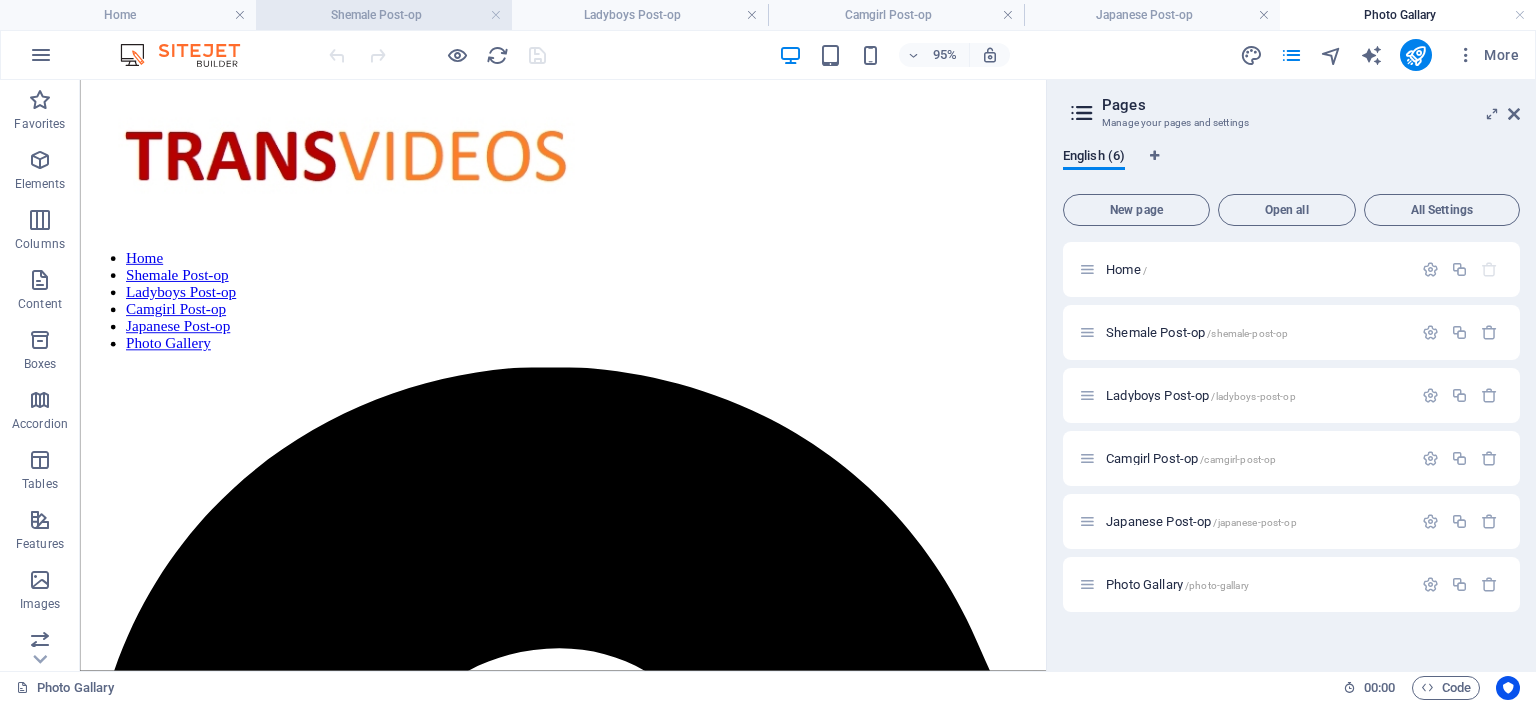scroll, scrollTop: 0, scrollLeft: 0, axis: both 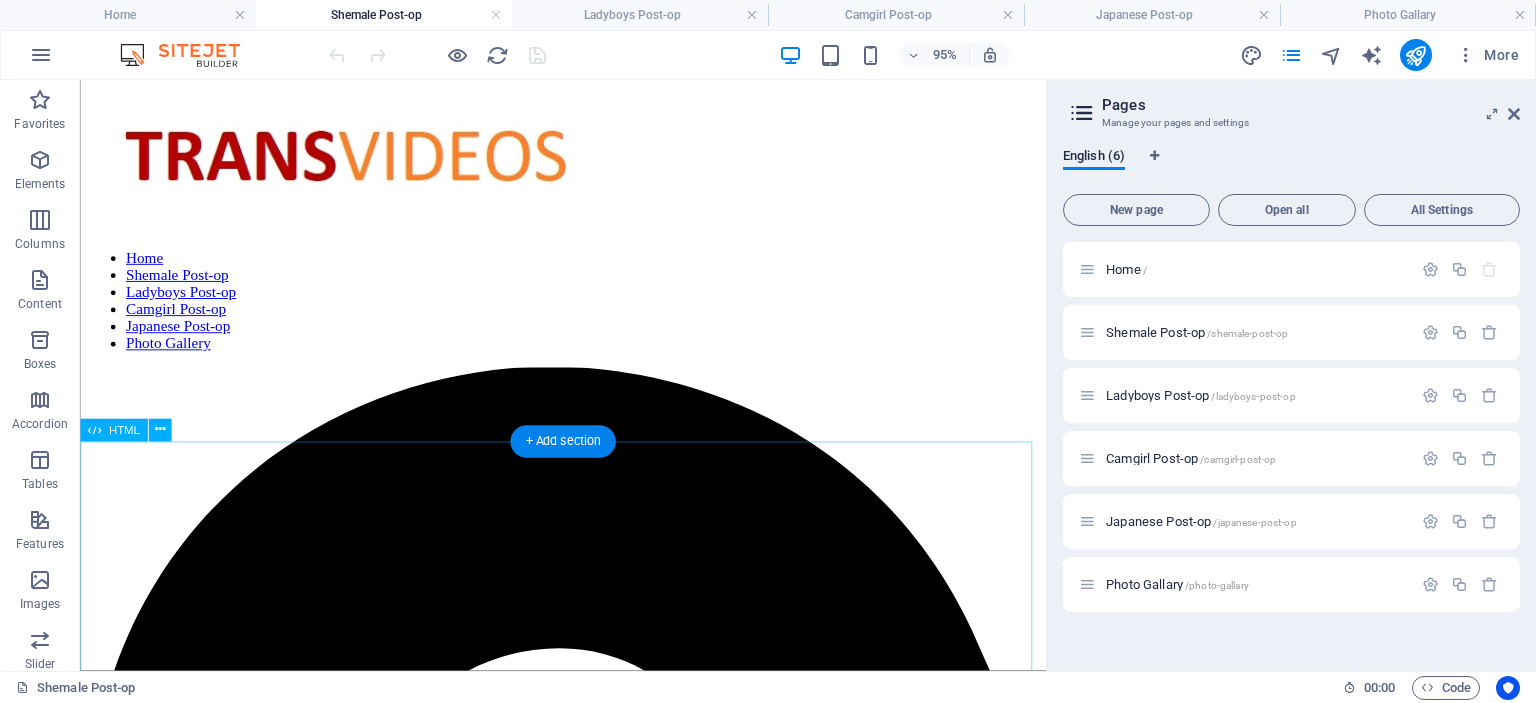 click on "Belle Jolie -Post-Op Babe  Piss Drinker and fucker of all holes 1080p
Format : mp4
Duration :   50mn 22 S
File size :   1649 MiB
Link:k2s
https://k2s.cc/file/2776ddc8e0680/Belle_Jolie_-Post-Op_Babe__Piss_Drinker_1080p.mp4
Post-op Queen Zoe Summers is a gamer
Format : Mp4
Format profile : Base Media
Link: K2S
File size :770 MiB
Duration :12 mn 06 s
https://k2s.cc/file/754e8d2c91ee6/Post-op_Queen_Zoe_Summers_is_a_gamer.mp4" at bounding box center [588, 3610] 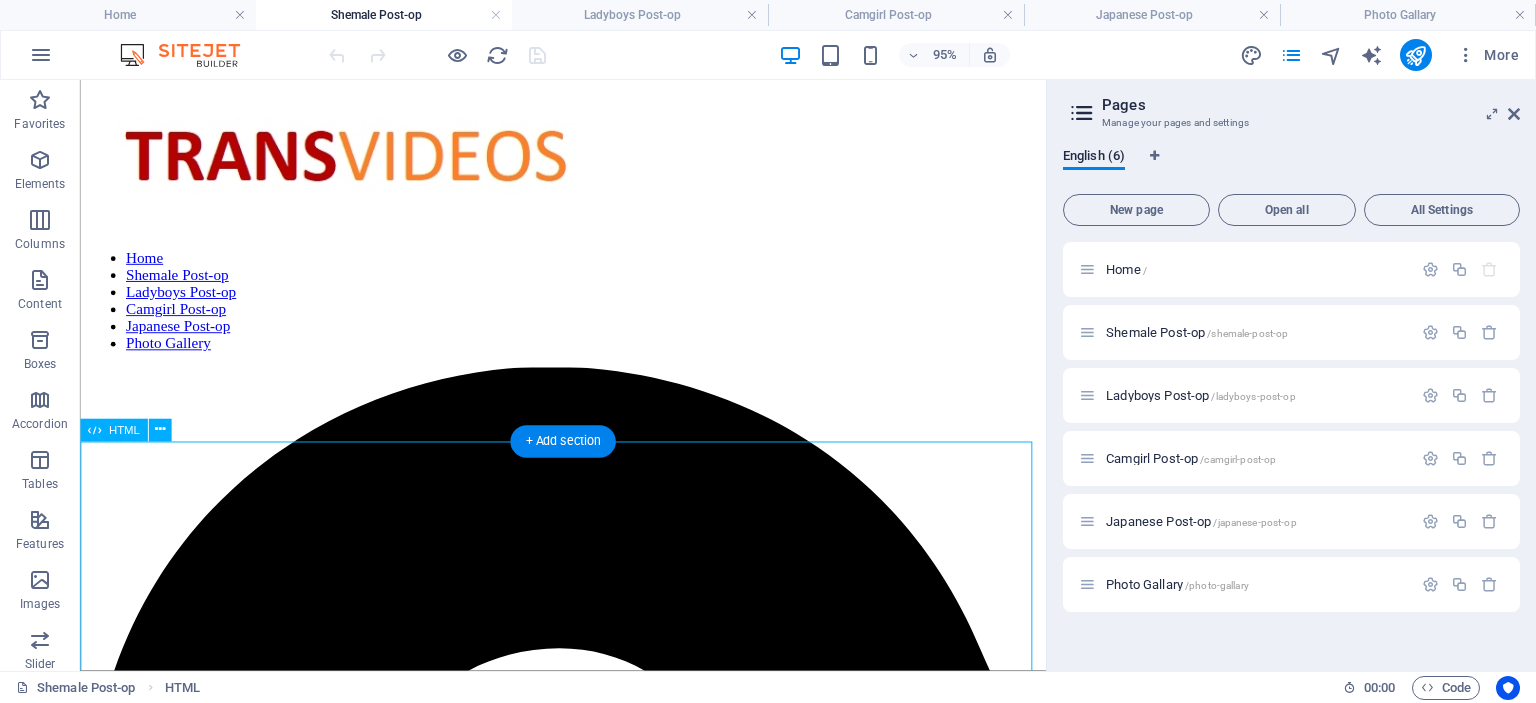 click on "Belle Jolie -Post-Op Babe  Piss Drinker and fucker of all holes 1080p
Format : mp4
Duration :   50mn 22 S
File size :   1649 MiB
Link:k2s
https://k2s.cc/file/2776ddc8e0680/Belle_Jolie_-Post-Op_Babe__Piss_Drinker_1080p.mp4
Post-op Queen Zoe Summers is a gamer
Format : Mp4
Format profile : Base Media
Link: K2S
File size :770 MiB
Duration :12 mn 06 s
https://k2s.cc/file/754e8d2c91ee6/Post-op_Queen_Zoe_Summers_is_a_gamer.mp4" at bounding box center (588, 3610) 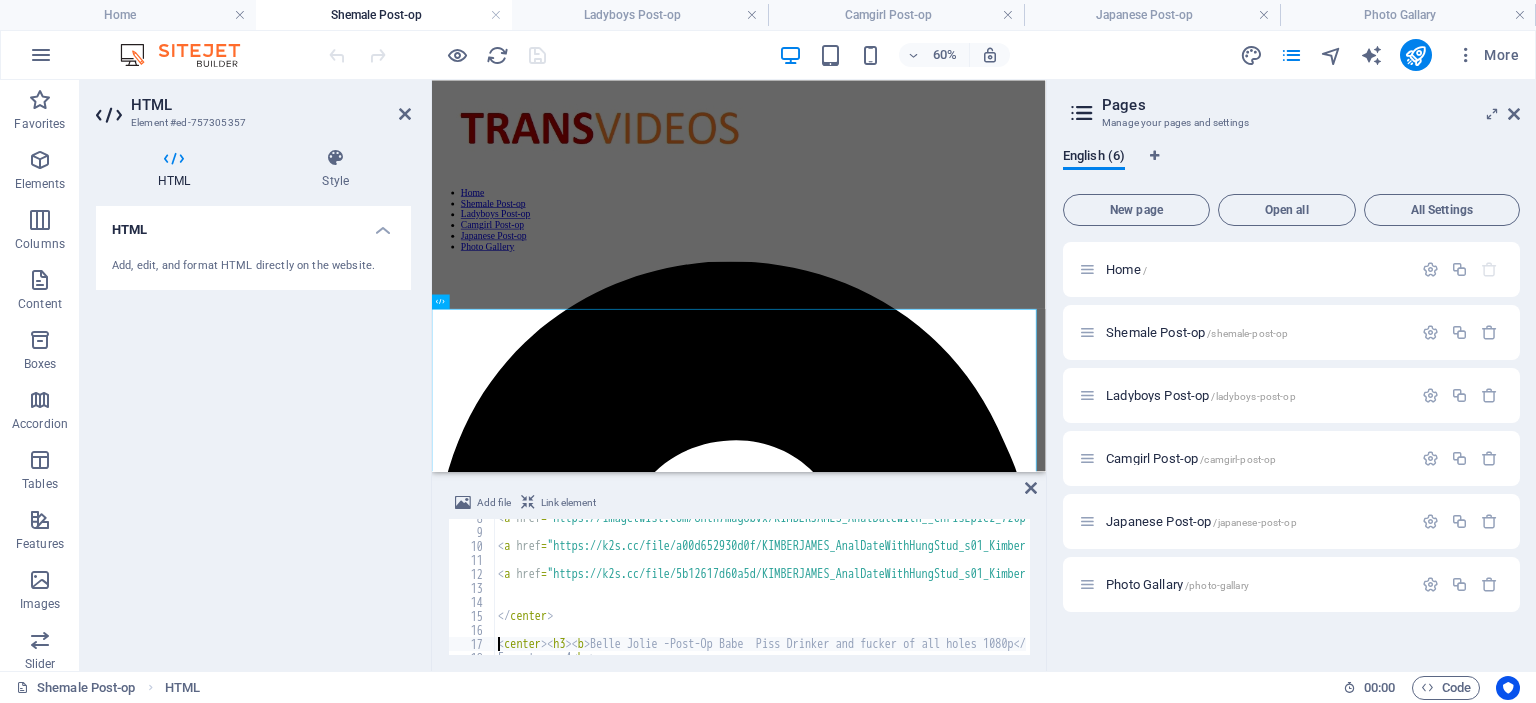 type on "<center><h3><b> Belle Jolie -Post-Op Babe  Piss Drinker and fucker of all holes 1080p  </b></h3>" 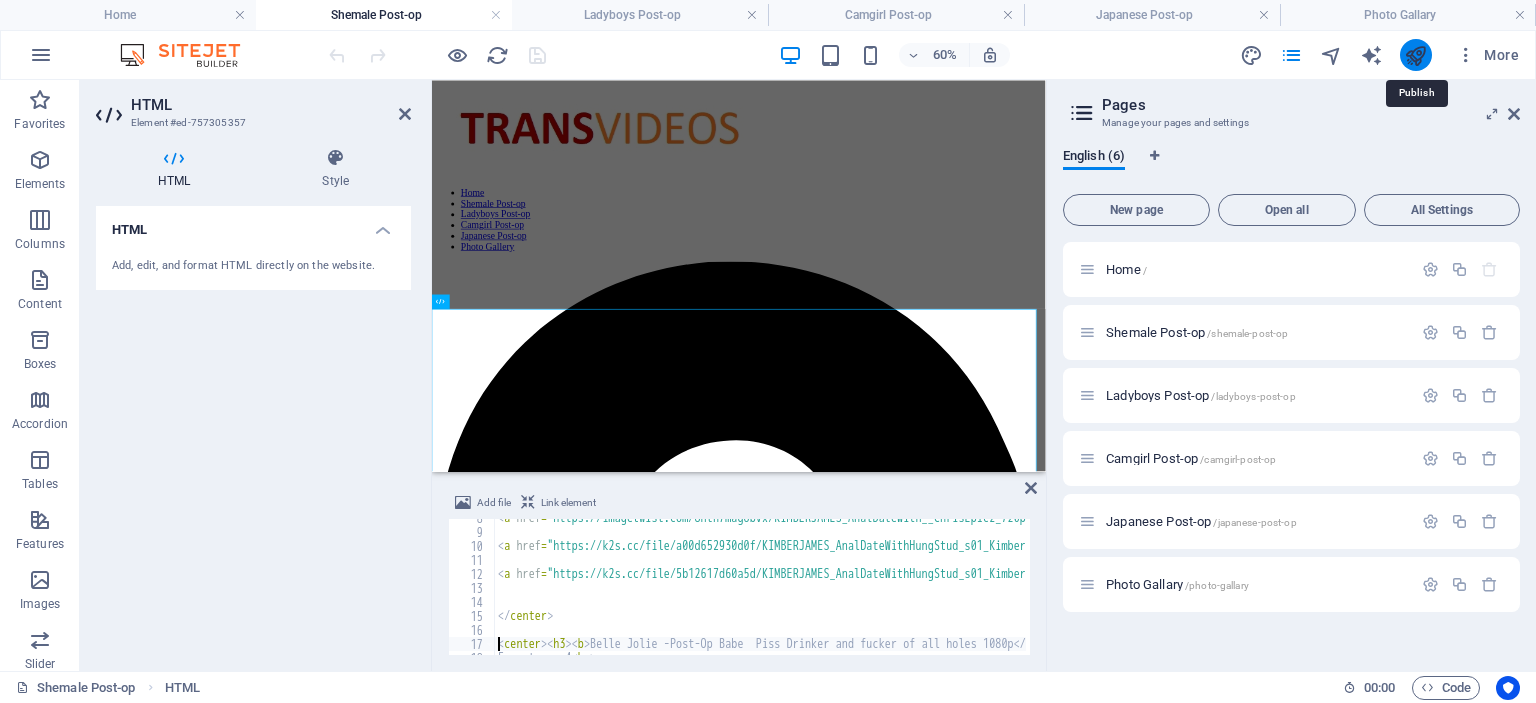 click at bounding box center [1415, 55] 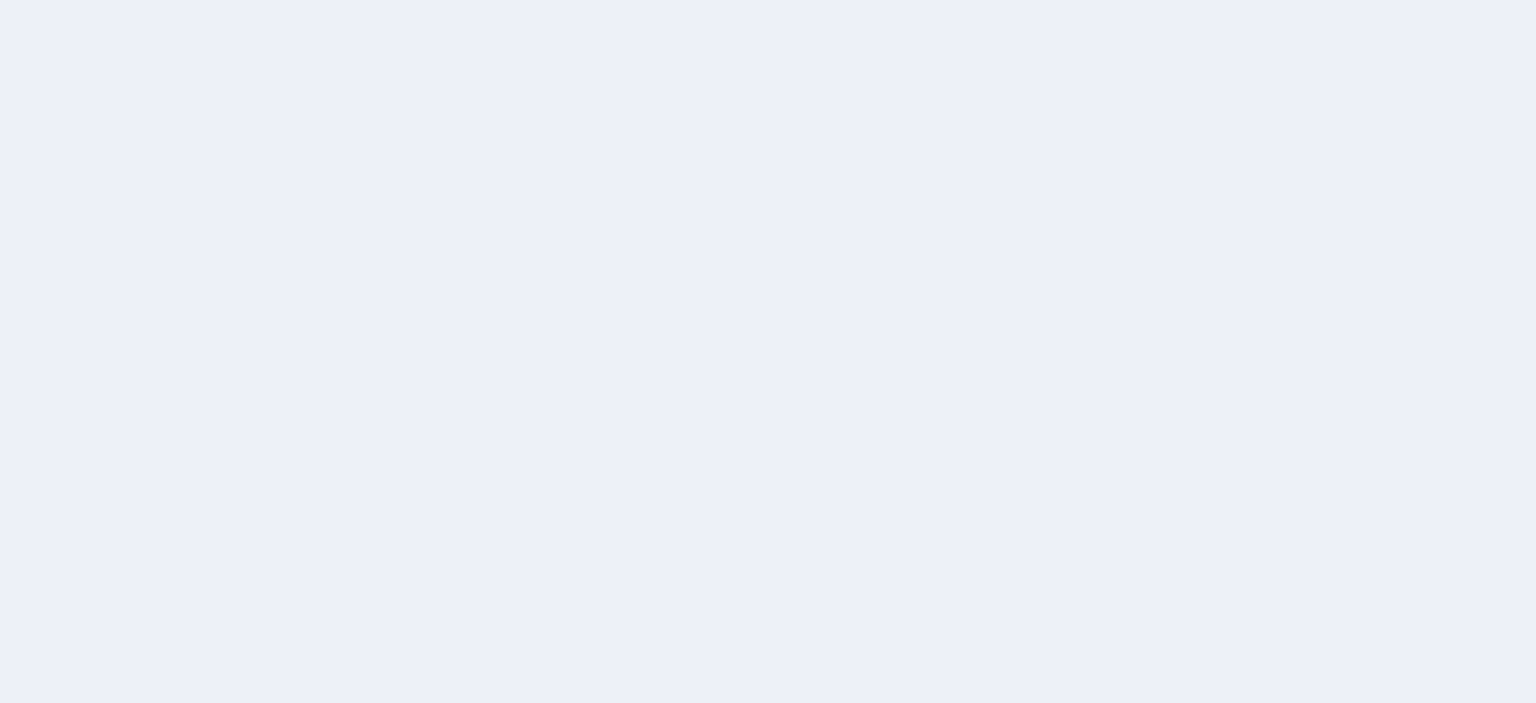 scroll, scrollTop: 0, scrollLeft: 0, axis: both 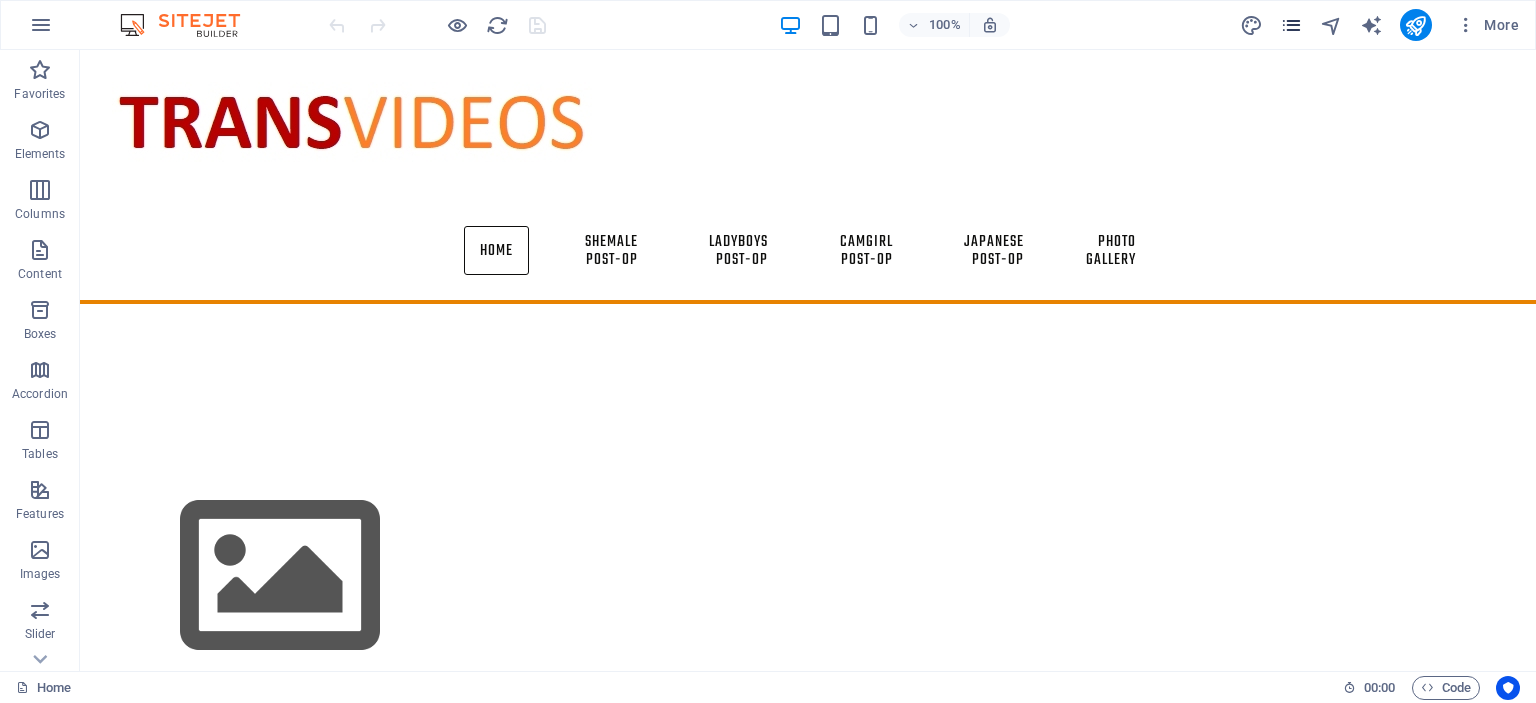 click at bounding box center [1291, 25] 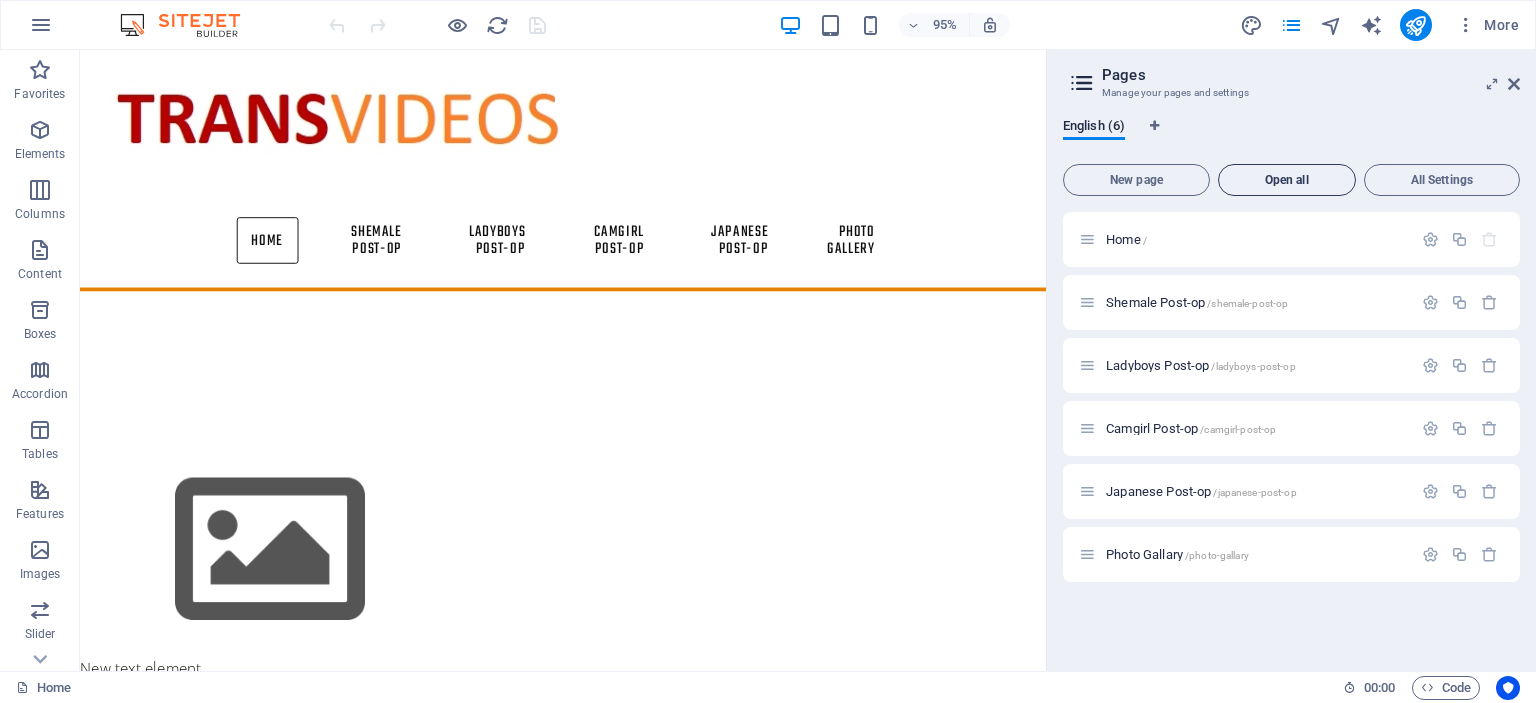 click on "Open all" at bounding box center (1287, 180) 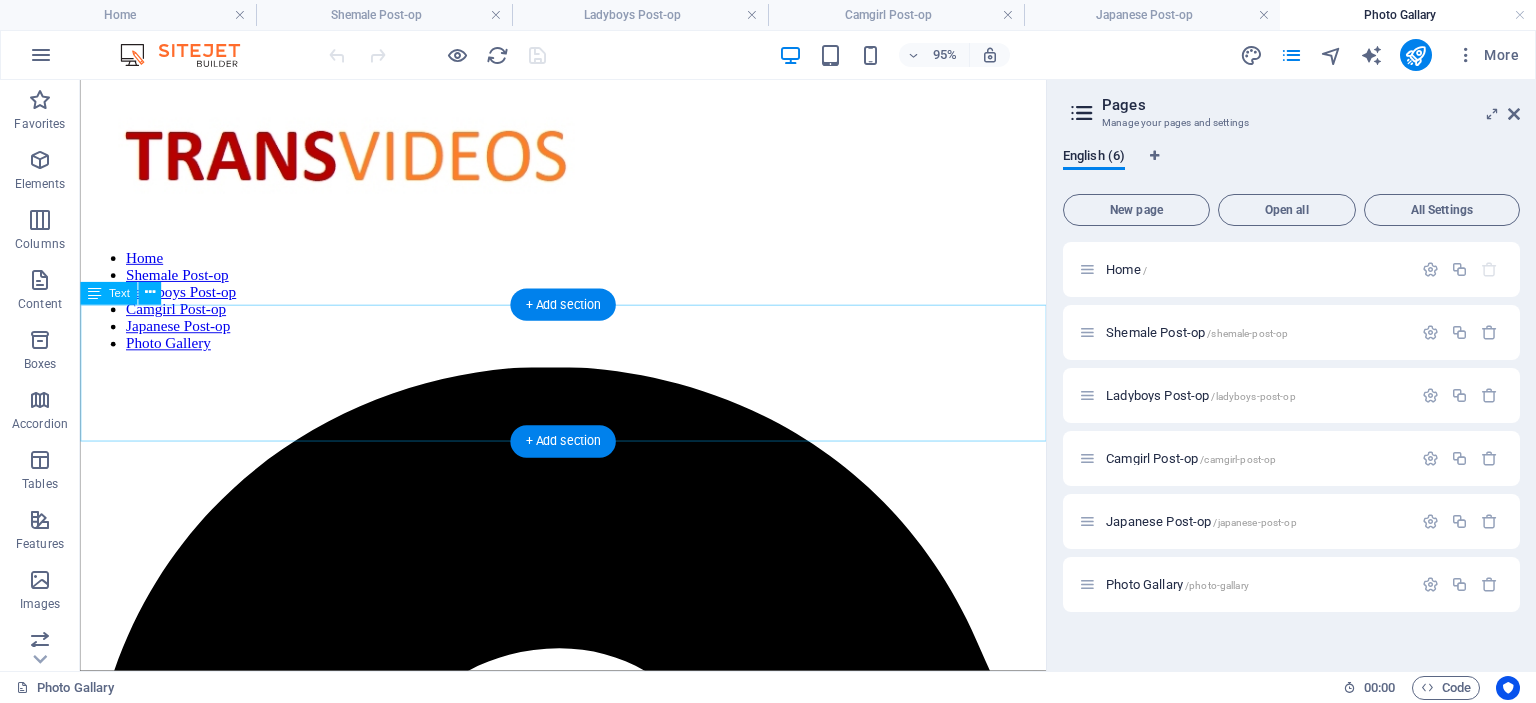 scroll, scrollTop: 0, scrollLeft: 0, axis: both 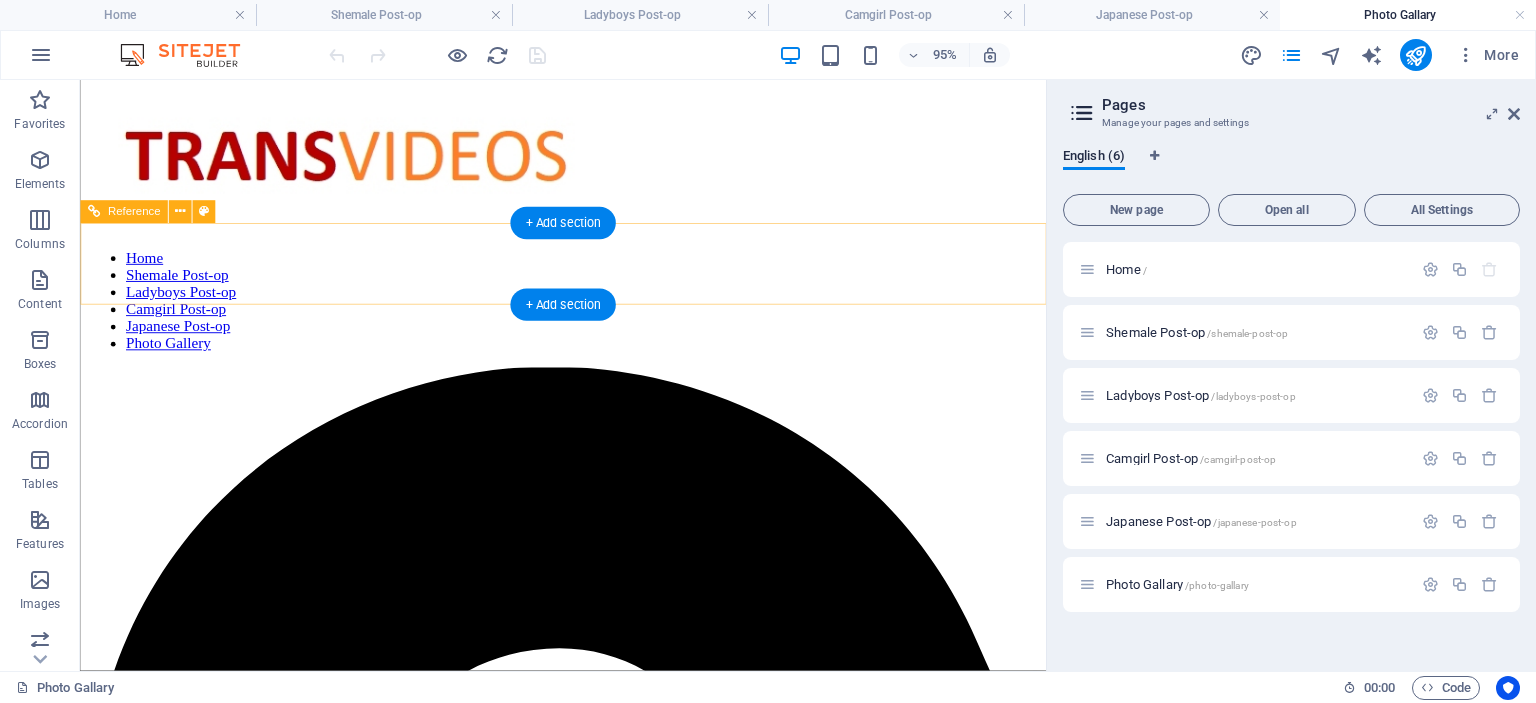 click on "Home Shemale Post-op Ladyboys Post-op  Camgirl Post-op Japanese Post-op  Photo Gallery" at bounding box center [588, 313] 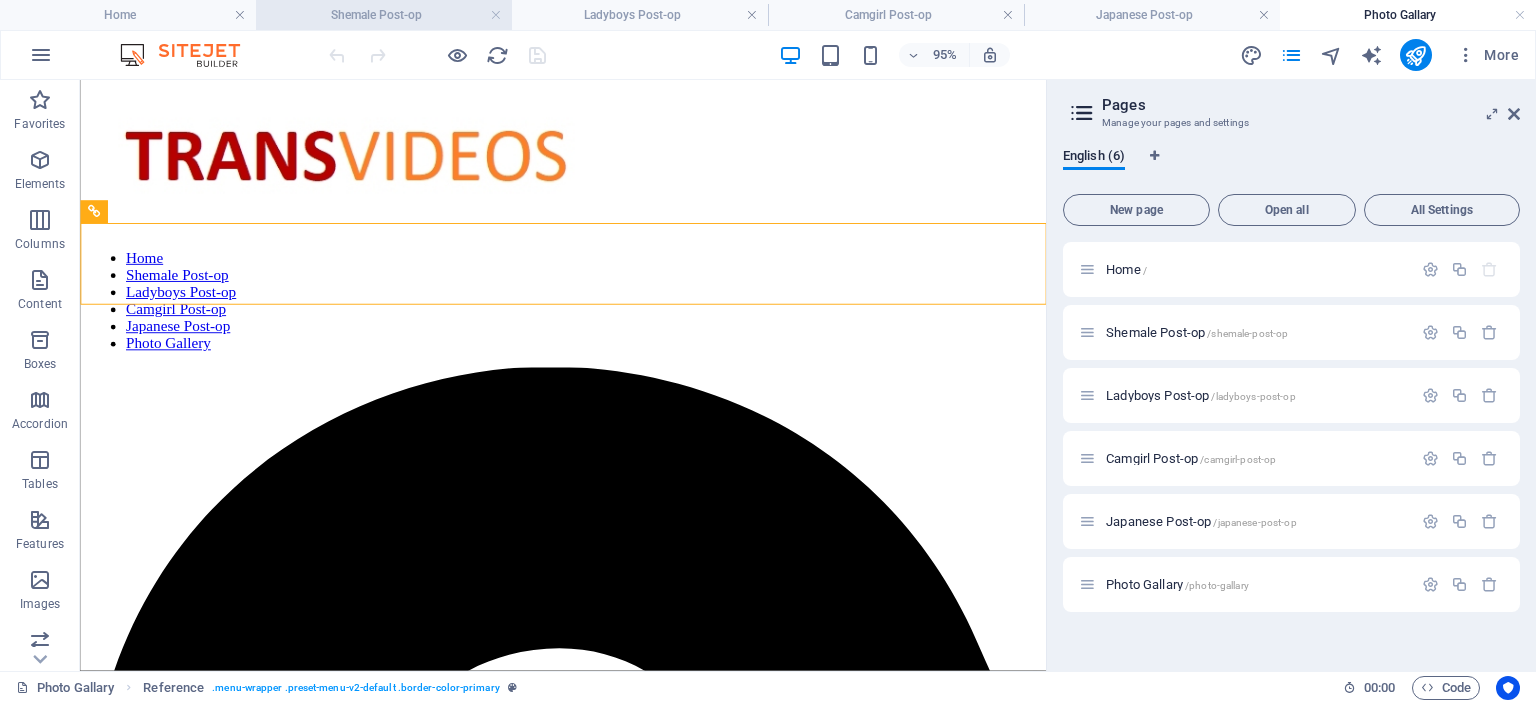 click on "Shemale Post-op" at bounding box center (384, 15) 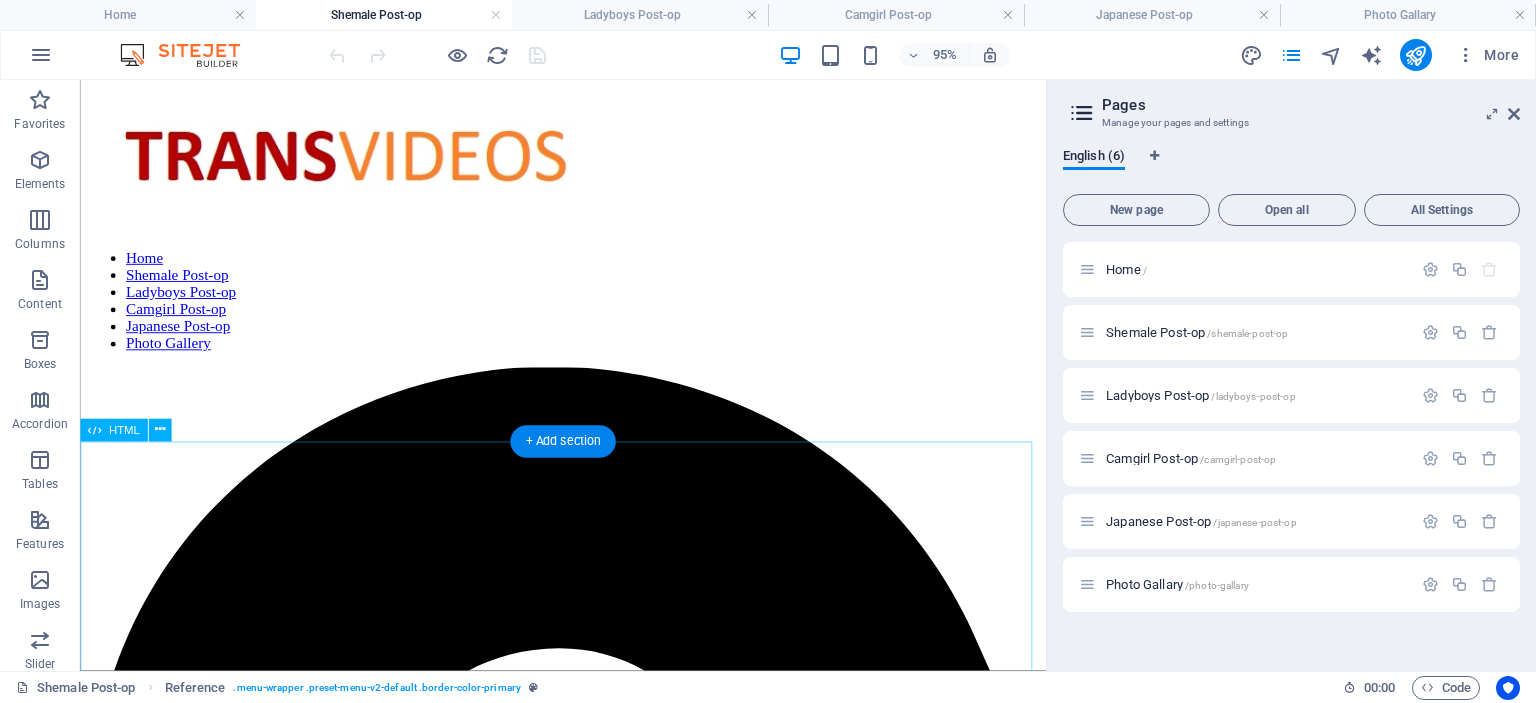 click on "Post-op Kimber James sex sessions with Eric 2 clips 2025
Format : mp4
File size : 322 and 844 MiB
Duration : 7mn58s  and 30mn51s
Link:k2s
https://k2s.cc/file/a00d652930d0f/KIMBERJAMES_AnalDateWithHungStud_s01_KimberJames_ChrisEpic2_720p__Post-op_Video_Scene_-01.mp4
https://k2s.cc/file/5b12617d60a5d/KIMBERJAMES_AnalDateWithHungStud_s01_KimberJames_ChrisEpic2_720p__Post-op_Video_Scene_-02.mp4
Belle Jolie -Post-Op Babe  Piss Drinker and fucker of all holes 1080p
Format : mp4
Duration :   50mn 22 S
File size :   1649 MiB
Link:k2s
https://k2s.cc/file/2776ddc8e0680/Belle_Jolie_-Post-Op_Babe__Piss_Drinker_1080p.mp4
Post-op Queen Zoe Summers is a gamer
Format : Mp4
Format profile : Base Media
Link: K2S
File size :770 MiB
Duration :12 mn 06 s
https://k2s.cc/file/754e8d2c91ee6/Post-op_Queen_Zoe_Summers_is_a_gamer.mp4" at bounding box center [588, 3779] 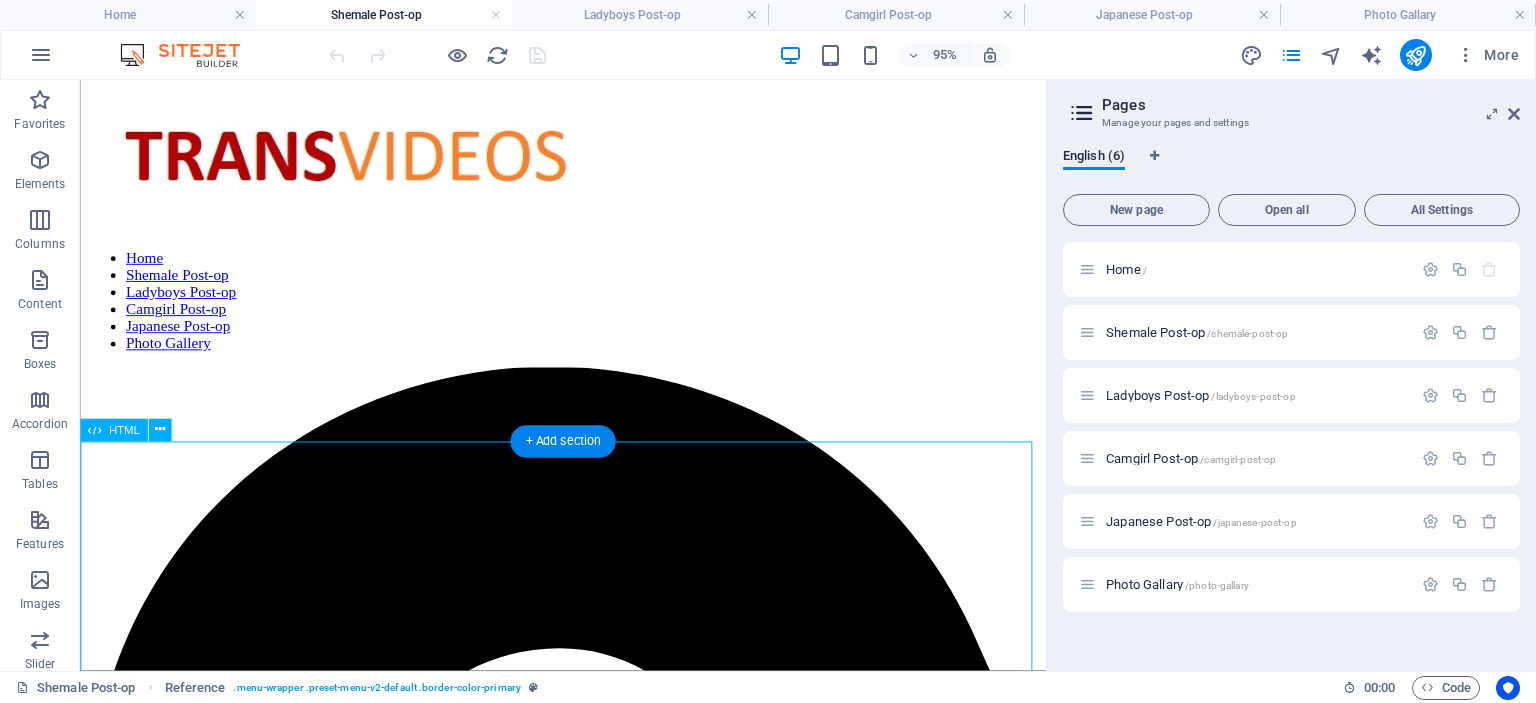 click on "Post-op Kimber James sex sessions with Eric 2 clips 2025
Format : mp4
File size : 322 and 844 MiB
Duration : 7mn58s  and 30mn51s
Link:k2s
https://k2s.cc/file/a00d652930d0f/KIMBERJAMES_AnalDateWithHungStud_s01_KimberJames_ChrisEpic2_720p__Post-op_Video_Scene_-01.mp4
https://k2s.cc/file/5b12617d60a5d/KIMBERJAMES_AnalDateWithHungStud_s01_KimberJames_ChrisEpic2_720p__Post-op_Video_Scene_-02.mp4
Belle Jolie -Post-Op Babe  Piss Drinker and fucker of all holes 1080p
Format : mp4
Duration :   50mn 22 S
File size :   1649 MiB
Link:k2s
https://k2s.cc/file/2776ddc8e0680/Belle_Jolie_-Post-Op_Babe__Piss_Drinker_1080p.mp4
Post-op Queen Zoe Summers is a gamer
Format : Mp4
Format profile : Base Media
Link: K2S
File size :770 MiB
Duration :12 mn 06 s
https://k2s.cc/file/754e8d2c91ee6/Post-op_Queen_Zoe_Summers_is_a_gamer.mp4" at bounding box center (588, 3779) 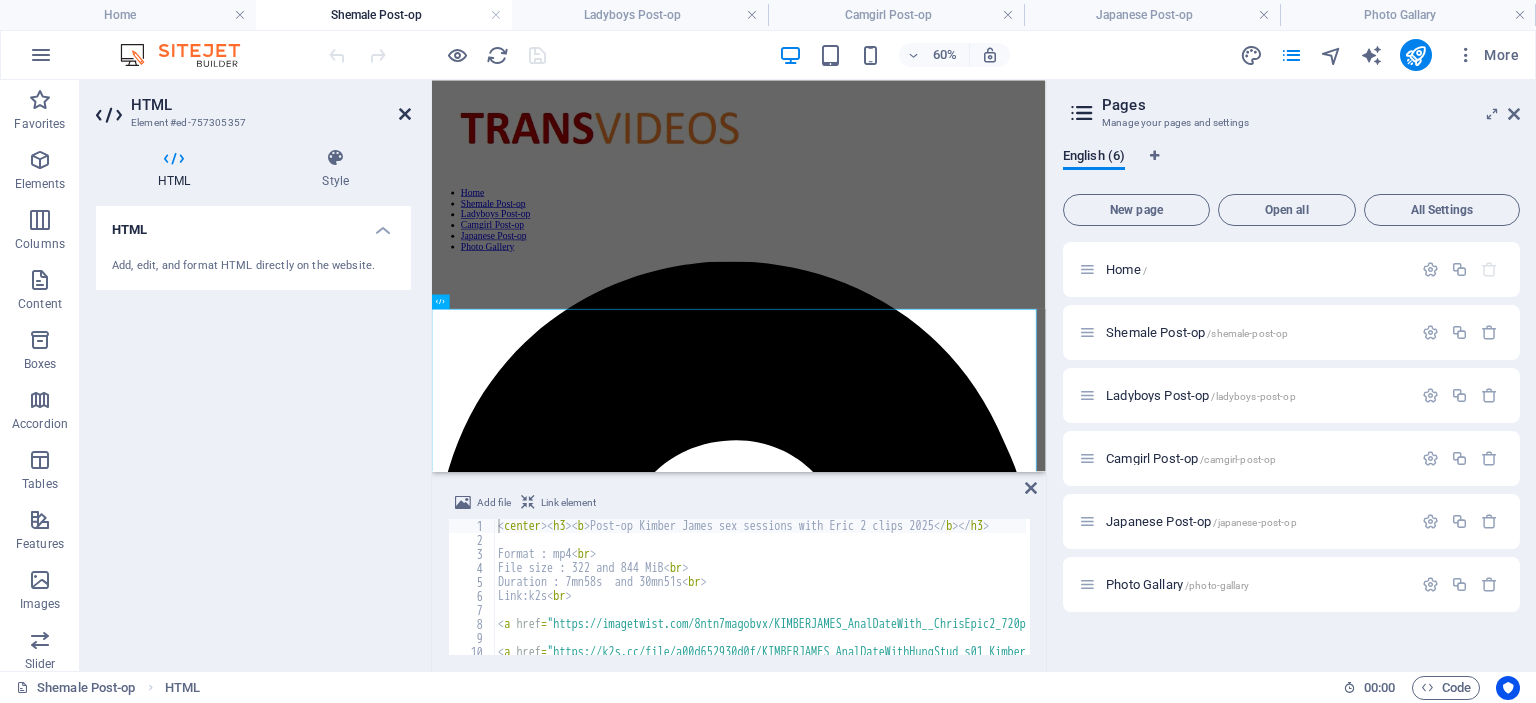 click at bounding box center (405, 114) 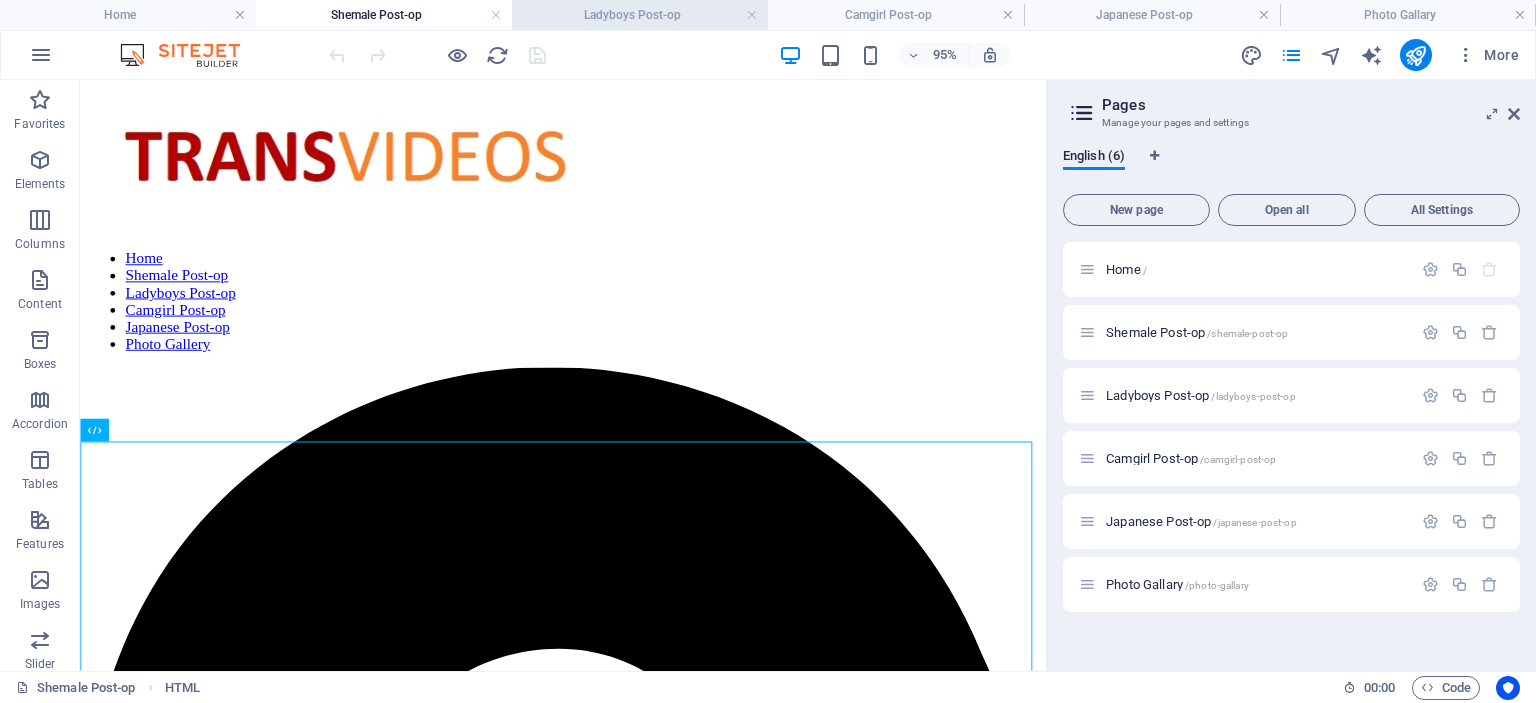 click on "Ladyboys Post-op" at bounding box center [640, 15] 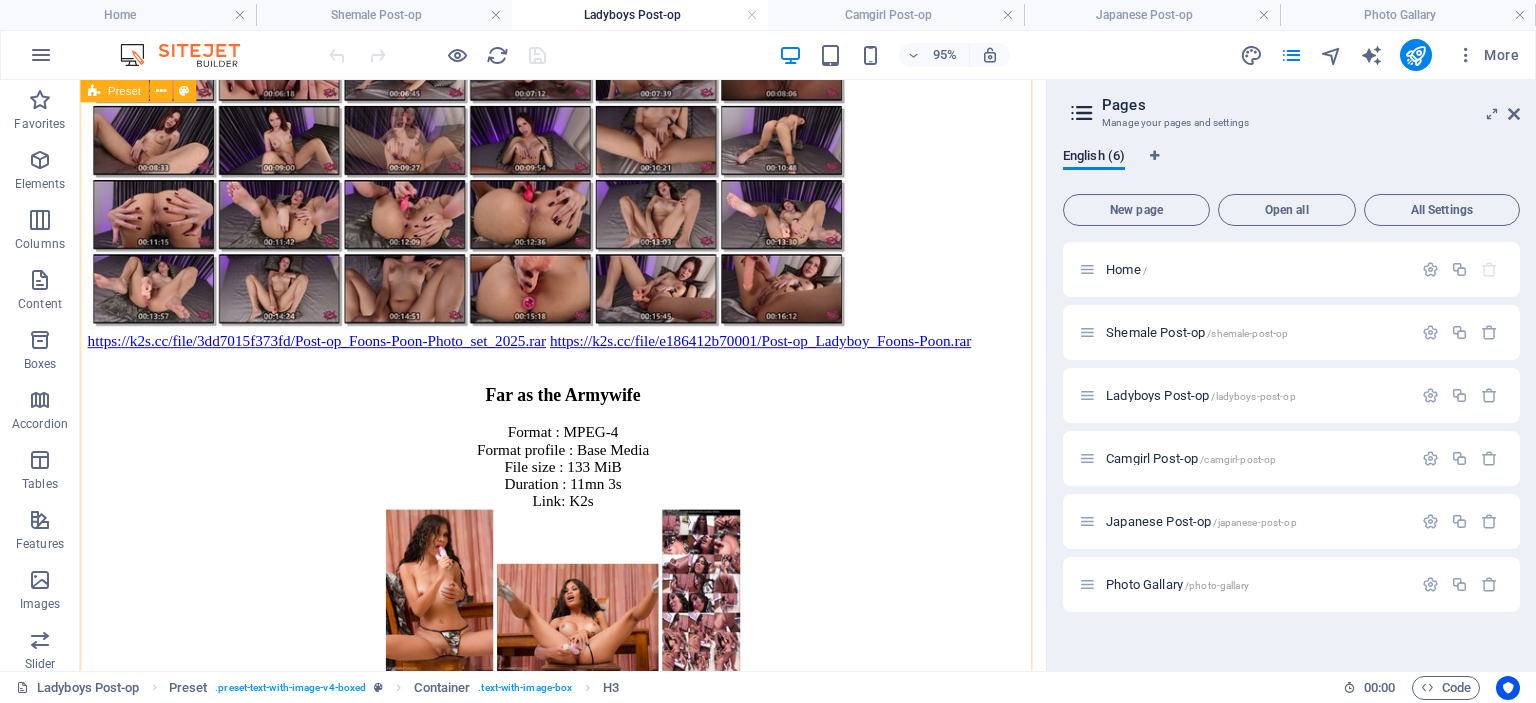 scroll, scrollTop: 4565, scrollLeft: 0, axis: vertical 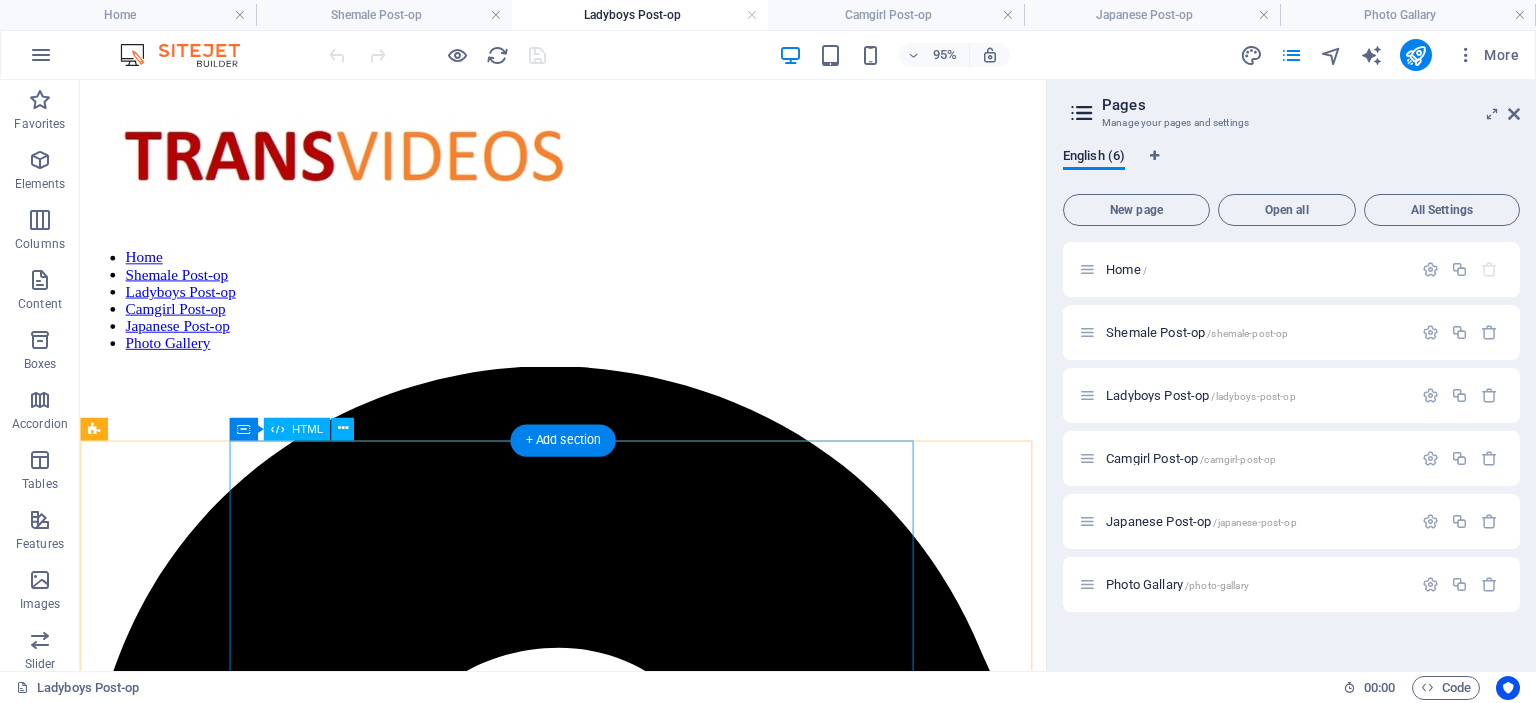 click on "Soda TS and Guy POV Bareback Creampie 3 Way
Format                                   : MPEG-4
Format profile                           : Base Media / Version 2
File size                                : 763 MiB
Duration                                 : 20mn 38s
https://k2s.cc/file/37ae22757f8f7
Scarletfvckinggreyson Trans Pink and Black bikini tease
Format : mp4
File size : 397 MiB
Duration : 8mn51s
Link:k2s
https://k2s.cc/file/ca099479ad427/Scarletfvckinggreyson_Trans_Pink_and_Black_bikini_tease.mp4" at bounding box center [588, 3557] 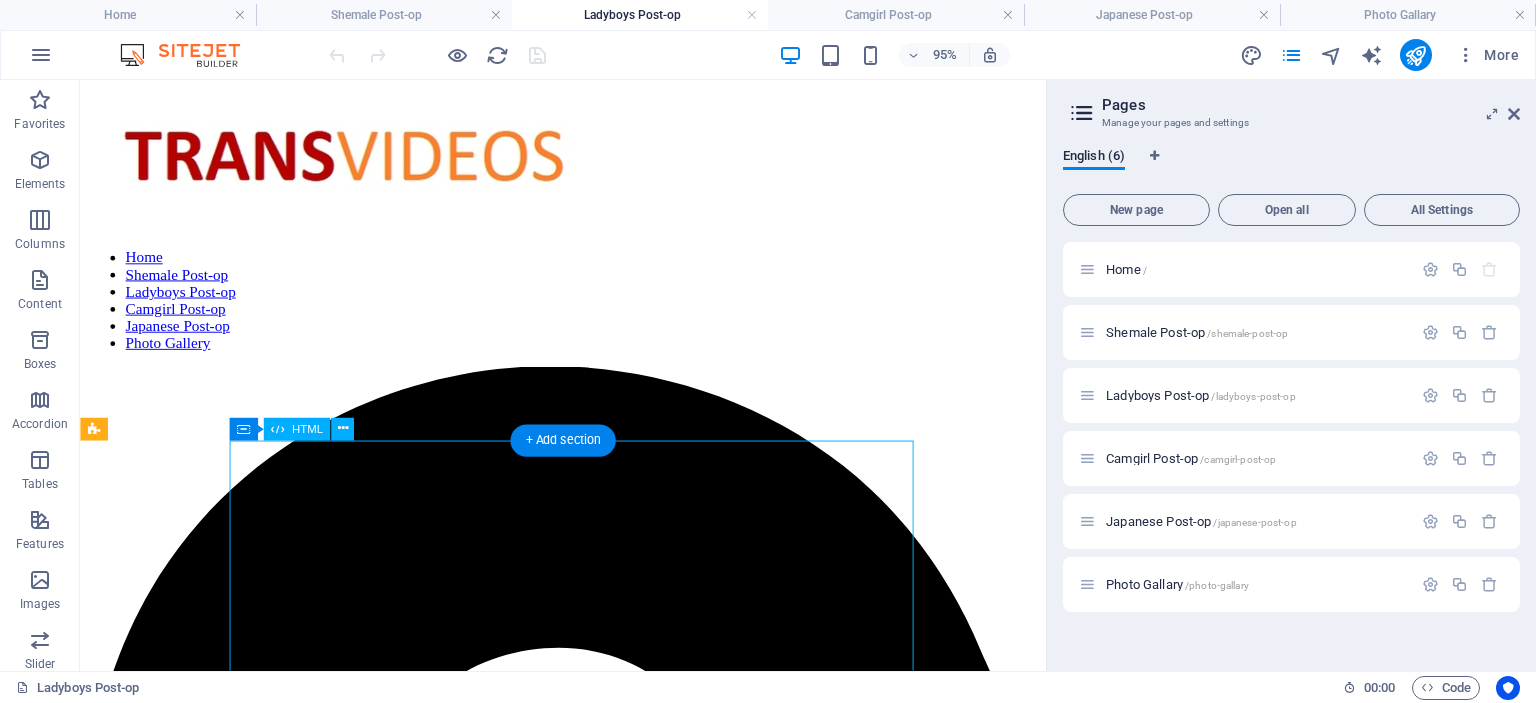 click on "Soda TS and Guy POV Bareback Creampie 3 Way
Format                                   : MPEG-4
Format profile                           : Base Media / Version 2
File size                                : 763 MiB
Duration                                 : 20mn 38s
https://k2s.cc/file/37ae22757f8f7
Scarletfvckinggreyson Trans Pink and Black bikini tease
Format : mp4
File size : 397 MiB
Duration : 8mn51s
Link:k2s
https://k2s.cc/file/ca099479ad427/Scarletfvckinggreyson_Trans_Pink_and_Black_bikini_tease.mp4" at bounding box center [588, 3557] 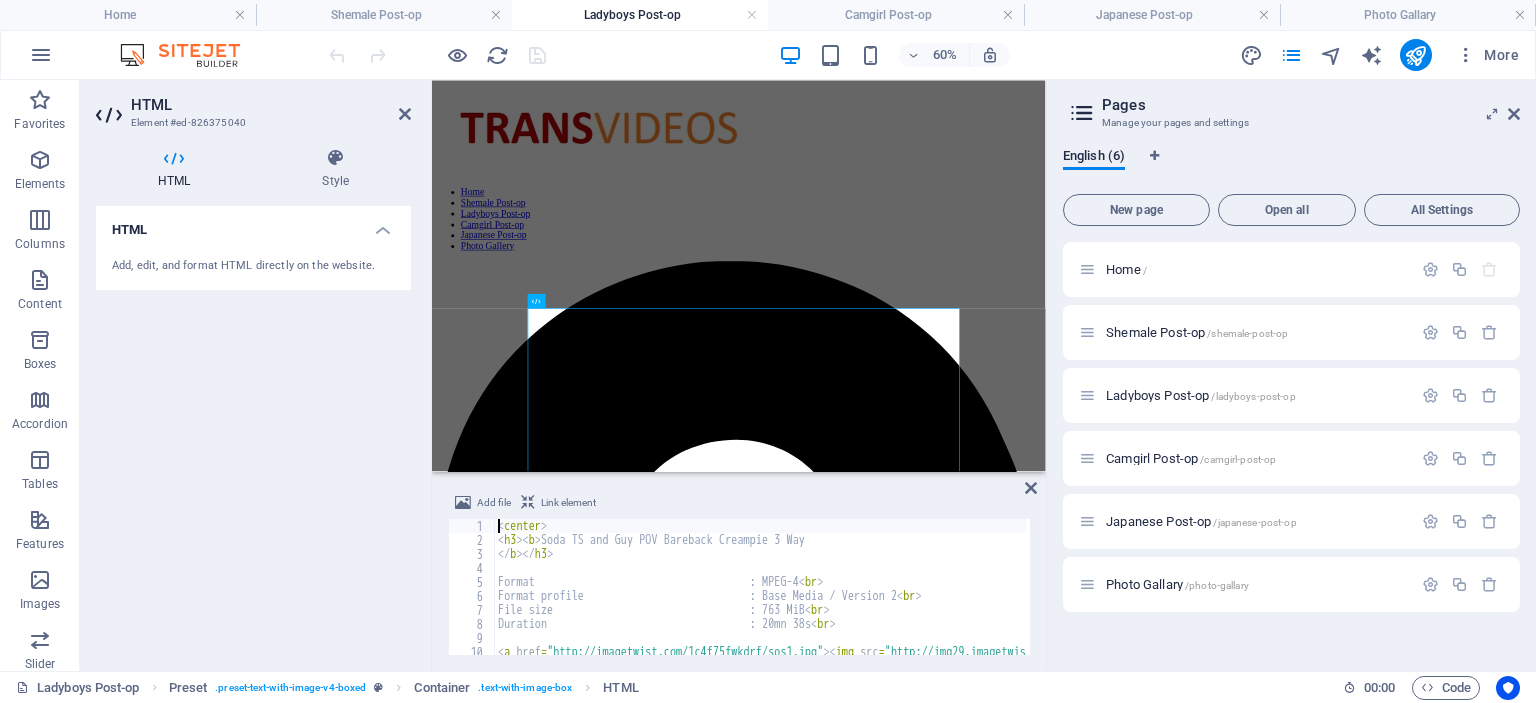 type on "<center>" 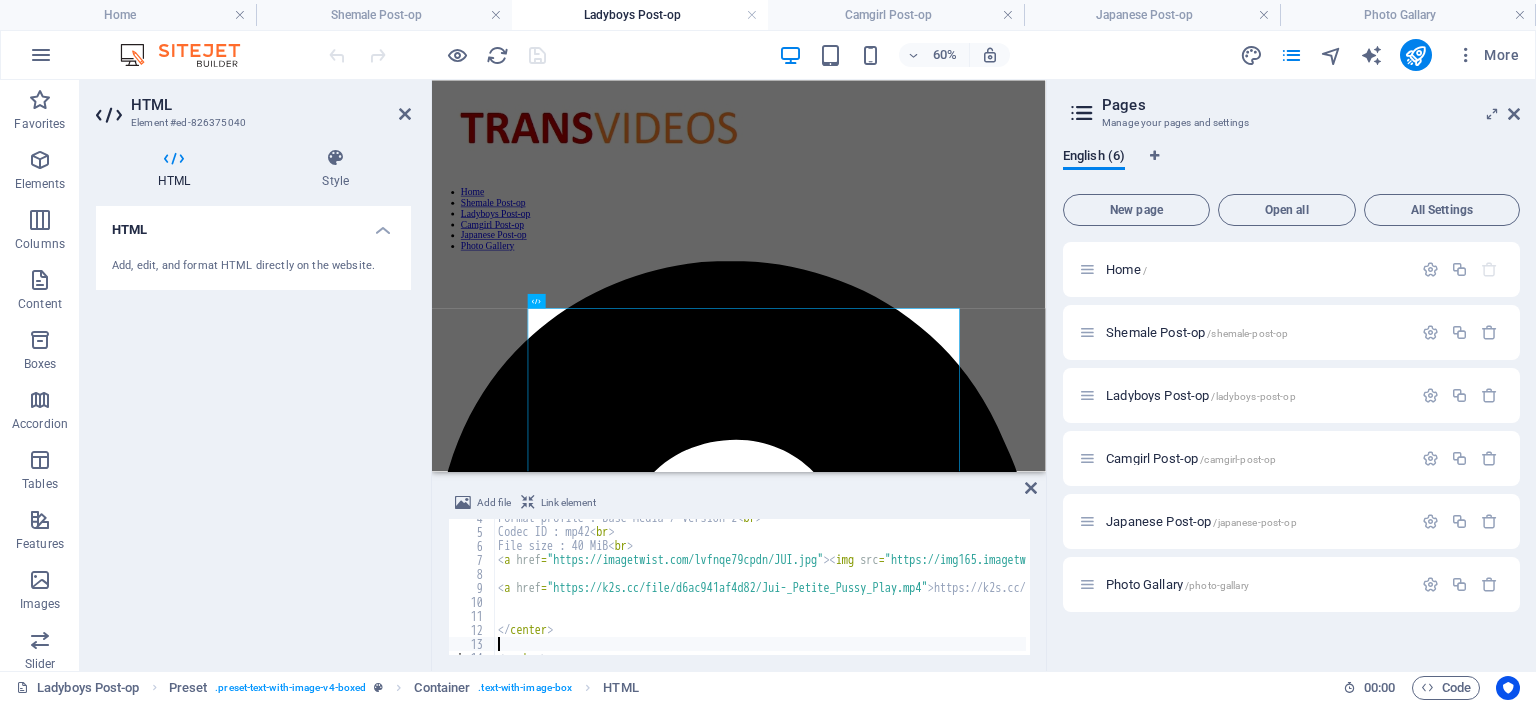scroll, scrollTop: 50, scrollLeft: 0, axis: vertical 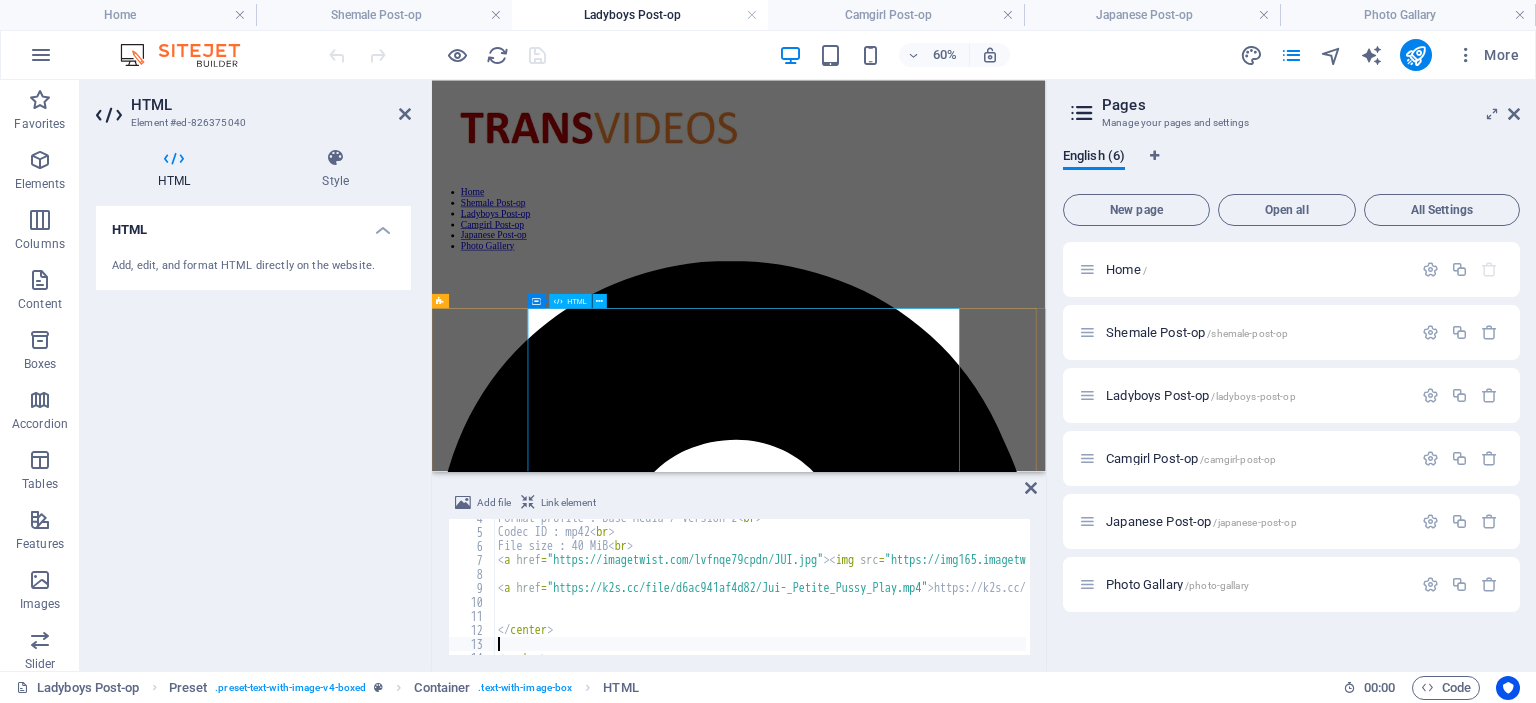 type 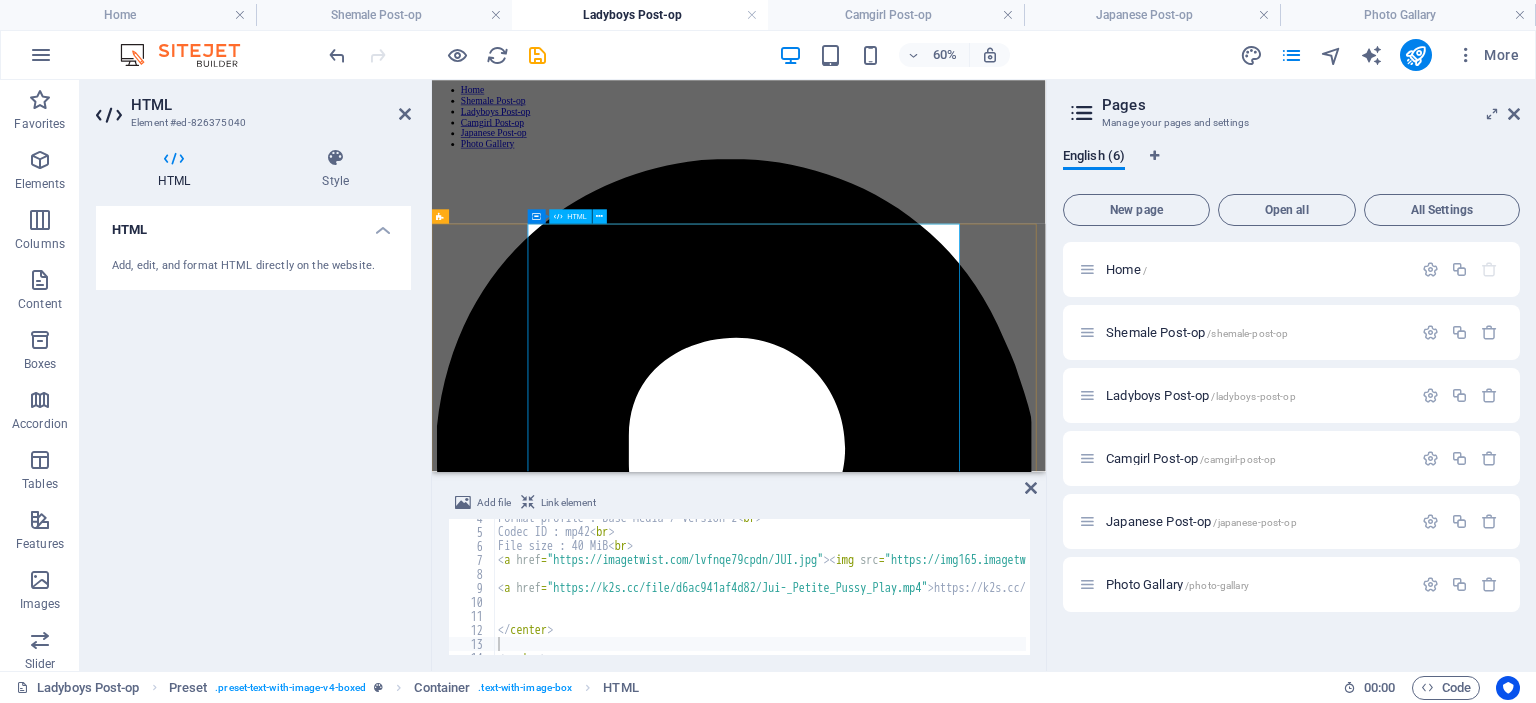 scroll, scrollTop: 200, scrollLeft: 0, axis: vertical 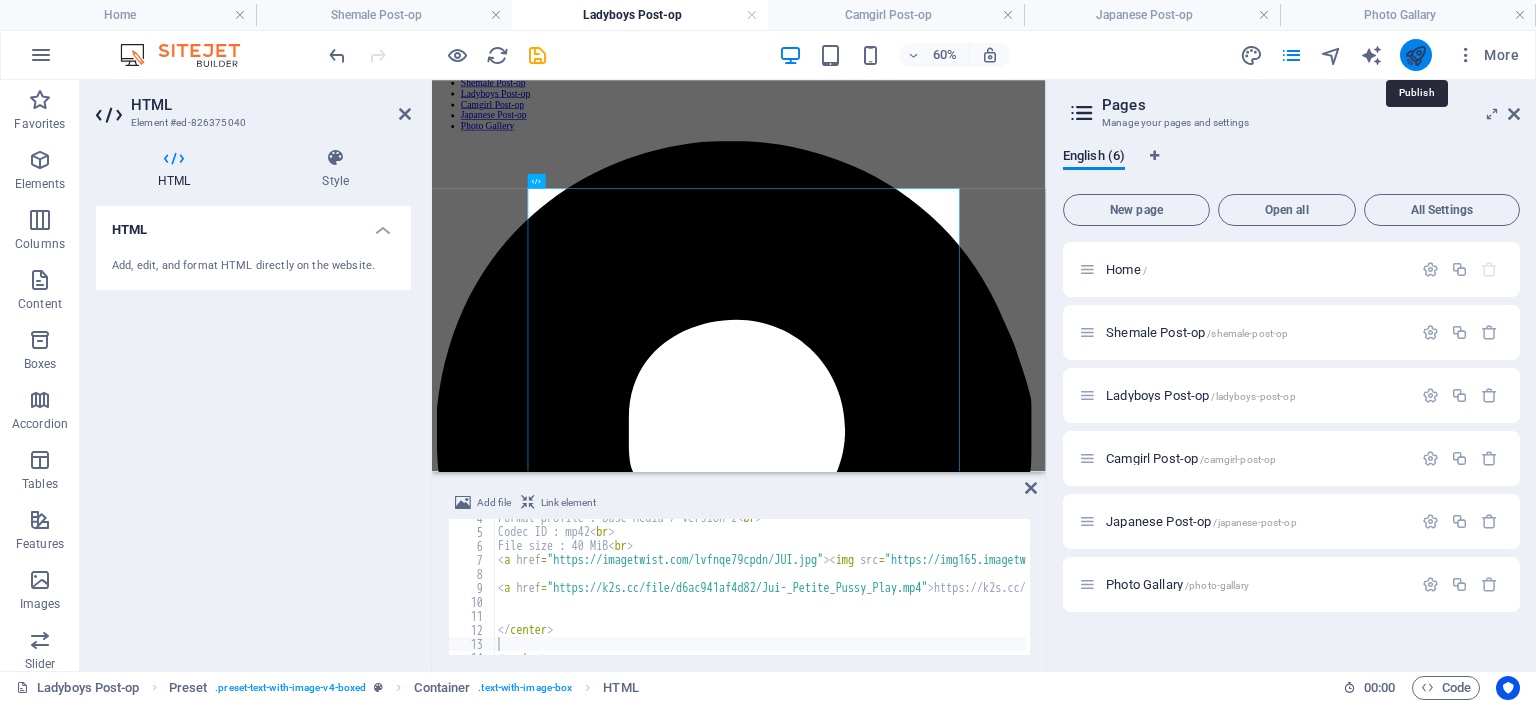 click at bounding box center [1415, 55] 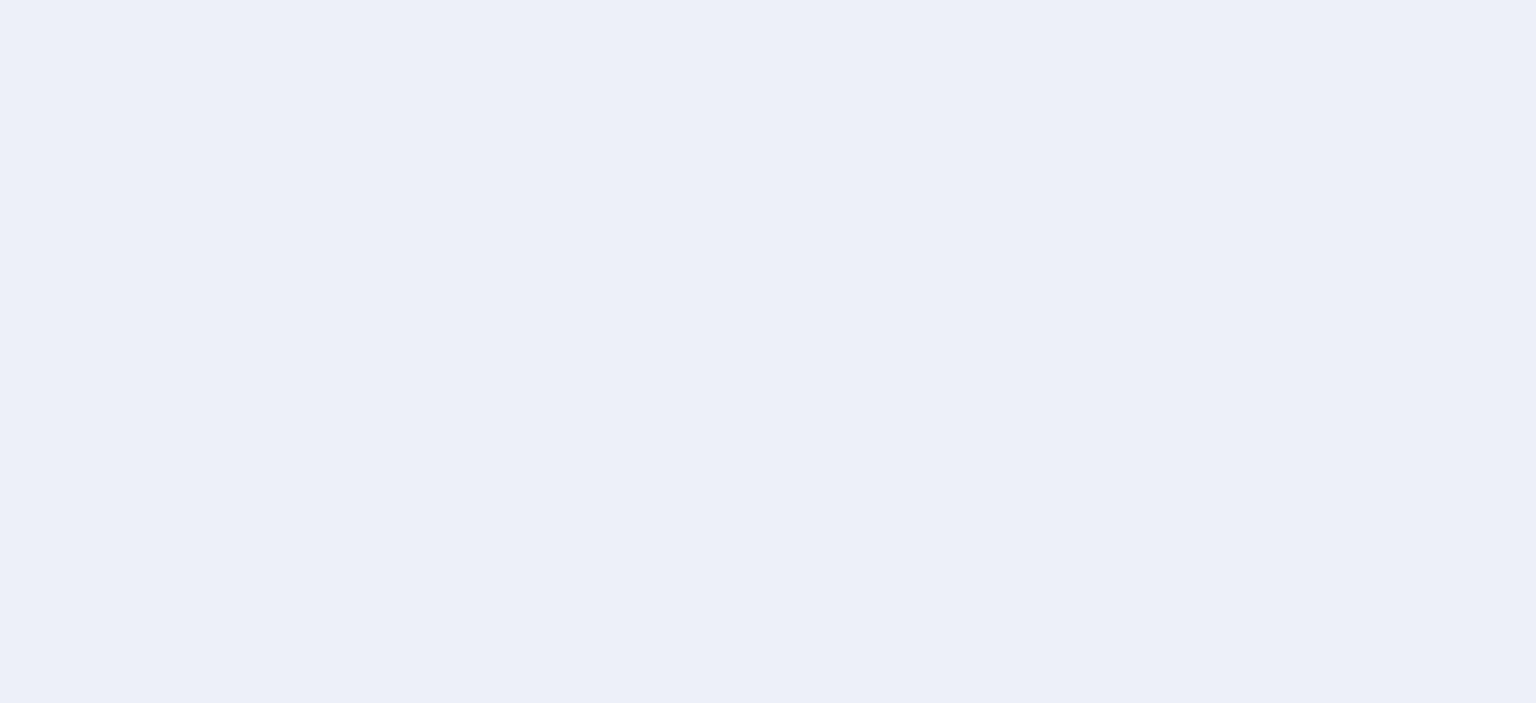 scroll, scrollTop: 0, scrollLeft: 0, axis: both 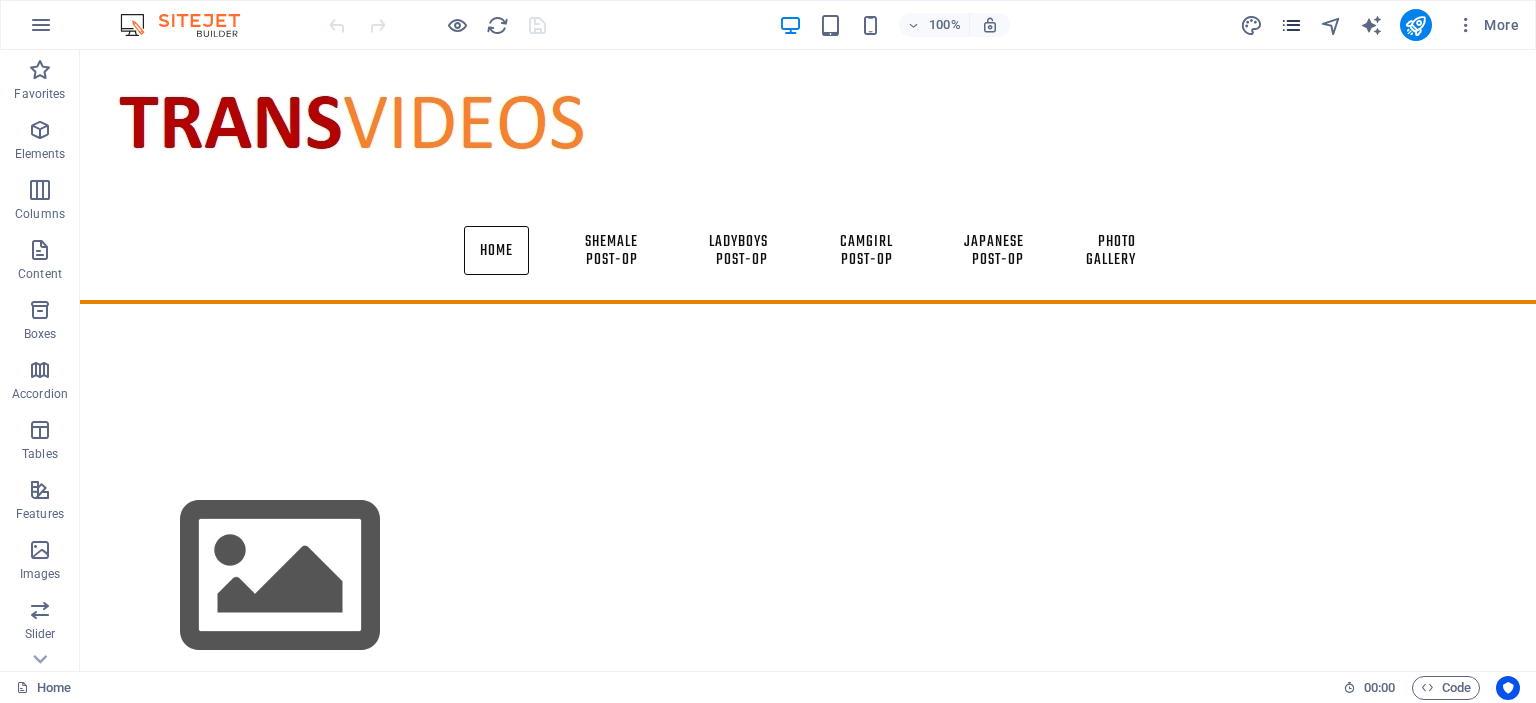 click at bounding box center (1291, 25) 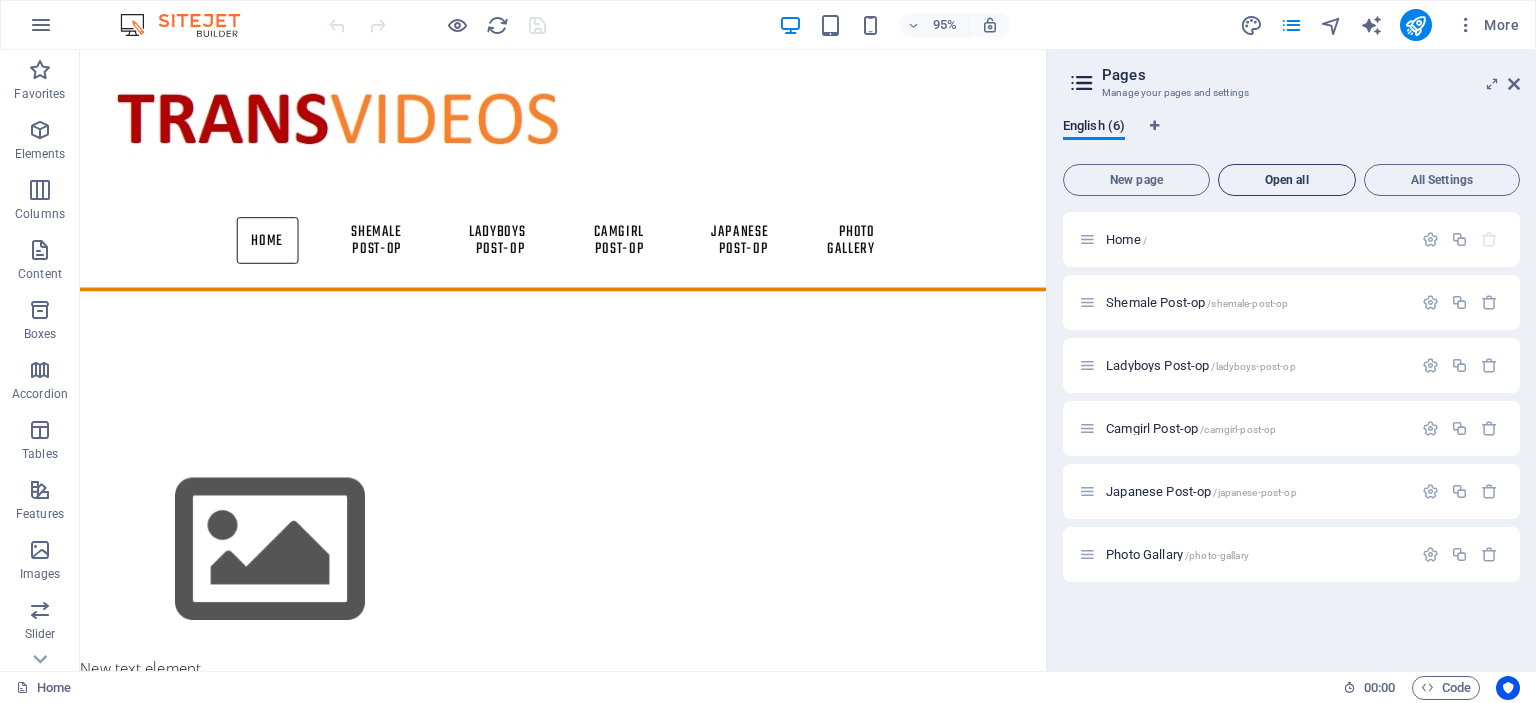 click on "Open all" at bounding box center [1287, 180] 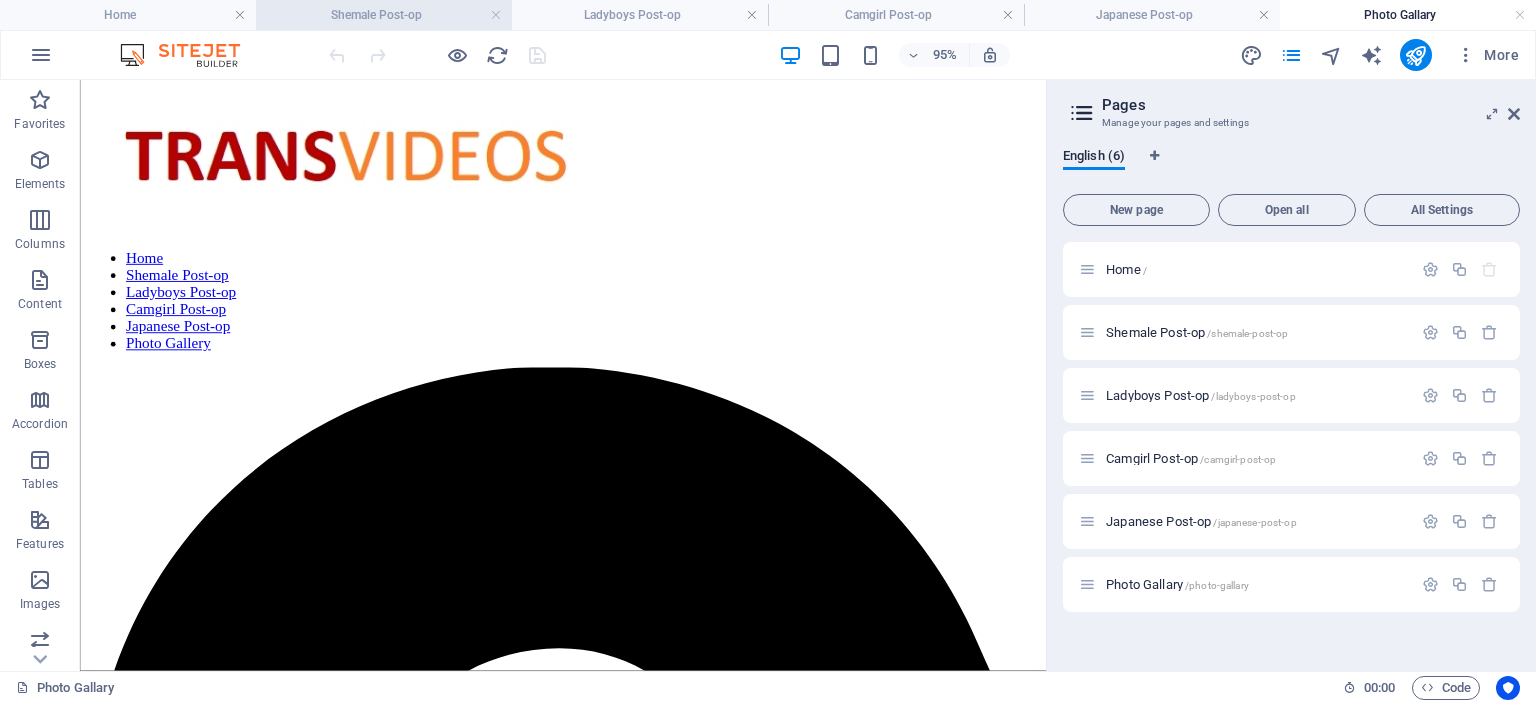 scroll, scrollTop: 0, scrollLeft: 0, axis: both 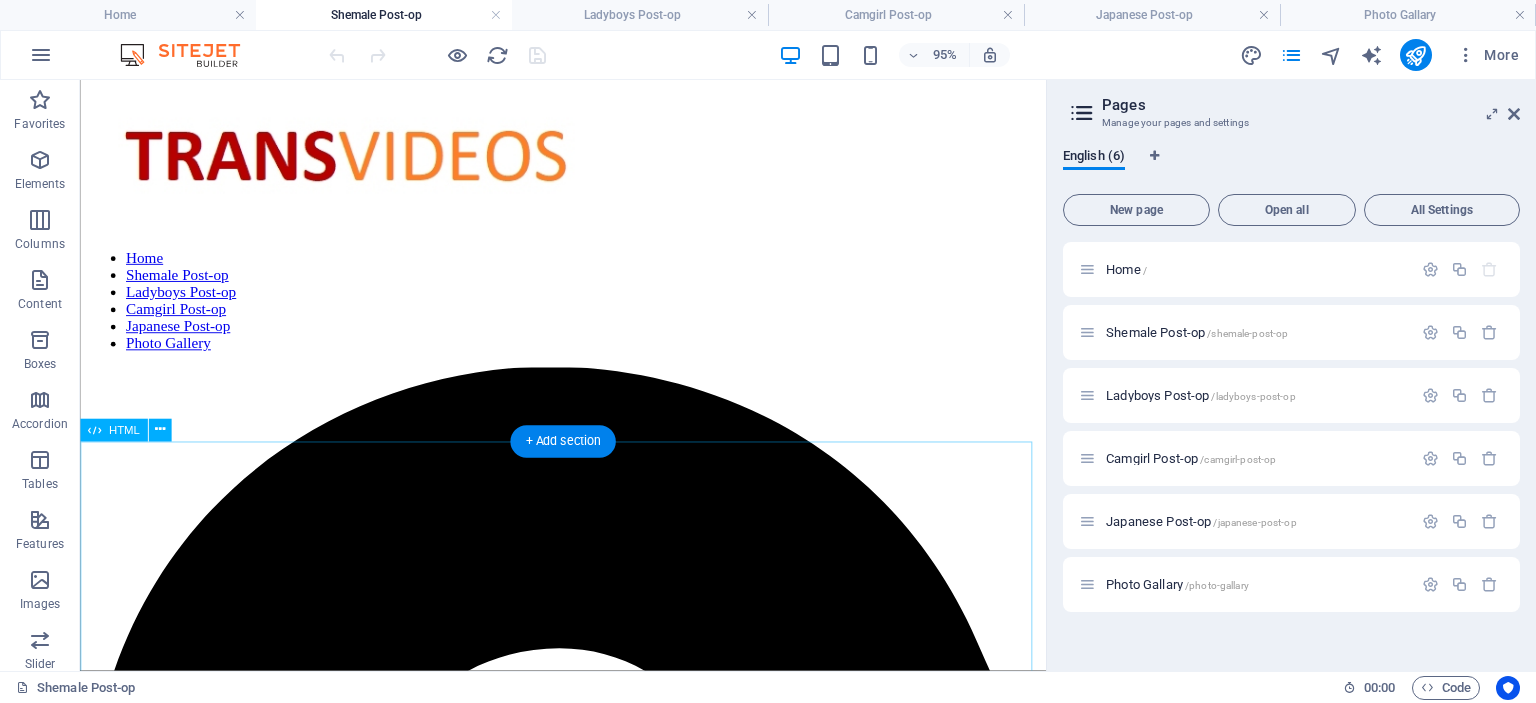 click on "Post-op [FIRST] [LAST] sex sessions with [FIRST] 2 clips 2025
Format : mp4
File size : 322 and 844 MiB
Duration : 7mn58s  and 30mn51s
Link:k2s
https://k2s.cc/file/a00d652930d0f/KIMBERJAMES_AnalDateWithHungStud_s01_KimberJames_ChrisEpic2_720p__Post-op_Video_Scene_-01.mp4
https://k2s.cc/file/5b12617d60a5d/KIMBERJAMES_AnalDateWithHungStud_s01_KimberJames_ChrisEpic2_720p__Post-op_Video_Scene_-02.mp4
[FIRST] [LAST] -Post-Op Babe  Piss Drinker and fucker of all holes 1080p
Format : mp4
Duration :   50mn 22 S
File size :   1649 MiB
Link:k2s
https://k2s.cc/file/2776ddc8e0680/Belle_Jolie_-Post-Op_Babe__Piss_Drinker_1080p.mp4
Post-op Queen [FIRST] [LAST] is a gamer
Format : Mp4
Format profile : Base Media
Link: K2S
File size :770 MiB
Duration :12 mn 06 s
https://k2s.cc/file/754e8d2c91ee6/Post-op_Queen_Zoe_Summers_is_a_gamer.mp4" at bounding box center [588, 3779] 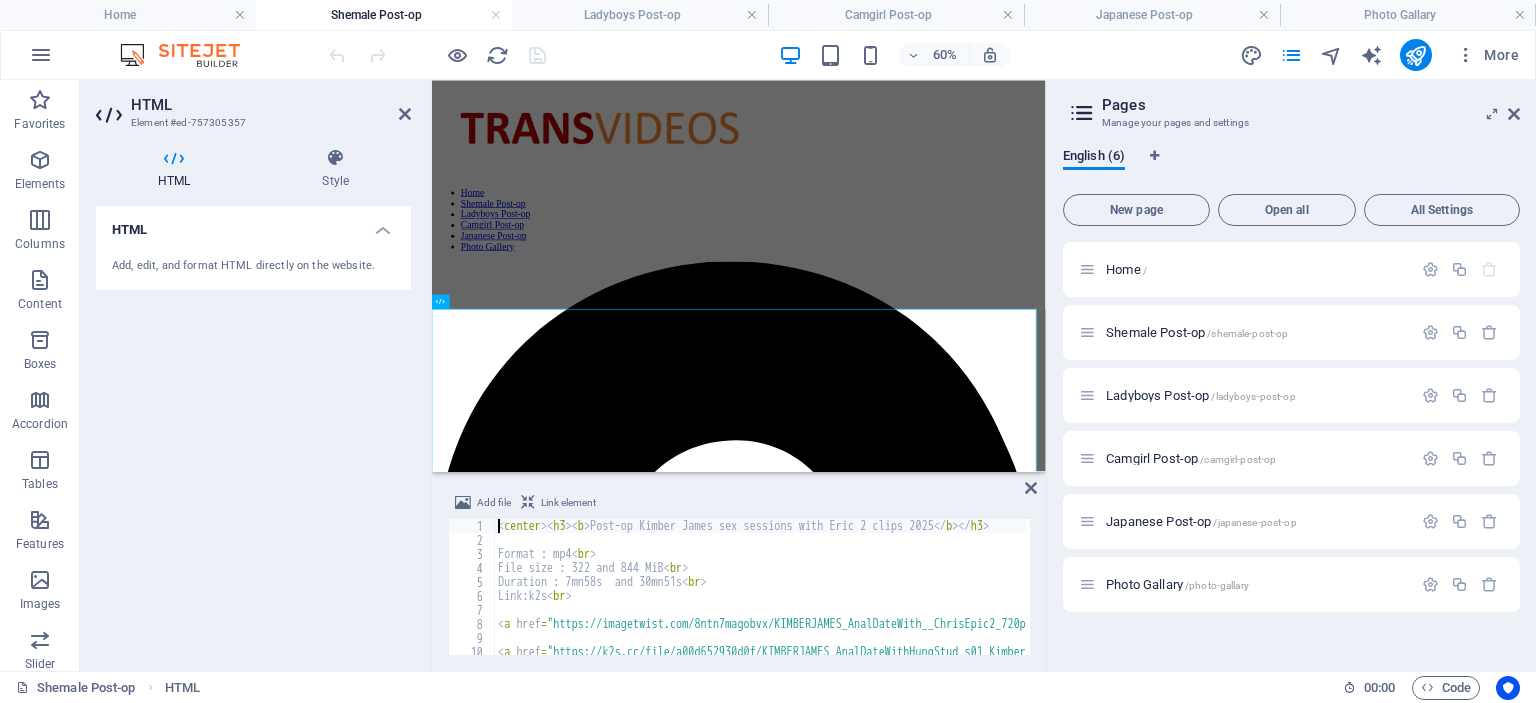 type on "<center><h3><b>Post-op [FIRST] [LAST] sex sessions with [FIRST] 2 clips 2025</b></h3>" 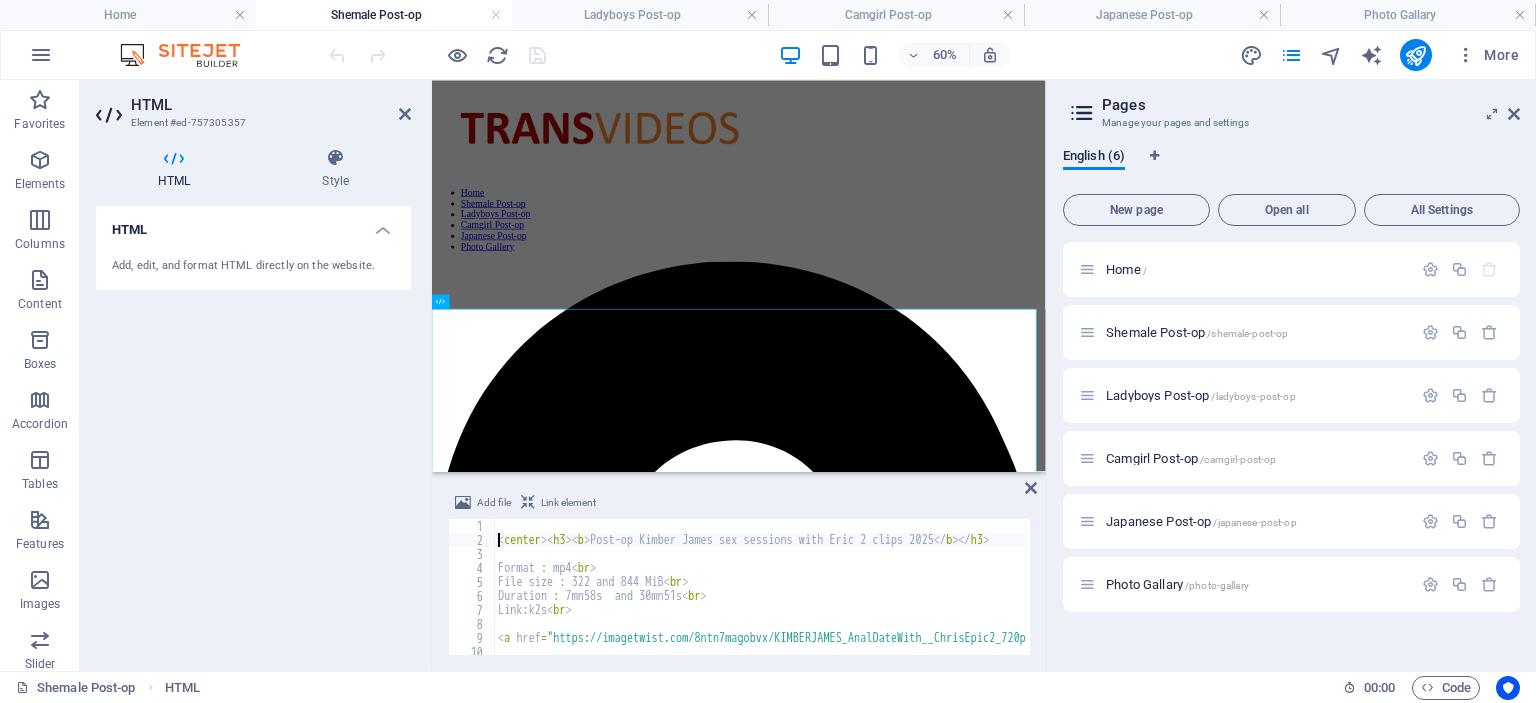 type 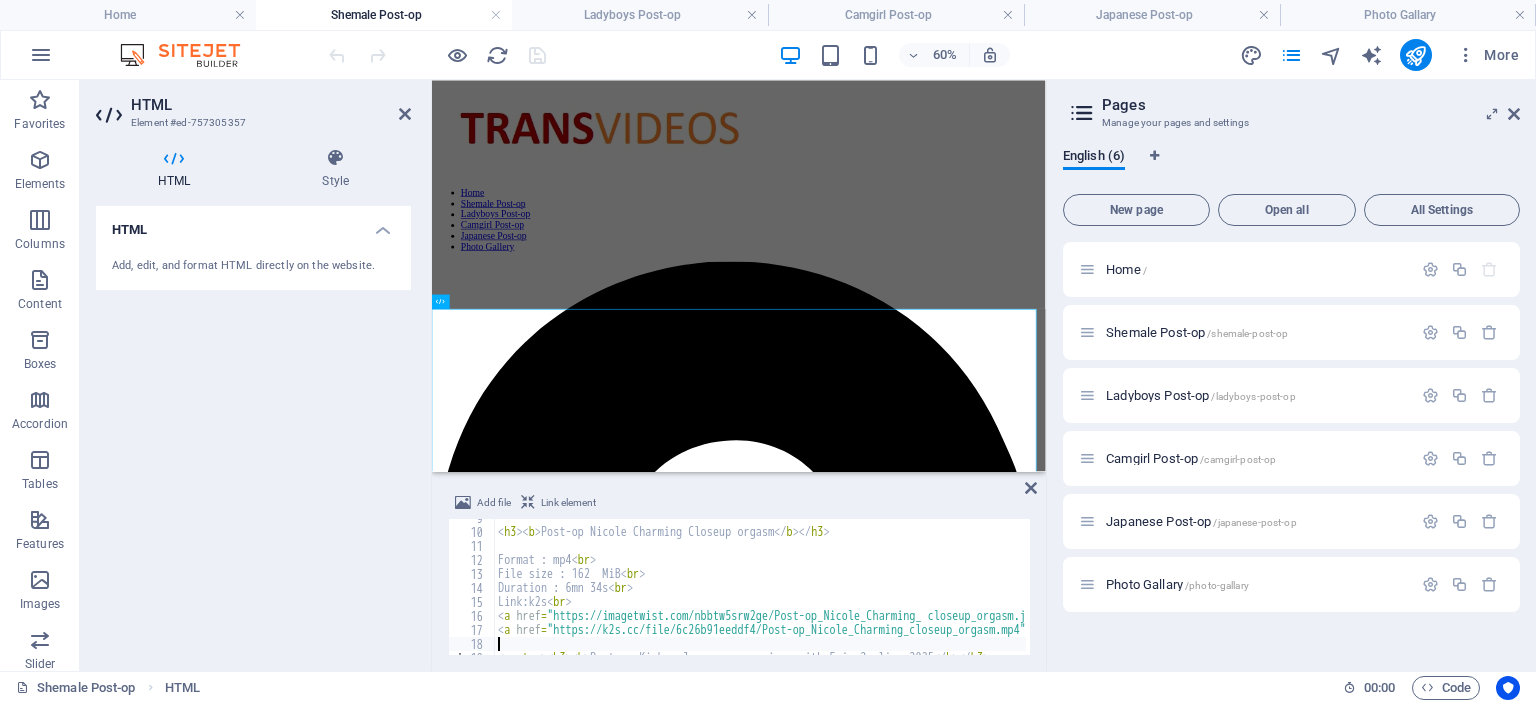 scroll, scrollTop: 120, scrollLeft: 0, axis: vertical 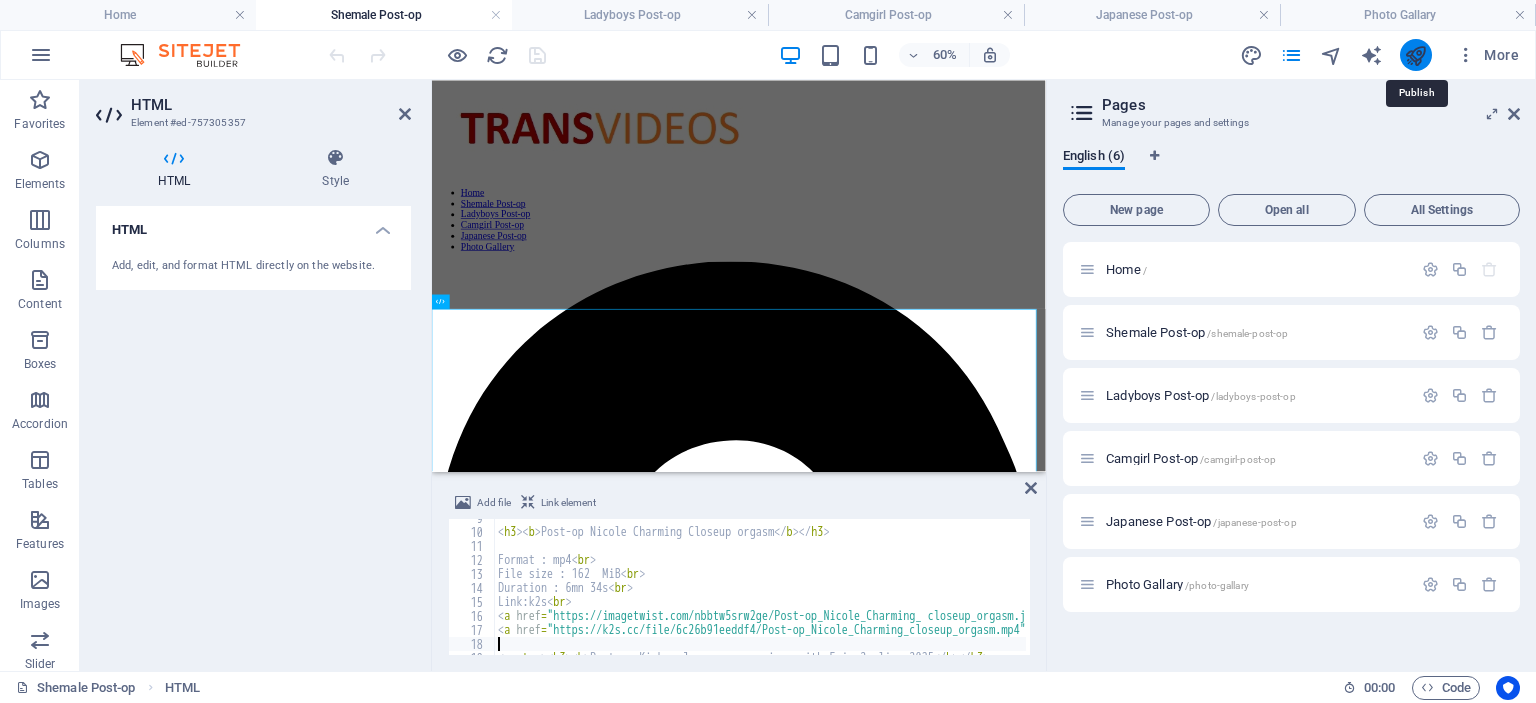 click at bounding box center (1415, 55) 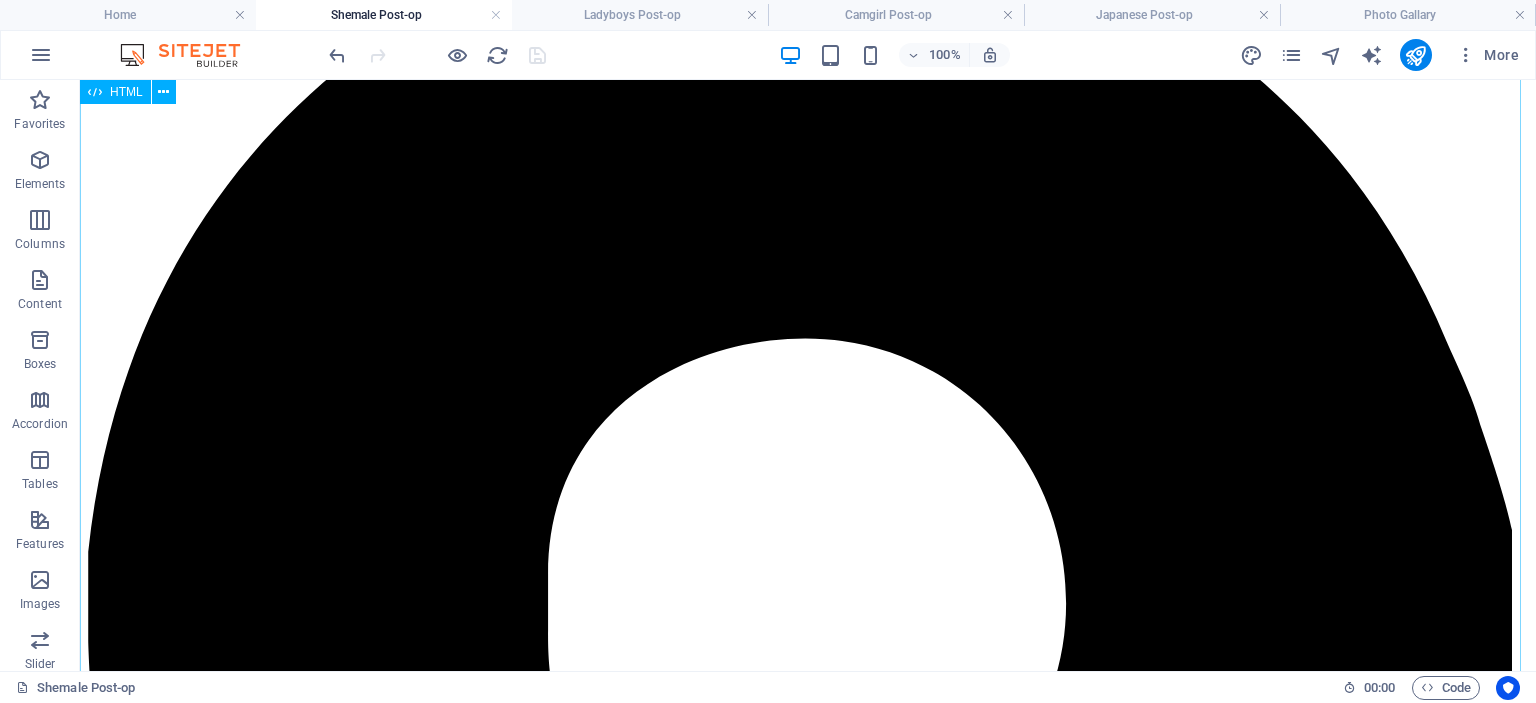 scroll, scrollTop: 500, scrollLeft: 0, axis: vertical 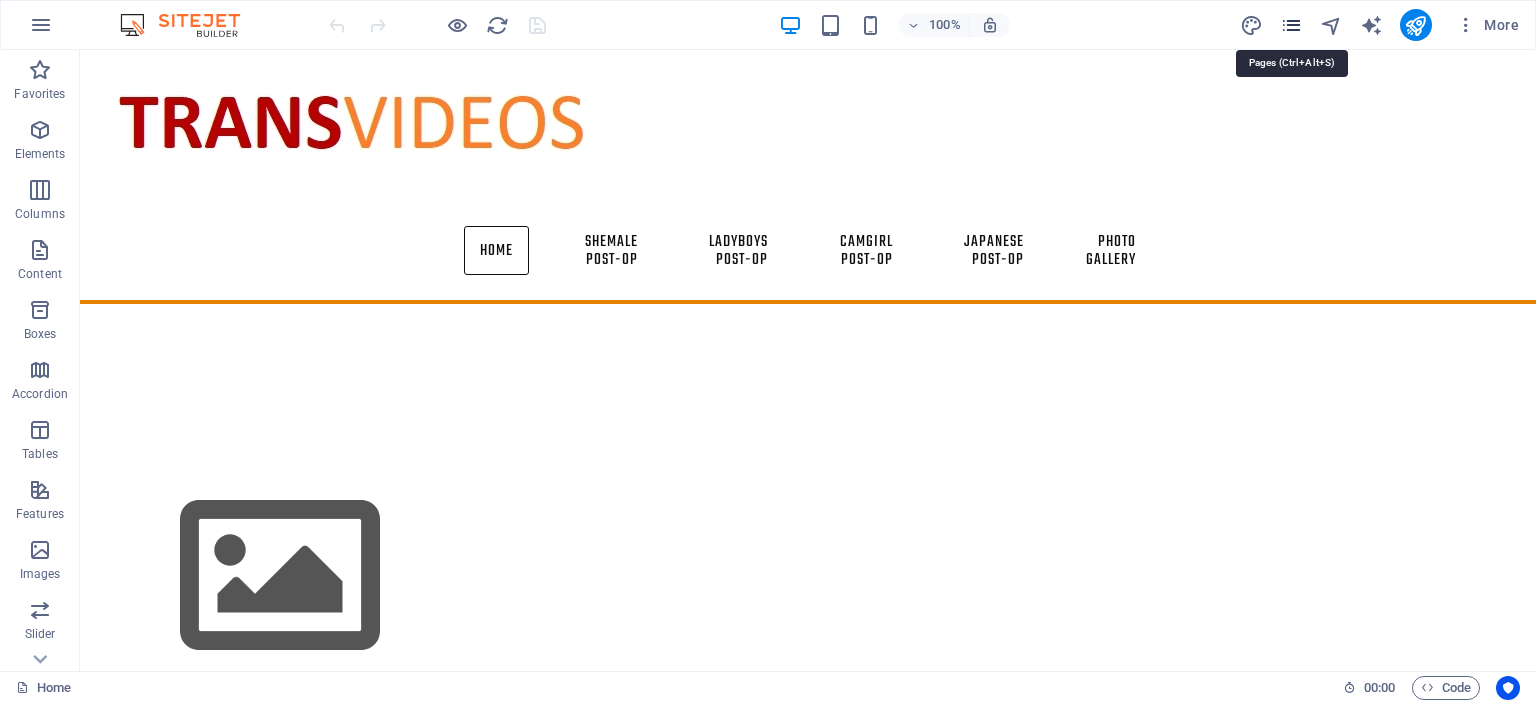 click at bounding box center [1291, 25] 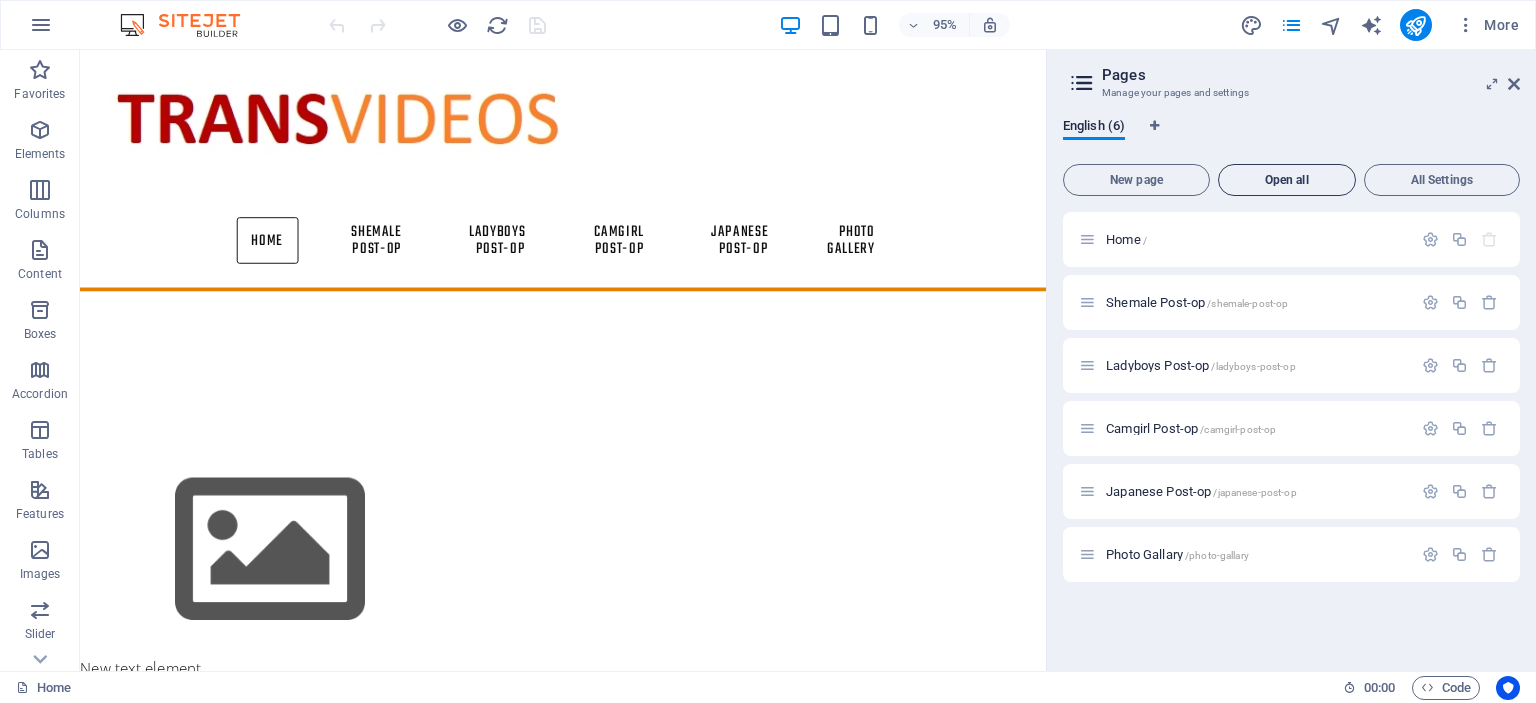 click on "Open all" at bounding box center [1287, 180] 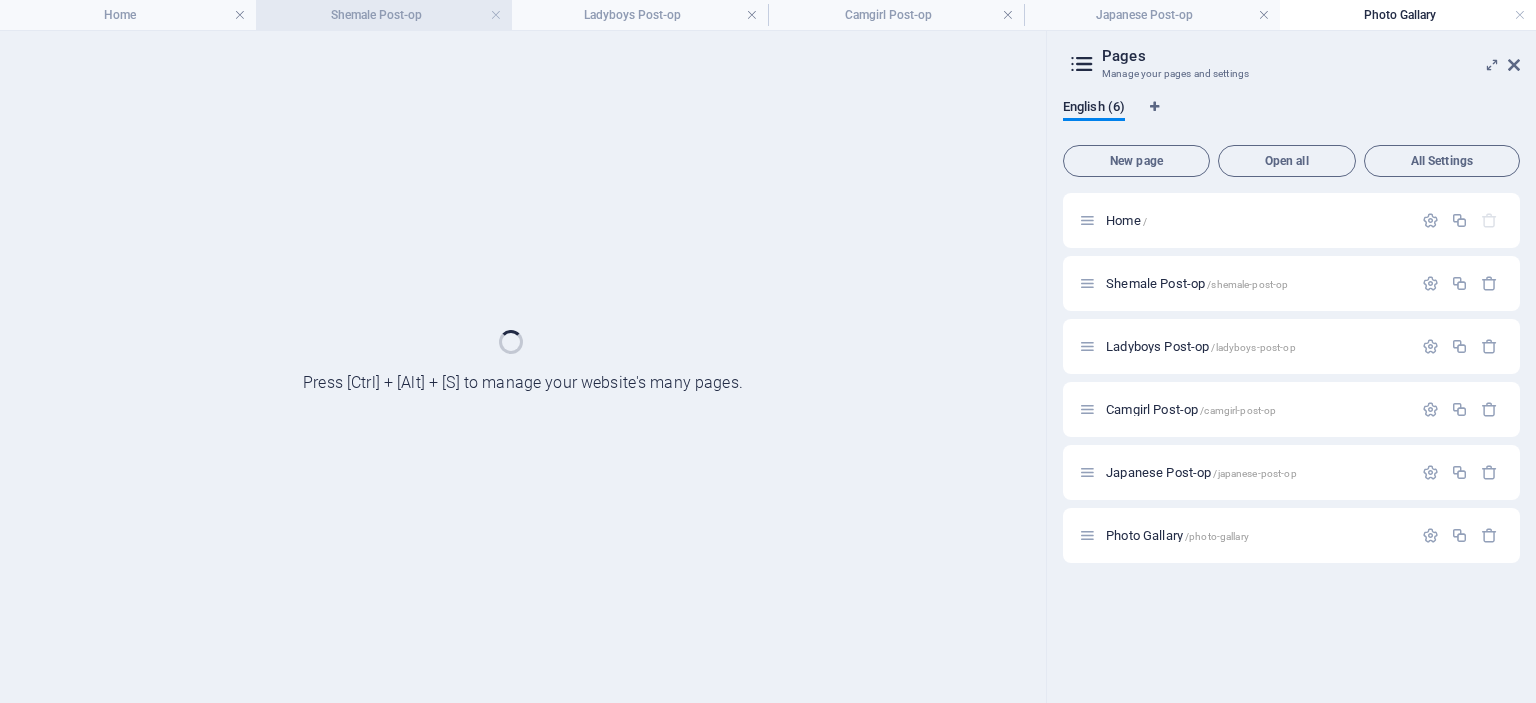 click on "Shemale Post-op" at bounding box center (384, 15) 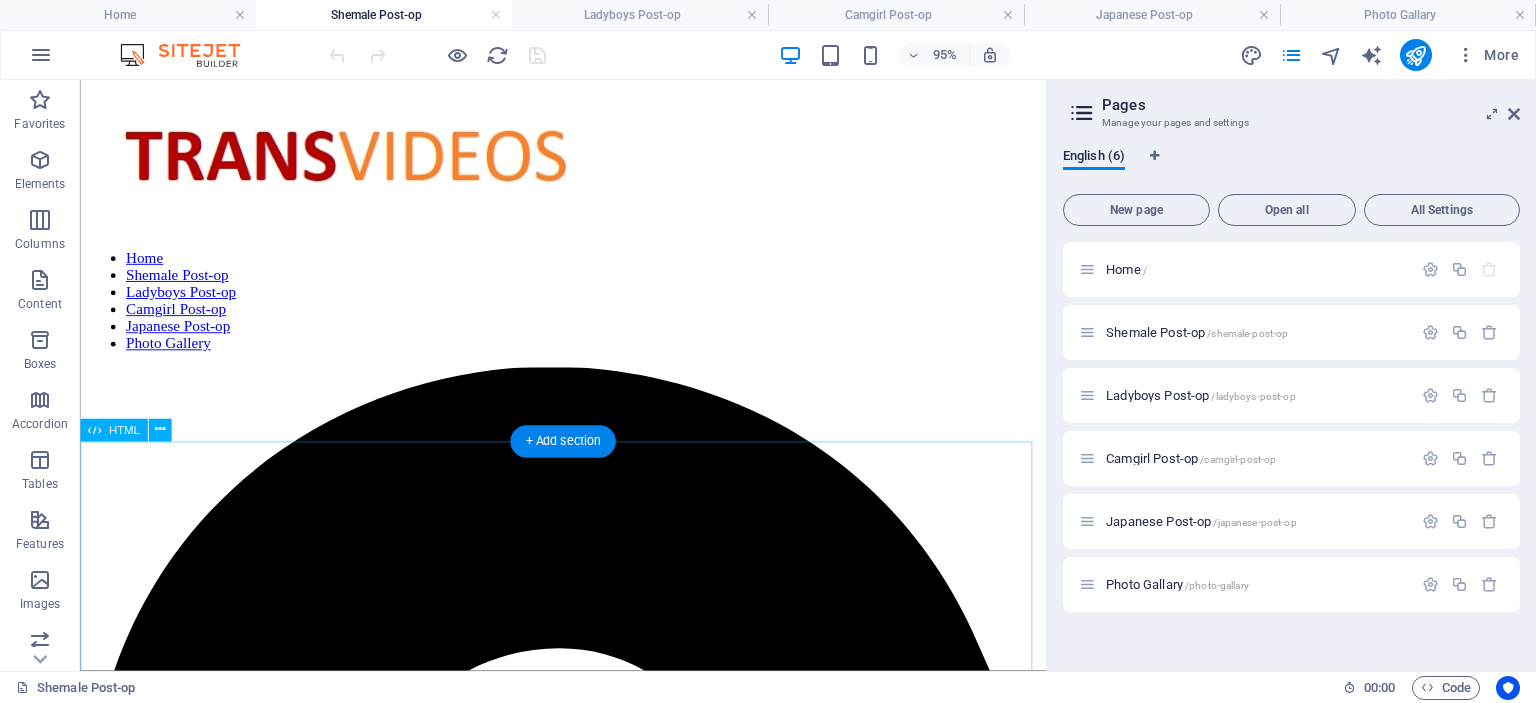 scroll, scrollTop: 0, scrollLeft: 0, axis: both 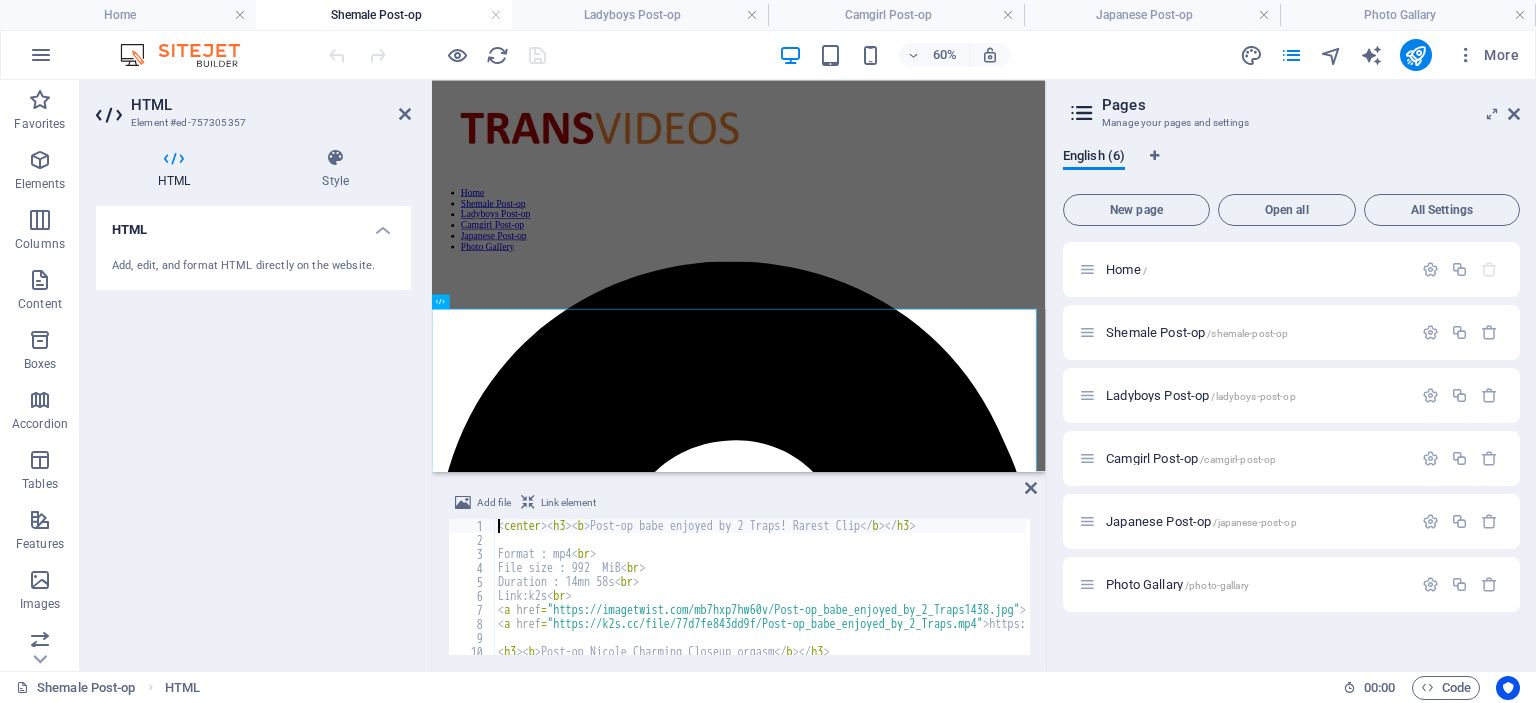 type on "<center><h3><b>Post-op babe enjoyed by 2 Traps! Rarest Clip</b></h3>" 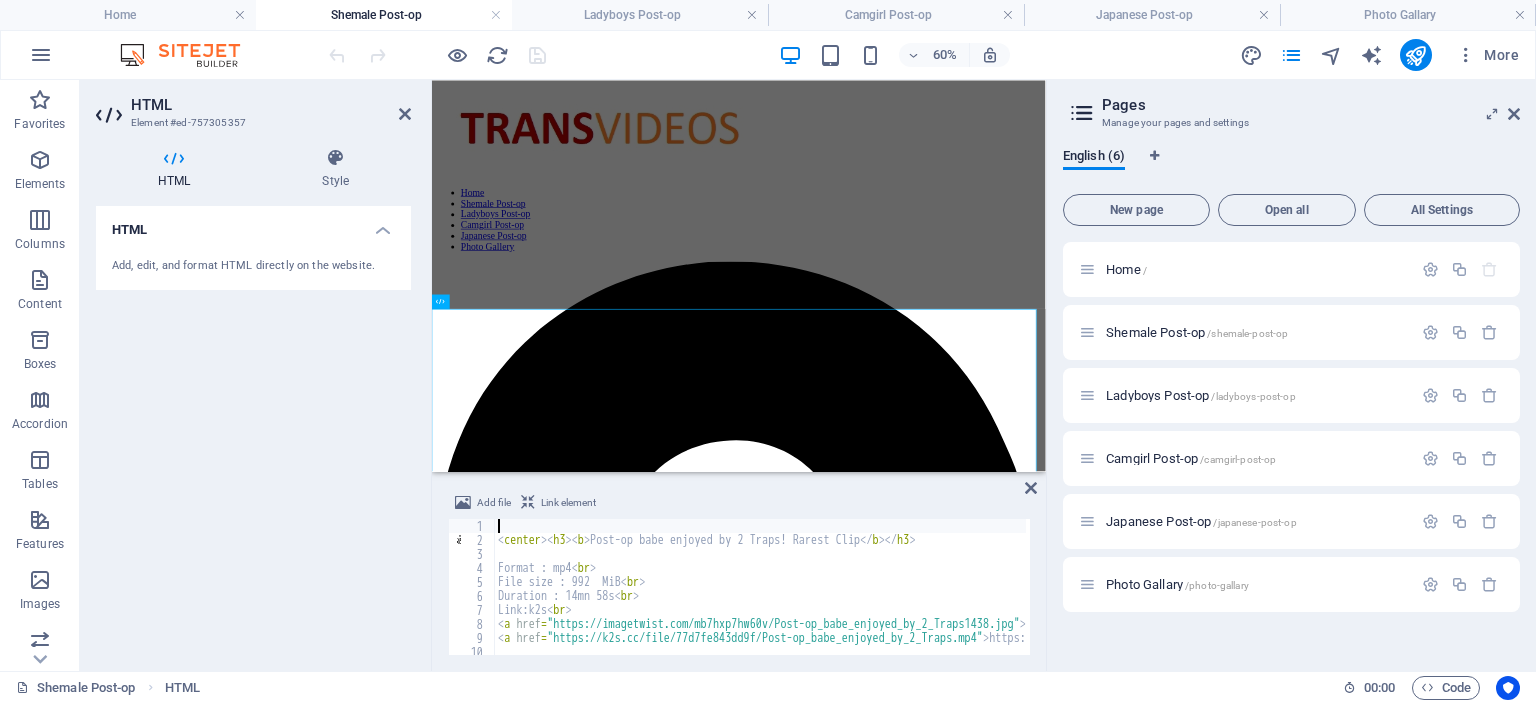 scroll, scrollTop: 106, scrollLeft: 0, axis: vertical 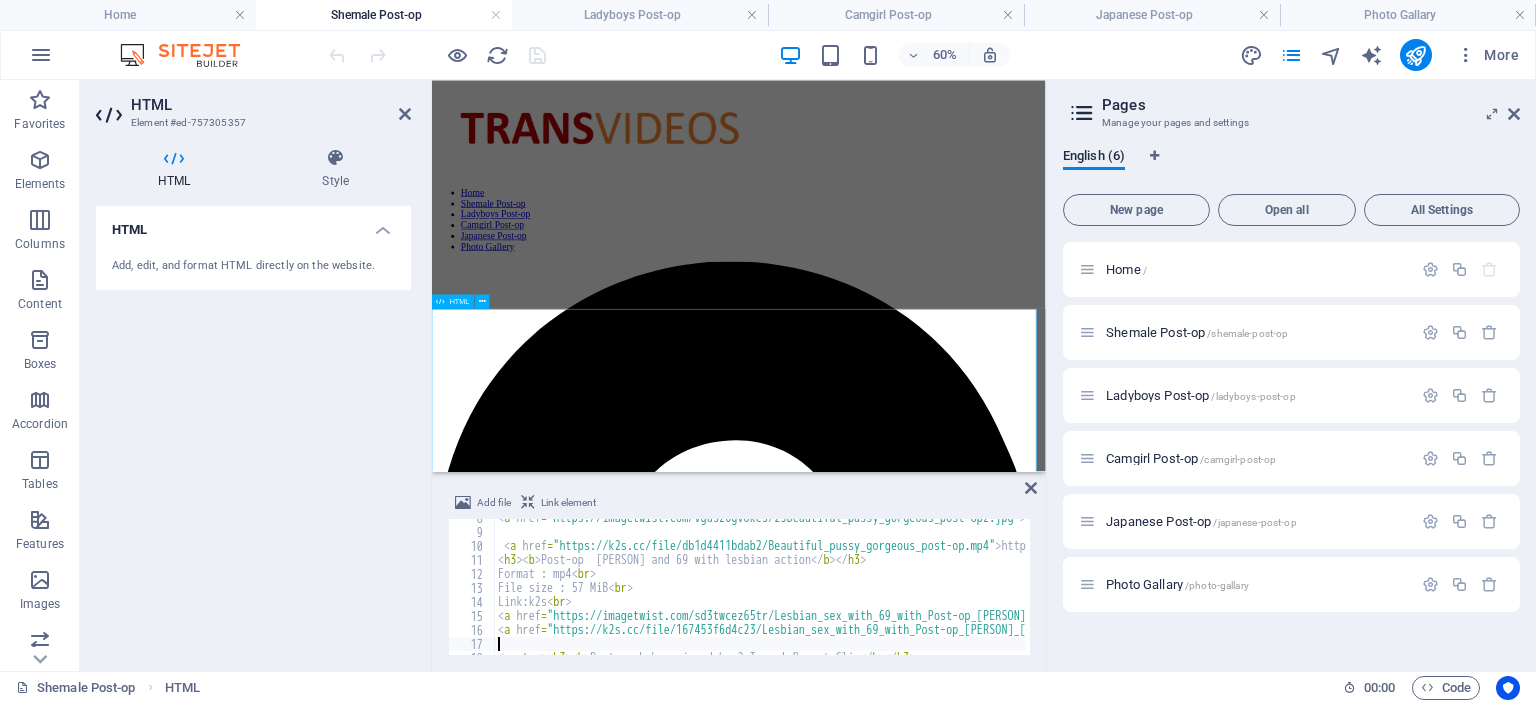 type 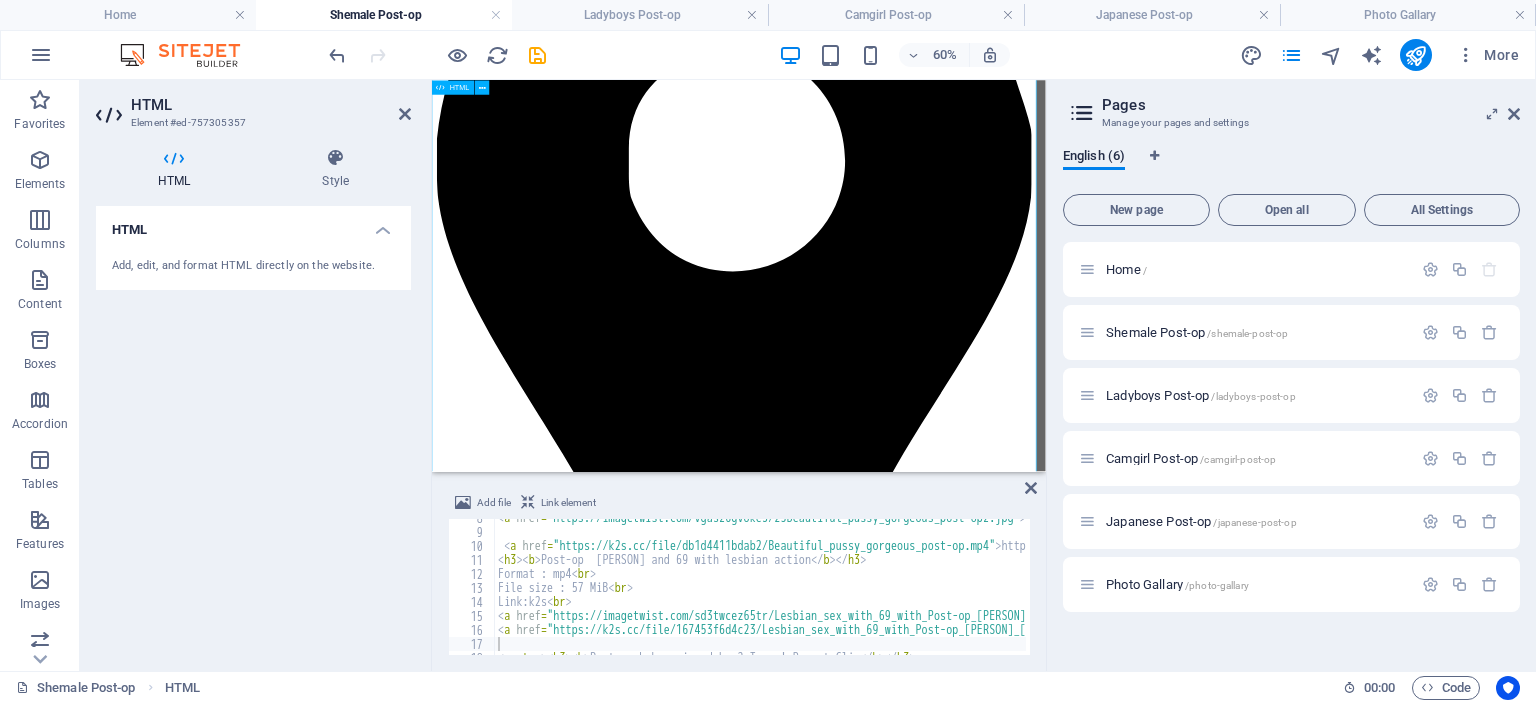 scroll, scrollTop: 700, scrollLeft: 0, axis: vertical 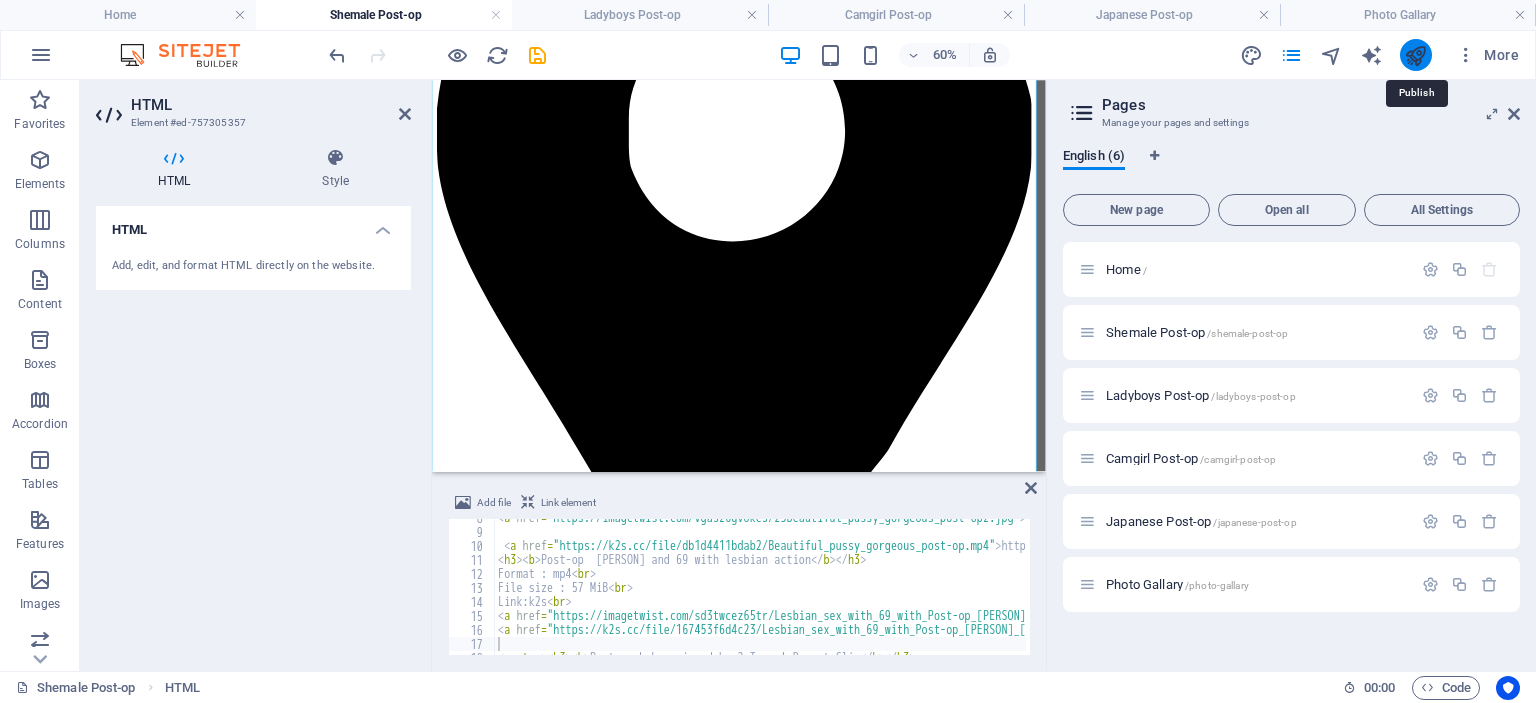 click at bounding box center (1415, 55) 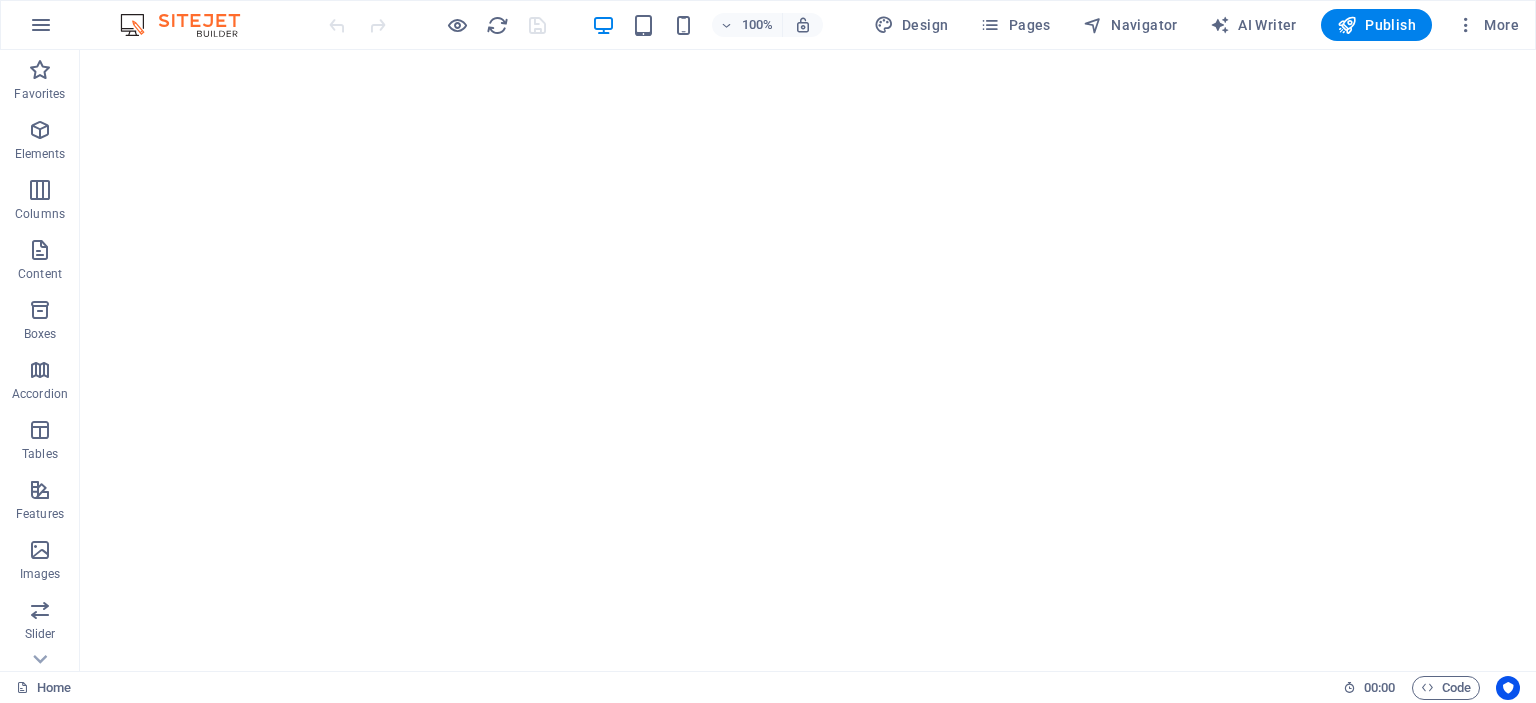 scroll, scrollTop: 0, scrollLeft: 0, axis: both 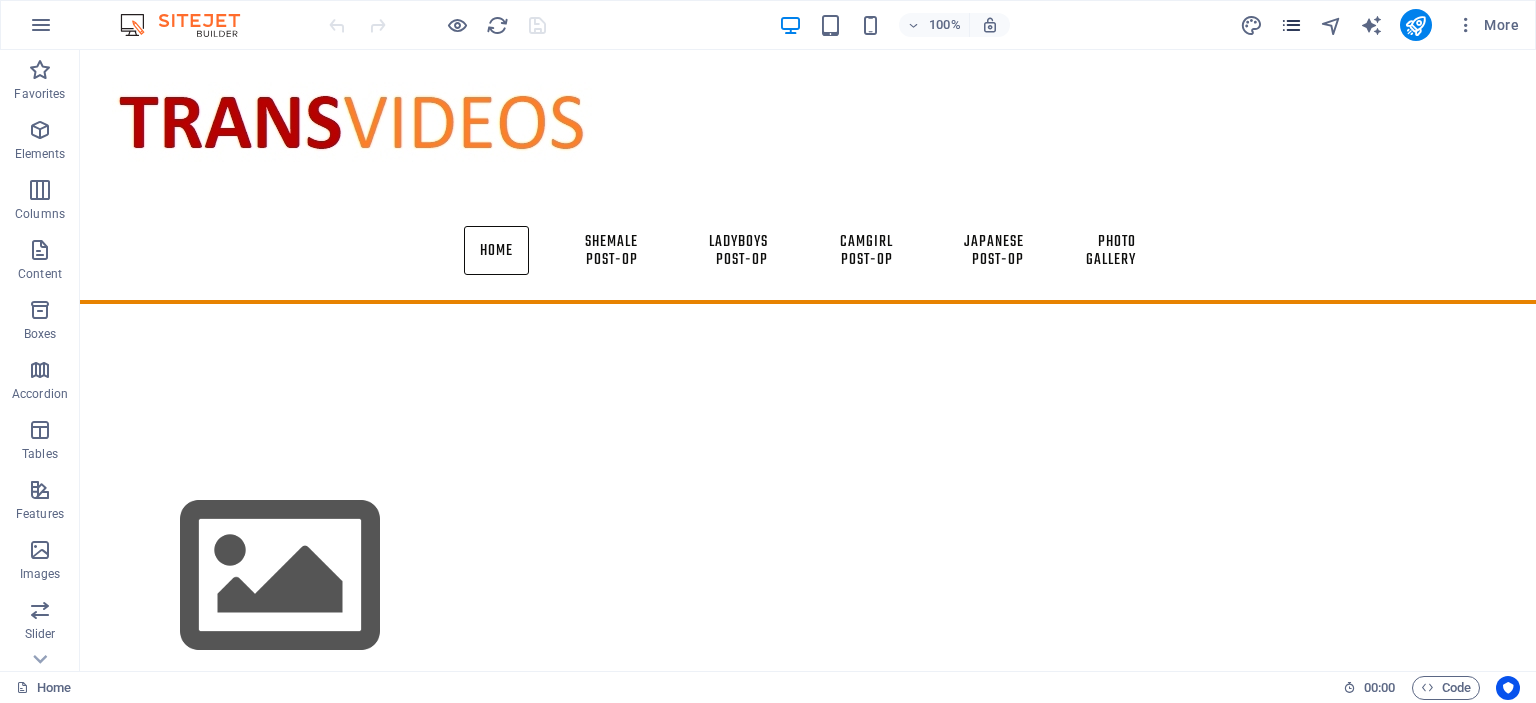 click at bounding box center (1291, 25) 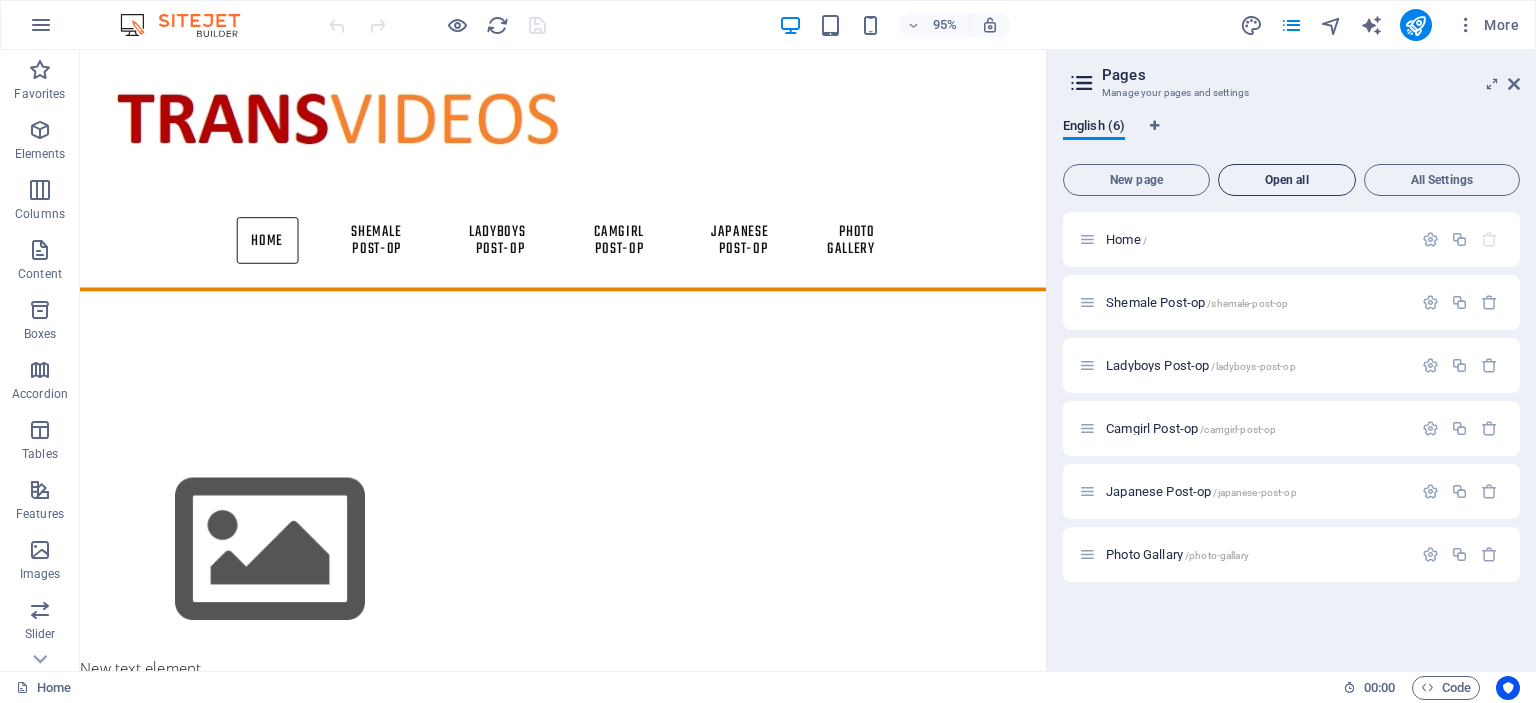click on "Open all" at bounding box center [1287, 180] 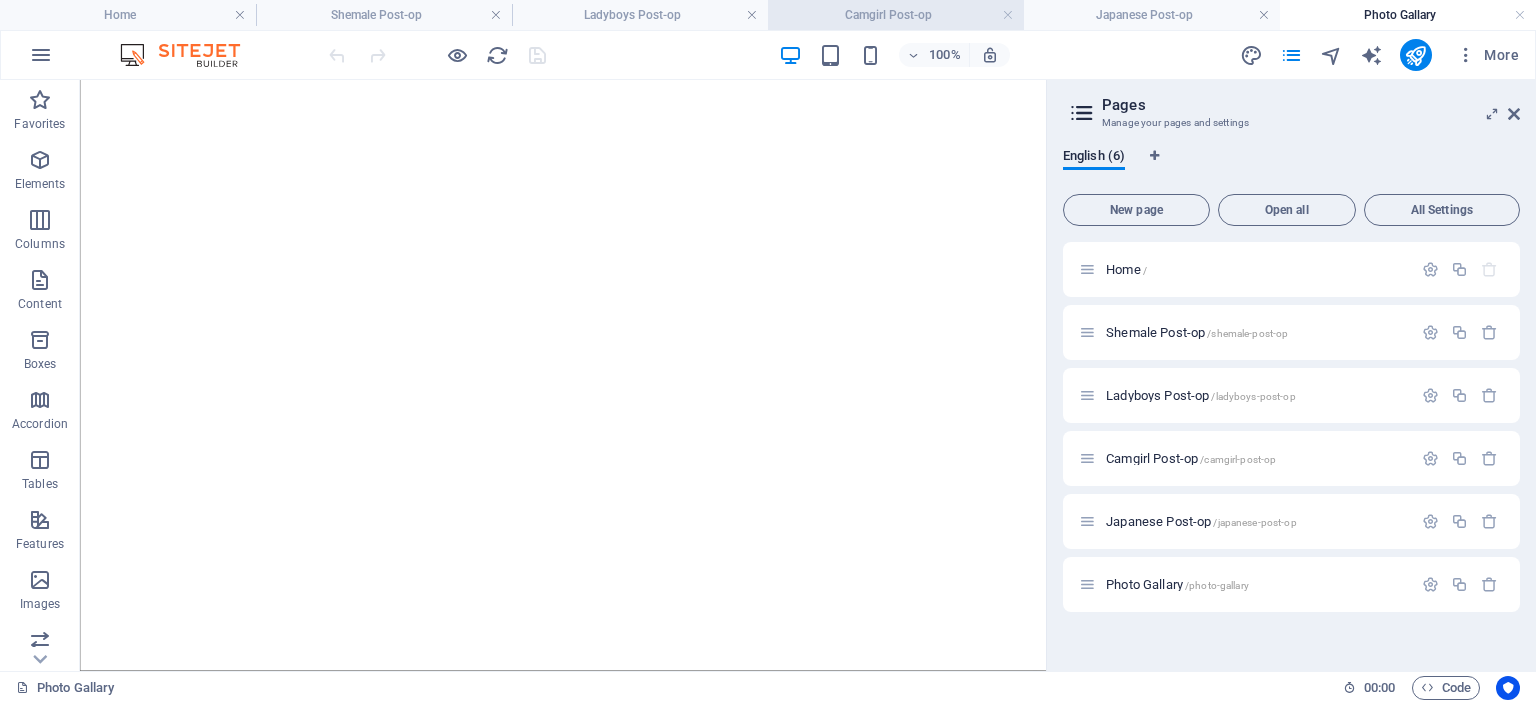 click on "Camgirl Post-op" at bounding box center (896, 15) 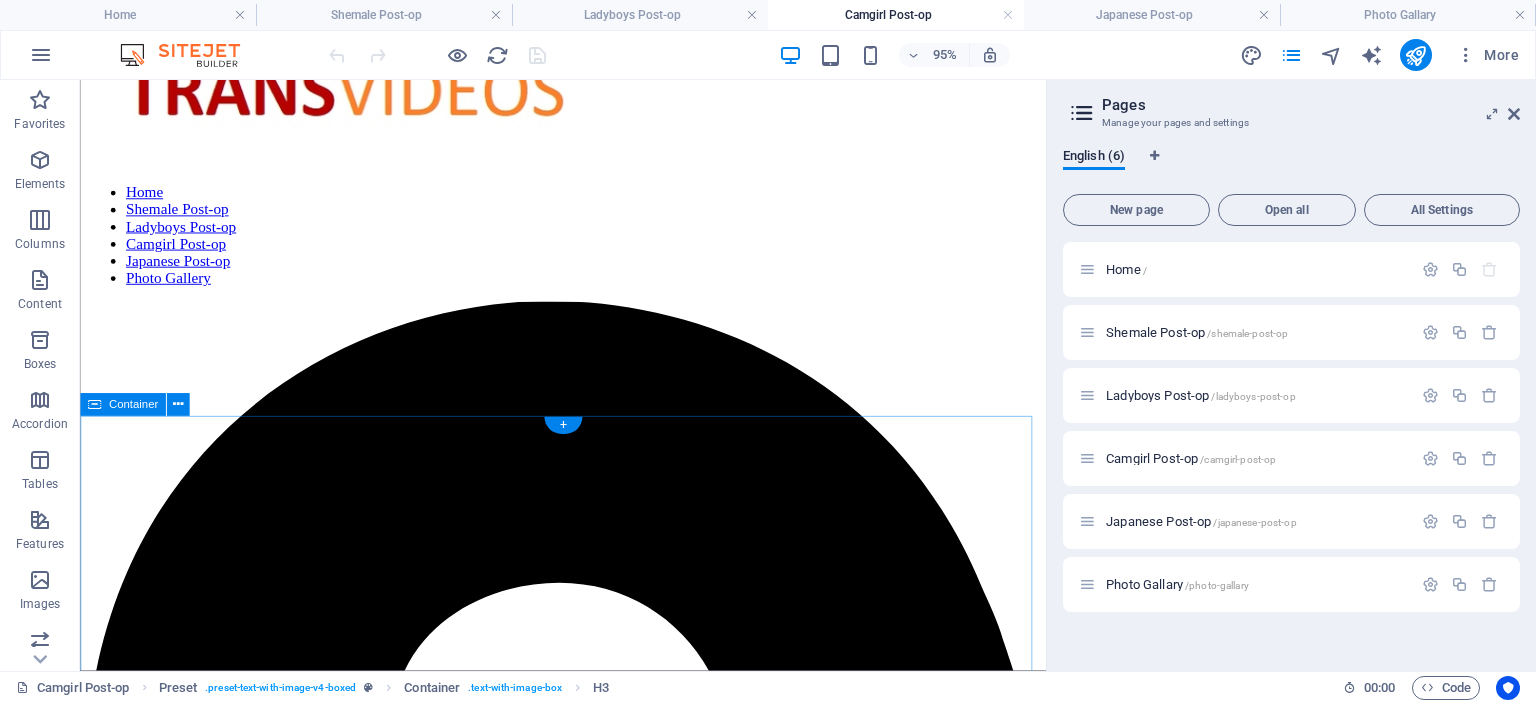 scroll, scrollTop: 100, scrollLeft: 0, axis: vertical 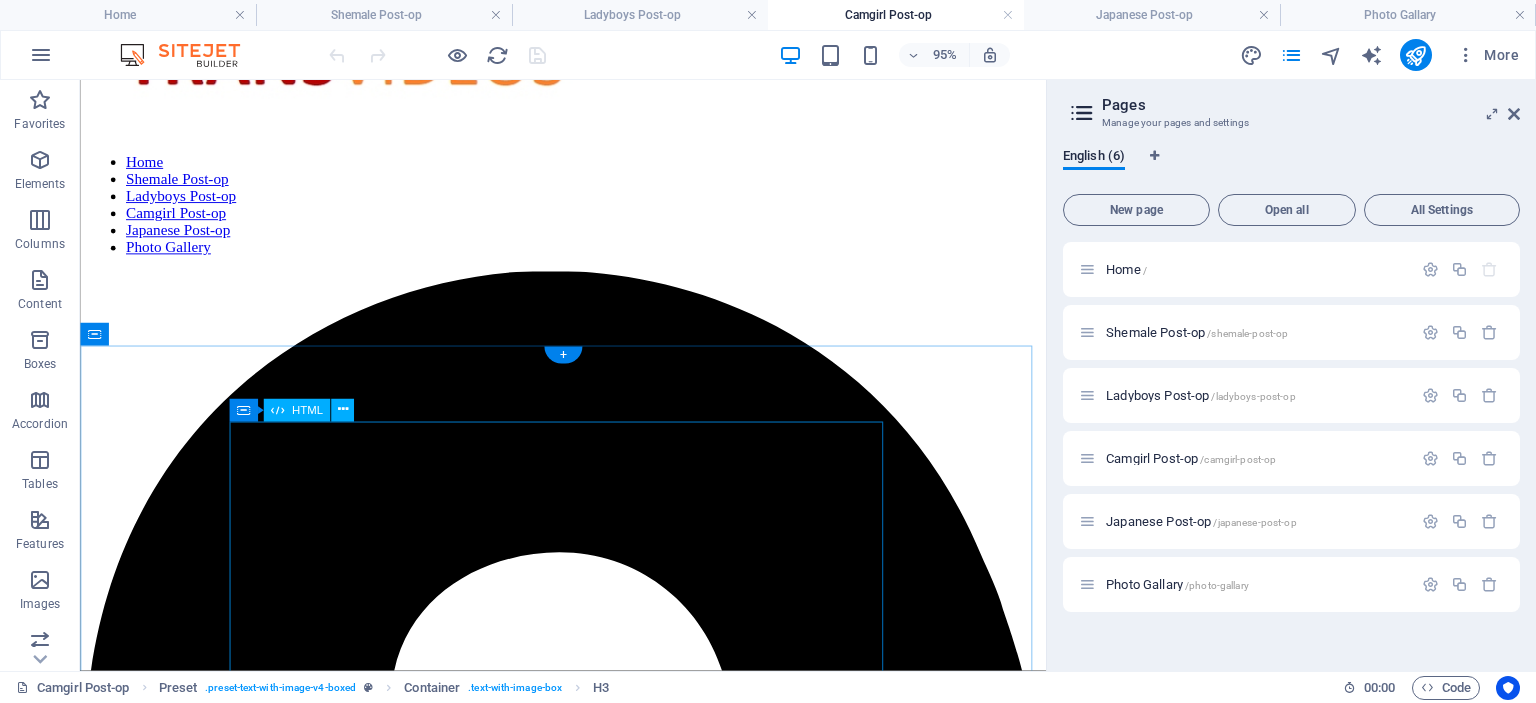 click on "Post-op Emeraldfvckinggreyson Trans highlights her  crotch
Format : mp4
File size : 86 MiB
Duration :  9 mn45s
Link:k2s
https://k2s.cc/file/ccf4eb05722e8/Post-op_Emeraldfvckinggreyson_Trans_highlights_her_crotch.mp4" at bounding box center [588, 3264] 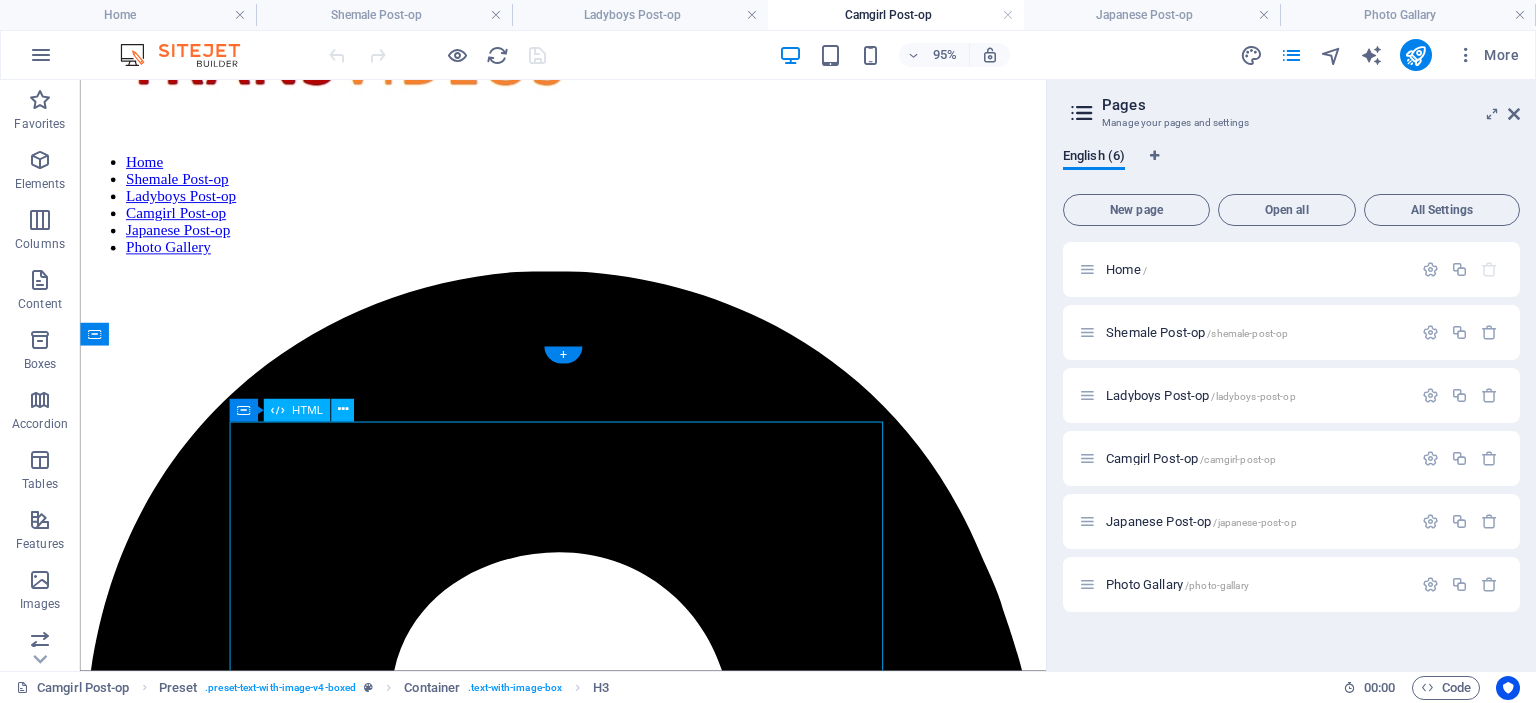 click on "Post-op Emeraldfvckinggreyson Trans highlights her  crotch
Format : mp4
File size : 86 MiB
Duration :  9 mn45s
Link:k2s
https://k2s.cc/file/ccf4eb05722e8/Post-op_Emeraldfvckinggreyson_Trans_highlights_her_crotch.mp4" at bounding box center [588, 3264] 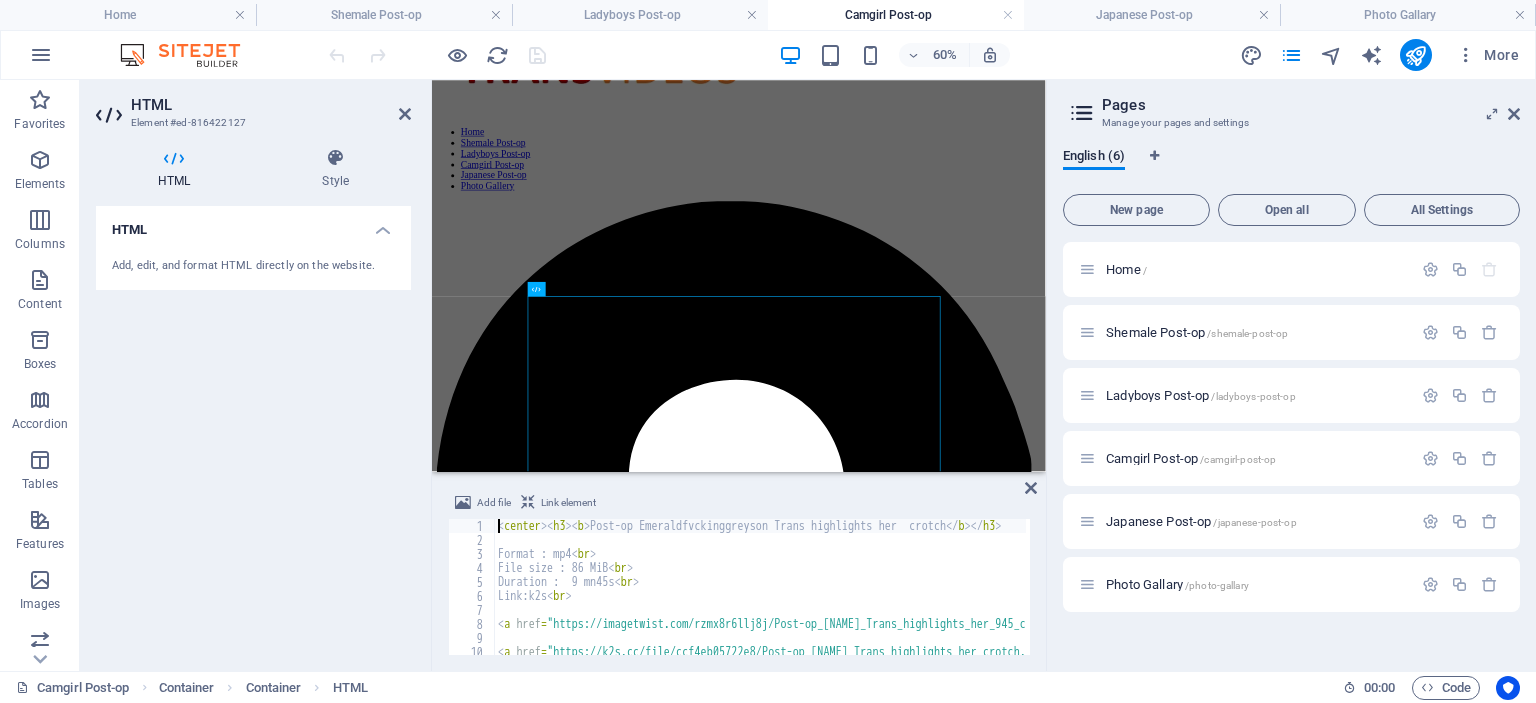 type on "<center><h3><b>Post-op Emeraldfvckinggreyson Trans highlights her  crotch</b></h3>" 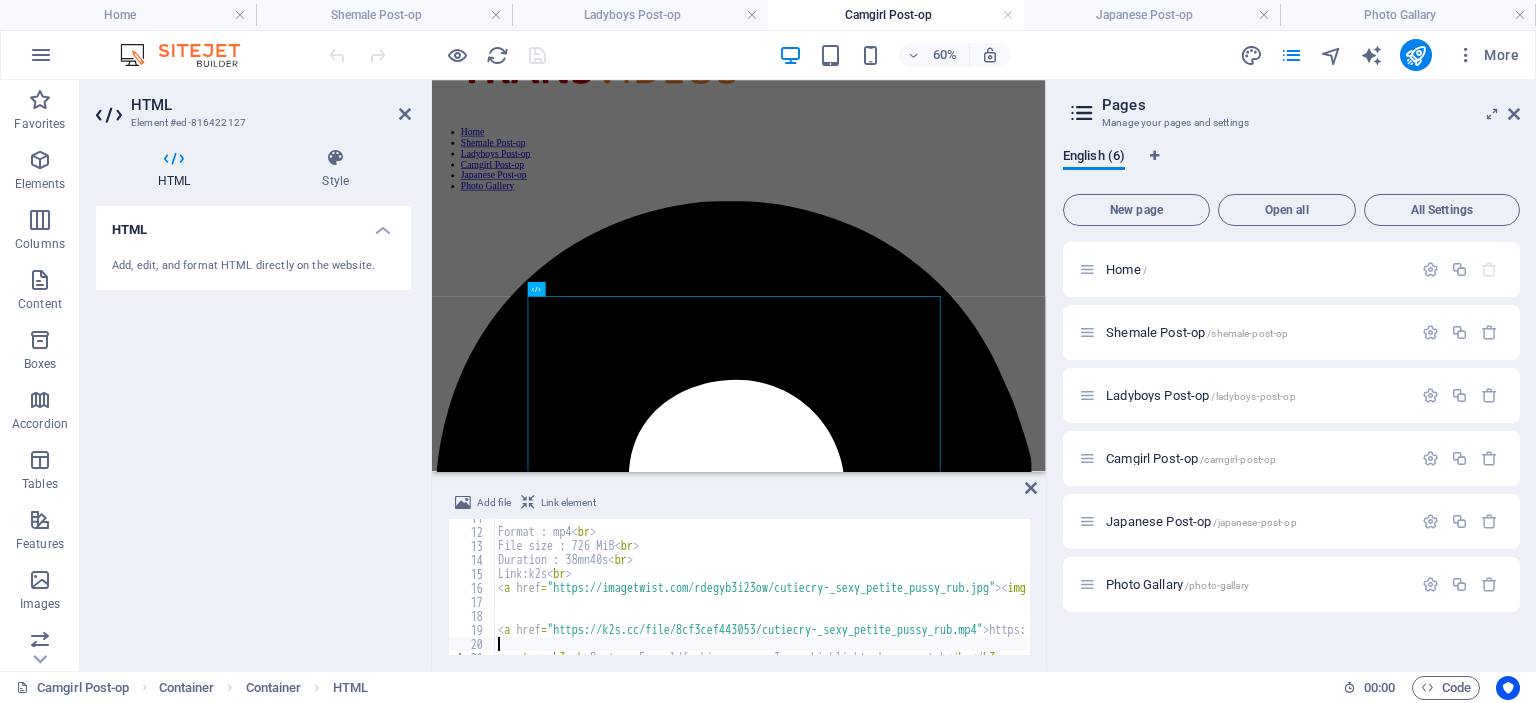 scroll, scrollTop: 148, scrollLeft: 0, axis: vertical 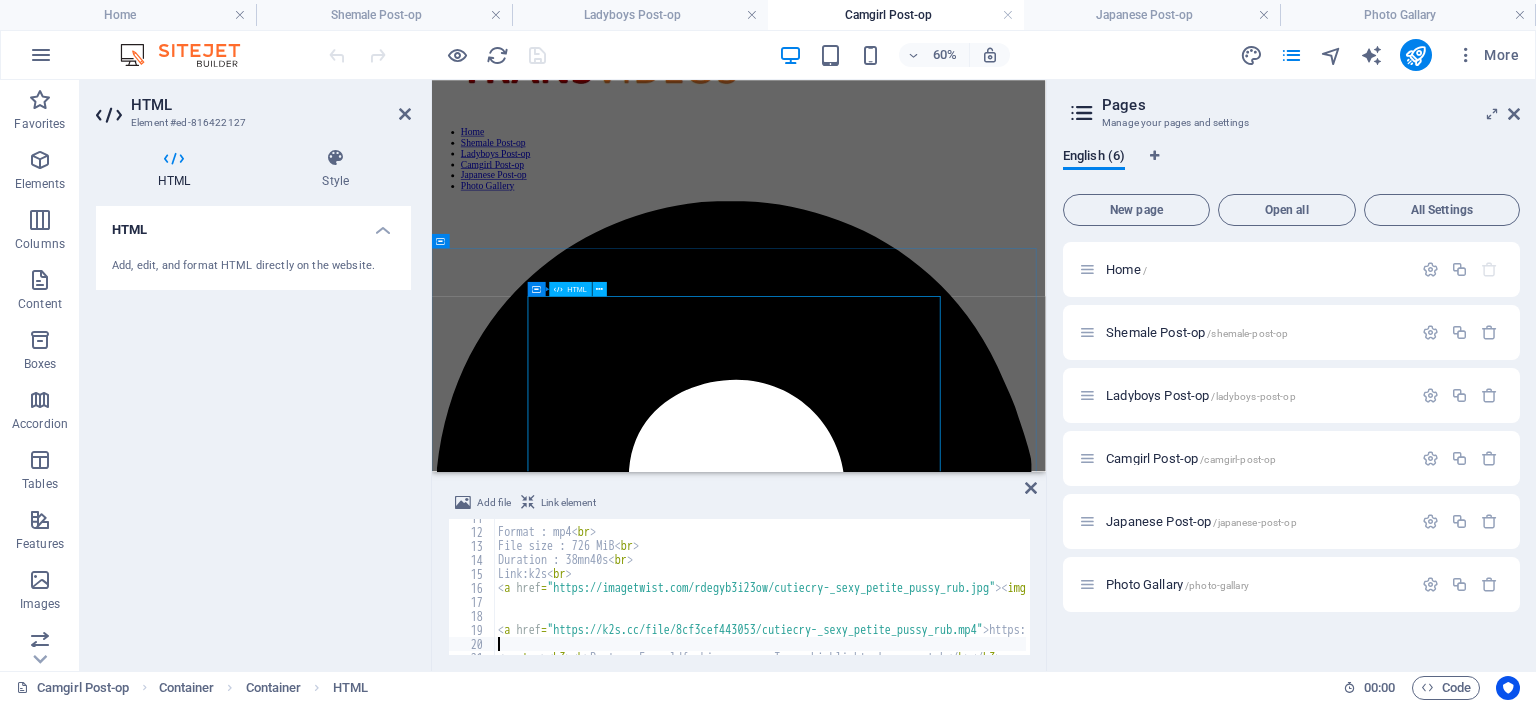 type 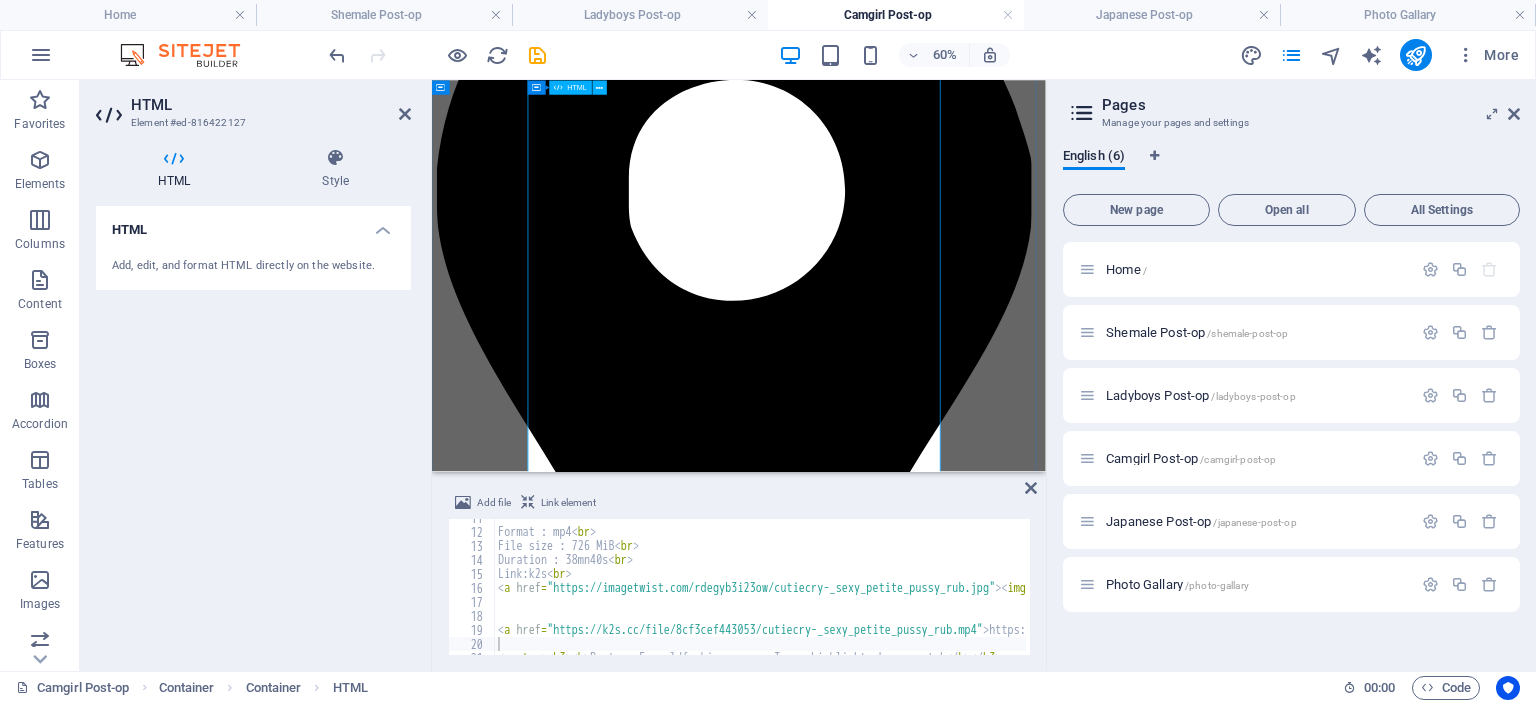 scroll, scrollTop: 700, scrollLeft: 0, axis: vertical 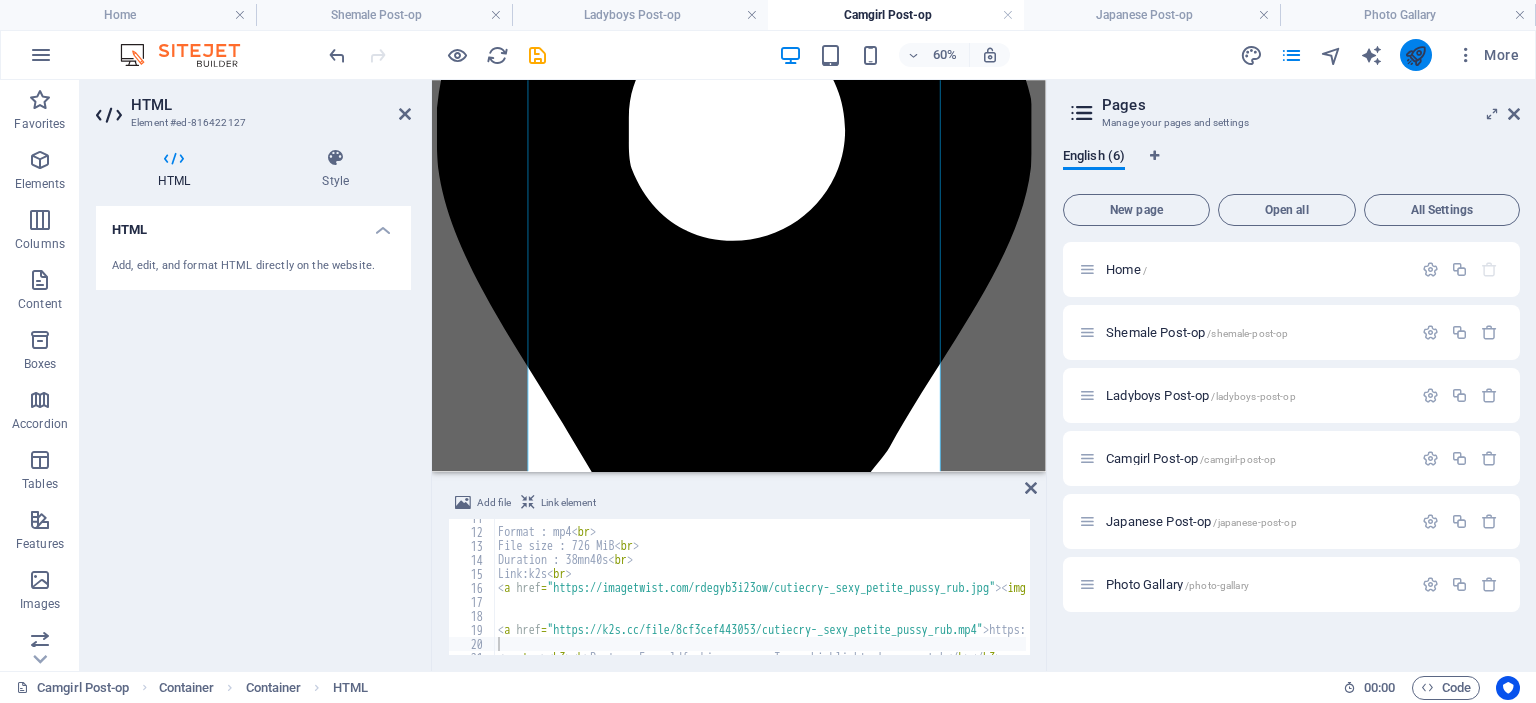 click at bounding box center [1415, 55] 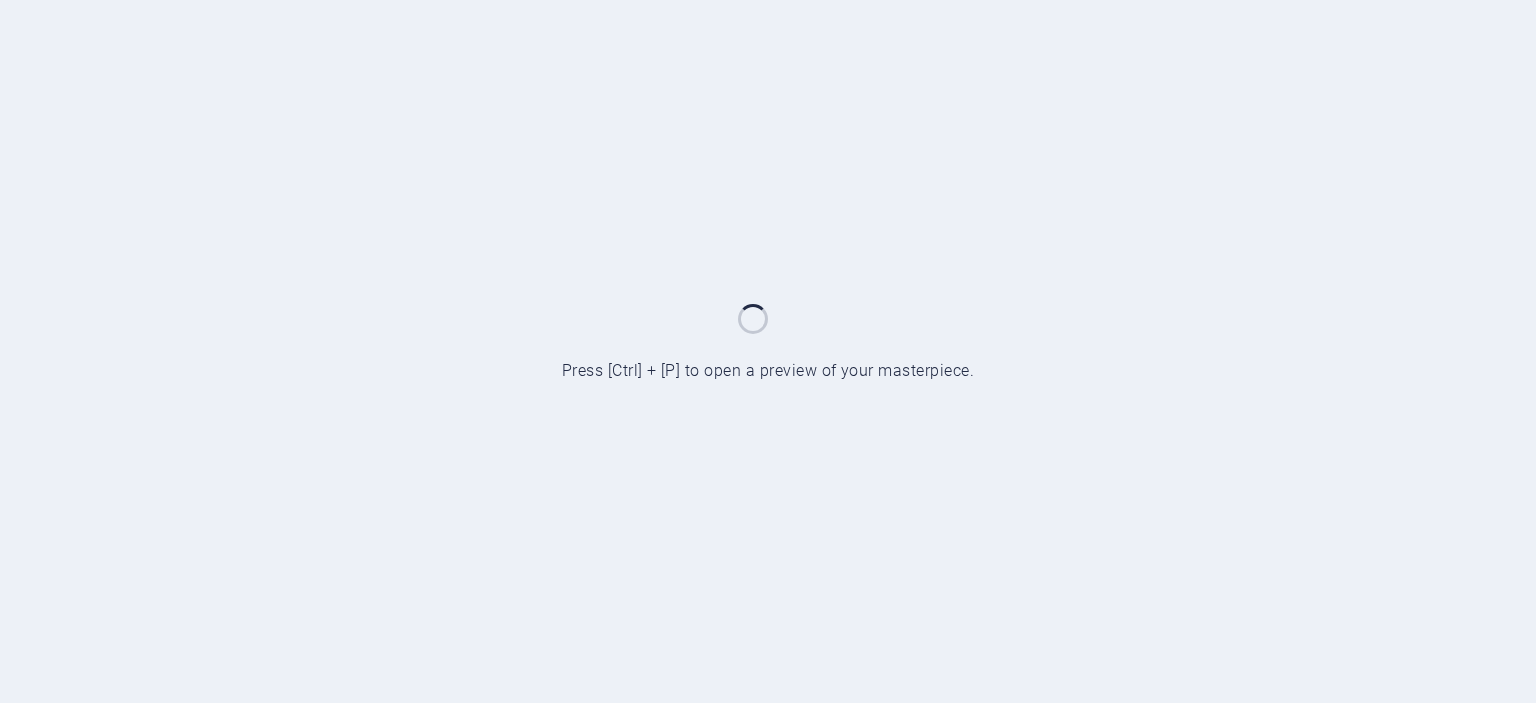 scroll, scrollTop: 0, scrollLeft: 0, axis: both 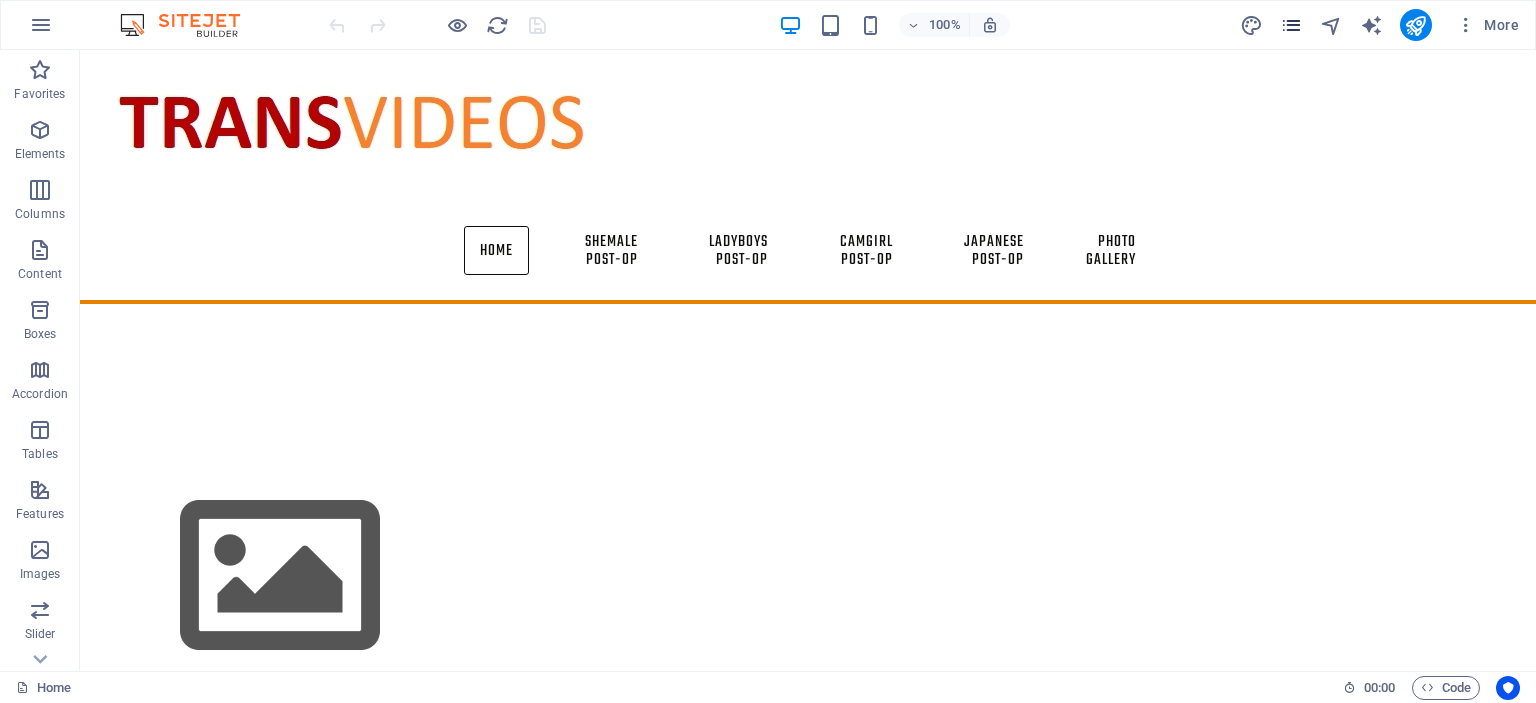 click at bounding box center (1292, 25) 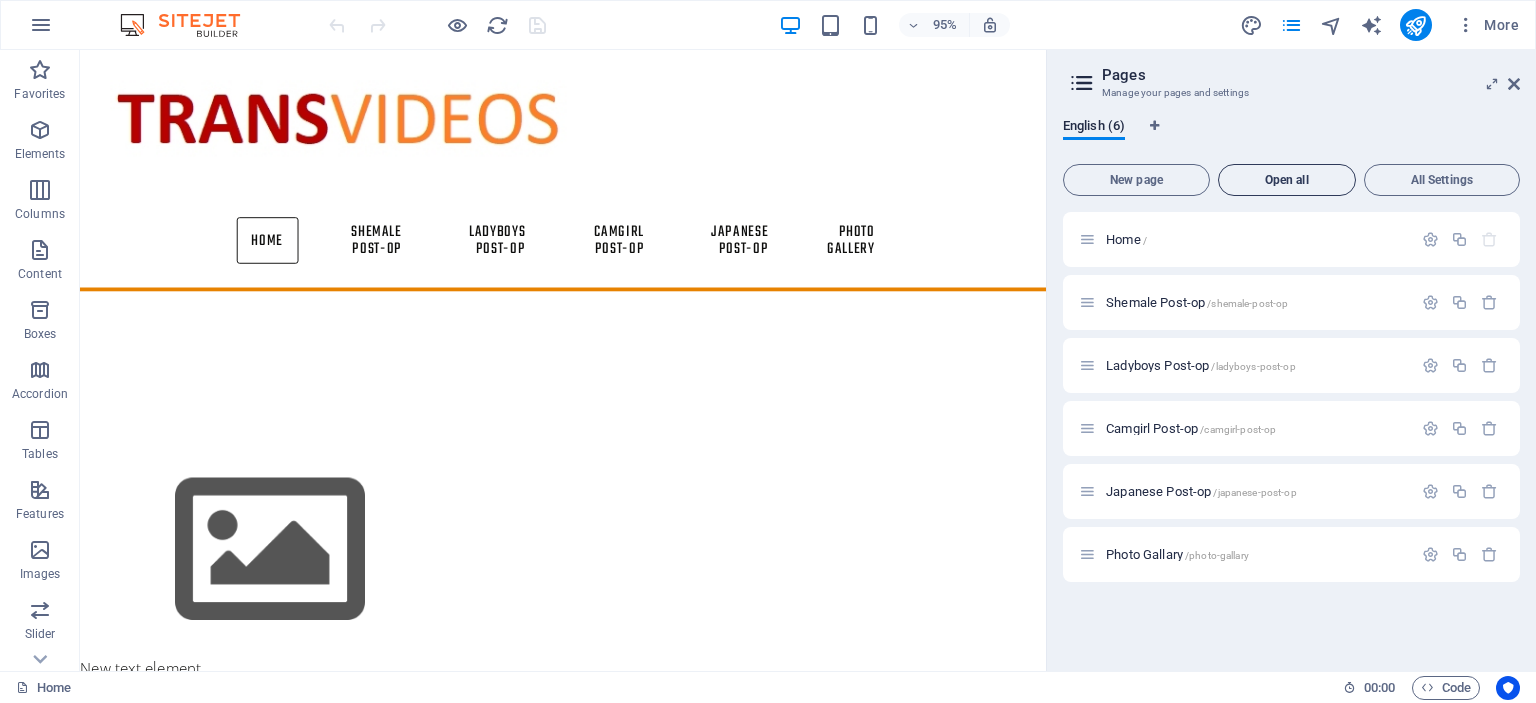click on "Open all" at bounding box center [1287, 180] 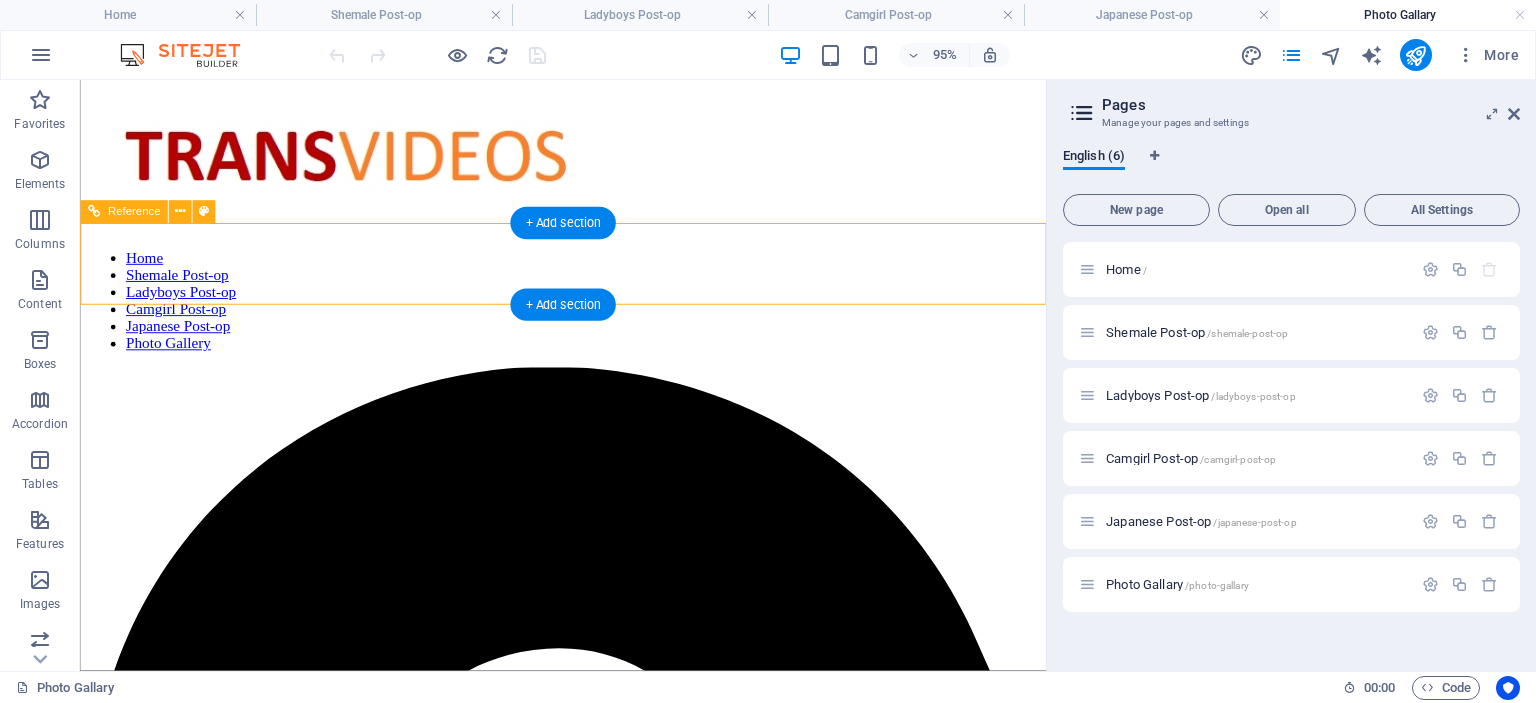 scroll, scrollTop: 0, scrollLeft: 0, axis: both 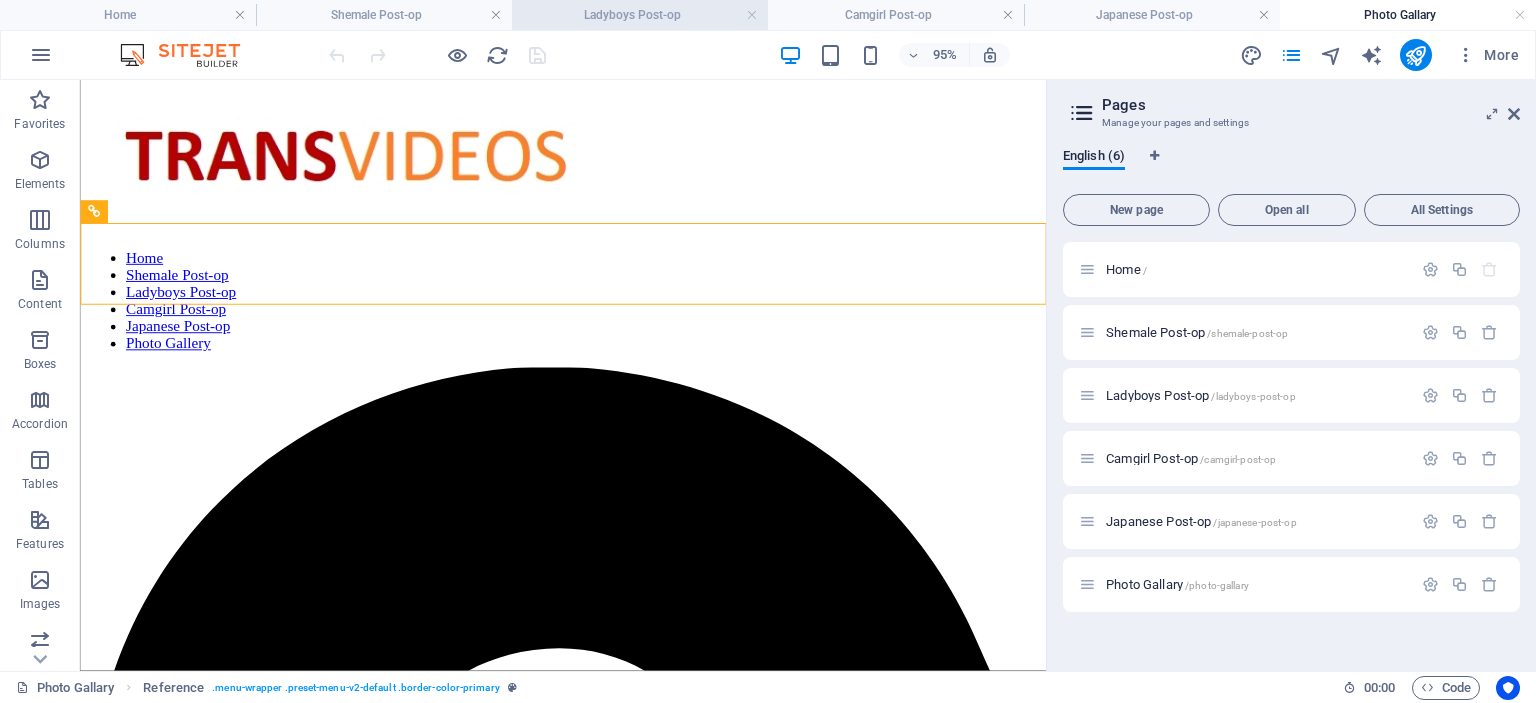 click on "Ladyboys Post-op" at bounding box center (640, 15) 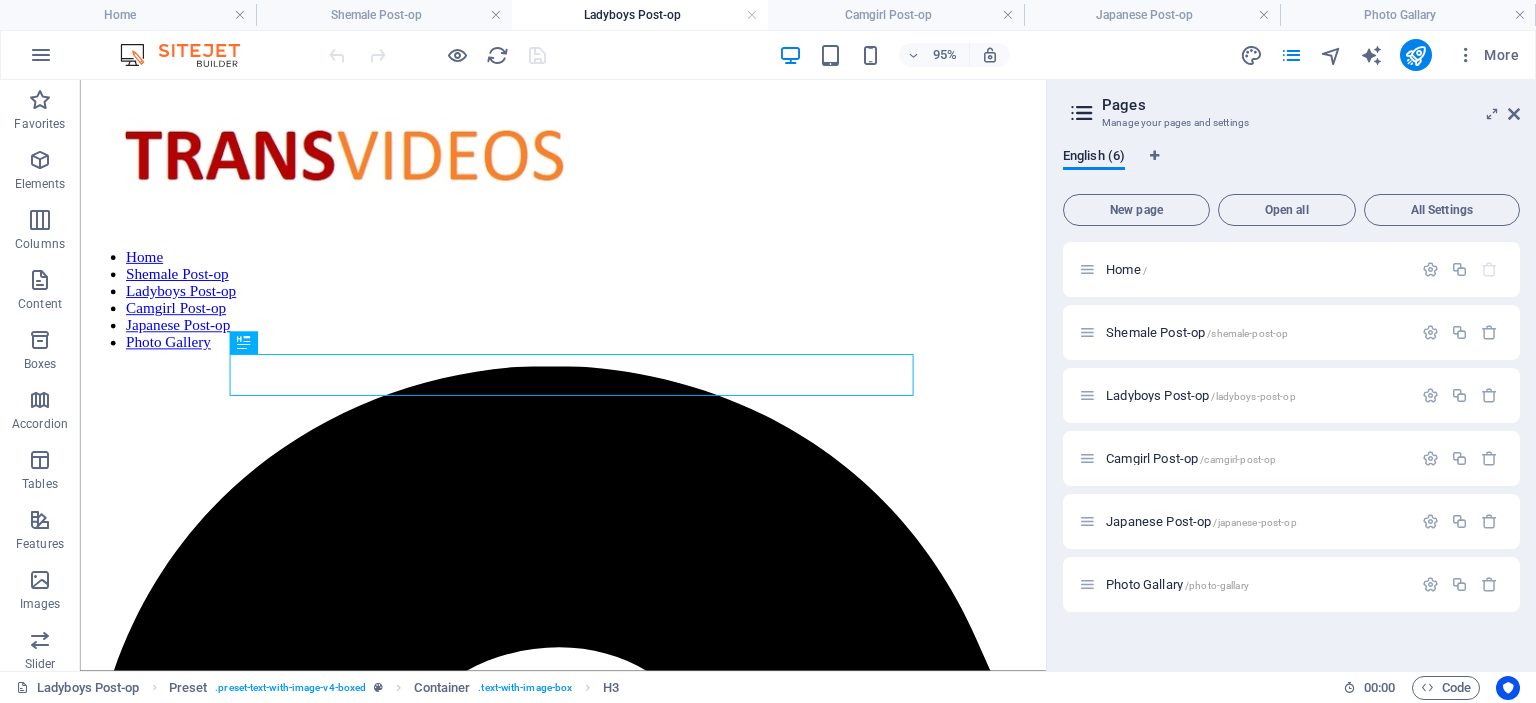 scroll, scrollTop: 5780, scrollLeft: 0, axis: vertical 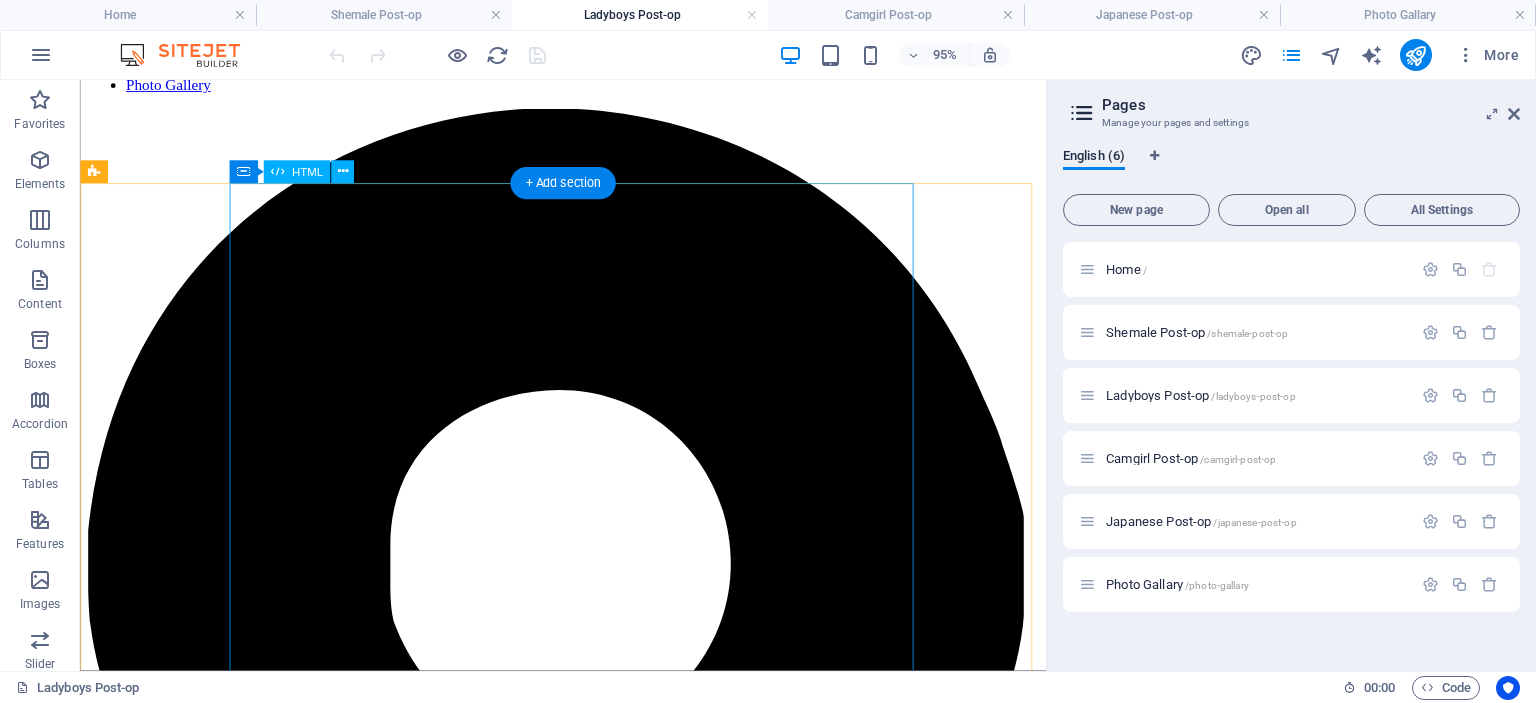 click on "Post-op Jui petite pussy play
Format : MPEG-4
Format profile : Base Media / Version 2
Codec ID : mp42
File size : 40 MiB
https://k2s.cc/file/d6ac941af4d82/Jui-_Petite_Pussy_Play.mp4
Soda TS and Guy POV Bareback Creampie 3 Way
Format                                   : MPEG-4
Format profile                           : Base Media / Version 2
File size                                : 763 MiB
Duration                                 : 20mn 38s
https://k2s.cc/file/37ae22757f8f7
Scarletfvckinggreyson Trans Pink and Black bikini tease
Format : mp4
File size : 397 MiB
Duration : 8mn51s
Link:k2s
https://k2s.cc/file/ca099479ad427/Scarletfvckinggreyson_Trans_Pink_and_Black_bikini_tease.mp4" at bounding box center [588, 3488] 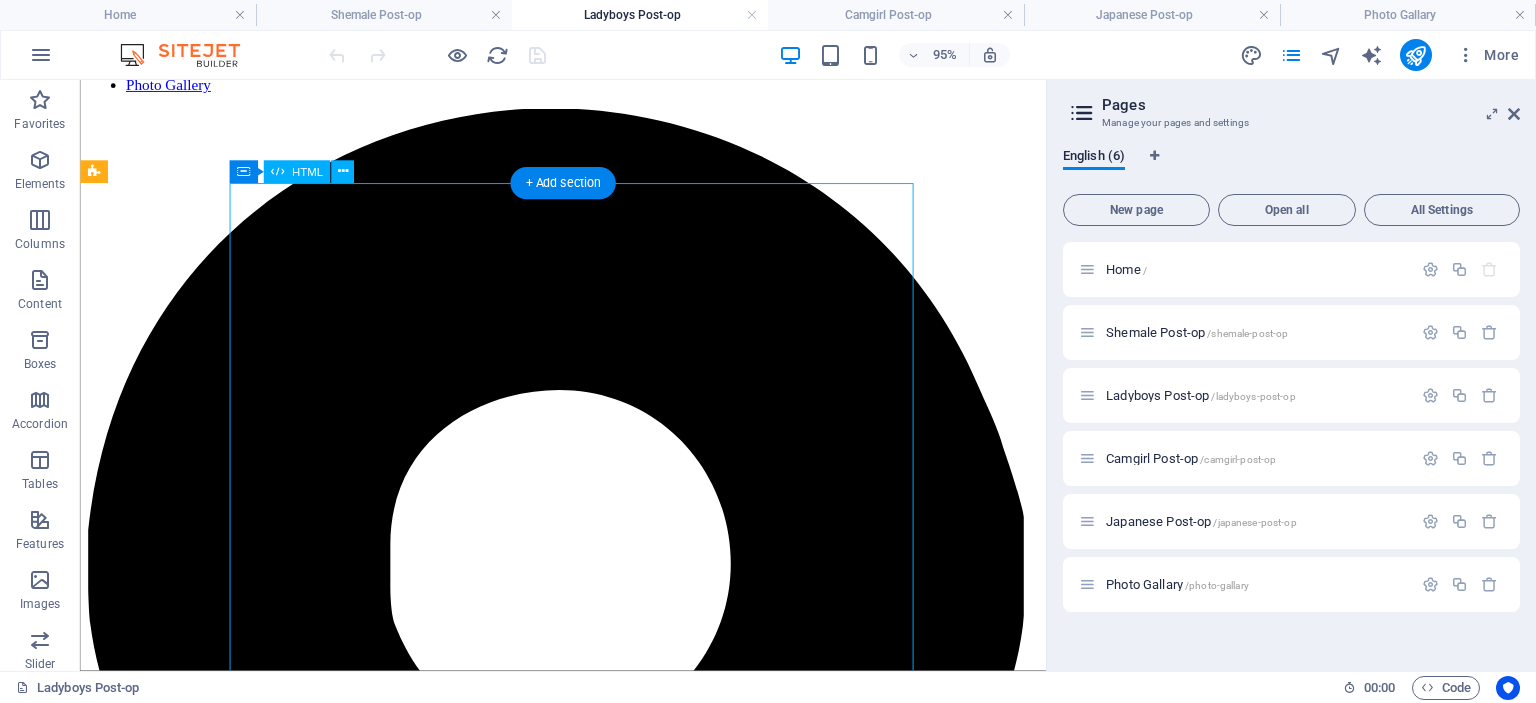click on "Post-op Jui petite pussy play
Format : MPEG-4
Format profile : Base Media / Version 2
Codec ID : mp42
File size : 40 MiB
https://k2s.cc/file/d6ac941af4d82/Jui-_Petite_Pussy_Play.mp4
Soda TS and Guy POV Bareback Creampie 3 Way
Format                                   : MPEG-4
Format profile                           : Base Media / Version 2
File size                                : 763 MiB
Duration                                 : 20mn 38s
https://k2s.cc/file/37ae22757f8f7
Scarletfvckinggreyson Trans Pink and Black bikini tease
Format : mp4
File size : 397 MiB
Duration : 8mn51s
Link:k2s
https://k2s.cc/file/ca099479ad427/Scarletfvckinggreyson_Trans_Pink_and_Black_bikini_tease.mp4" at bounding box center [588, 3488] 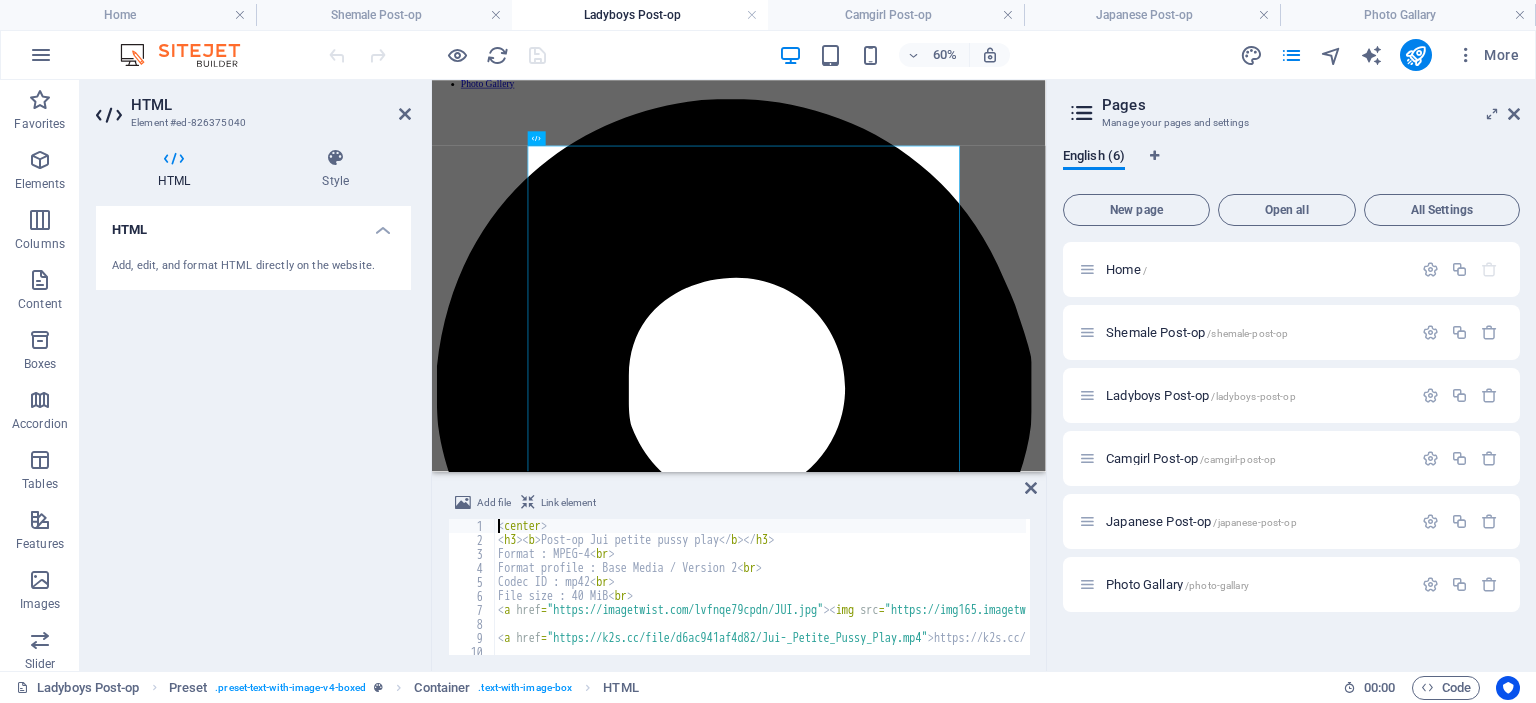 type on "<center>" 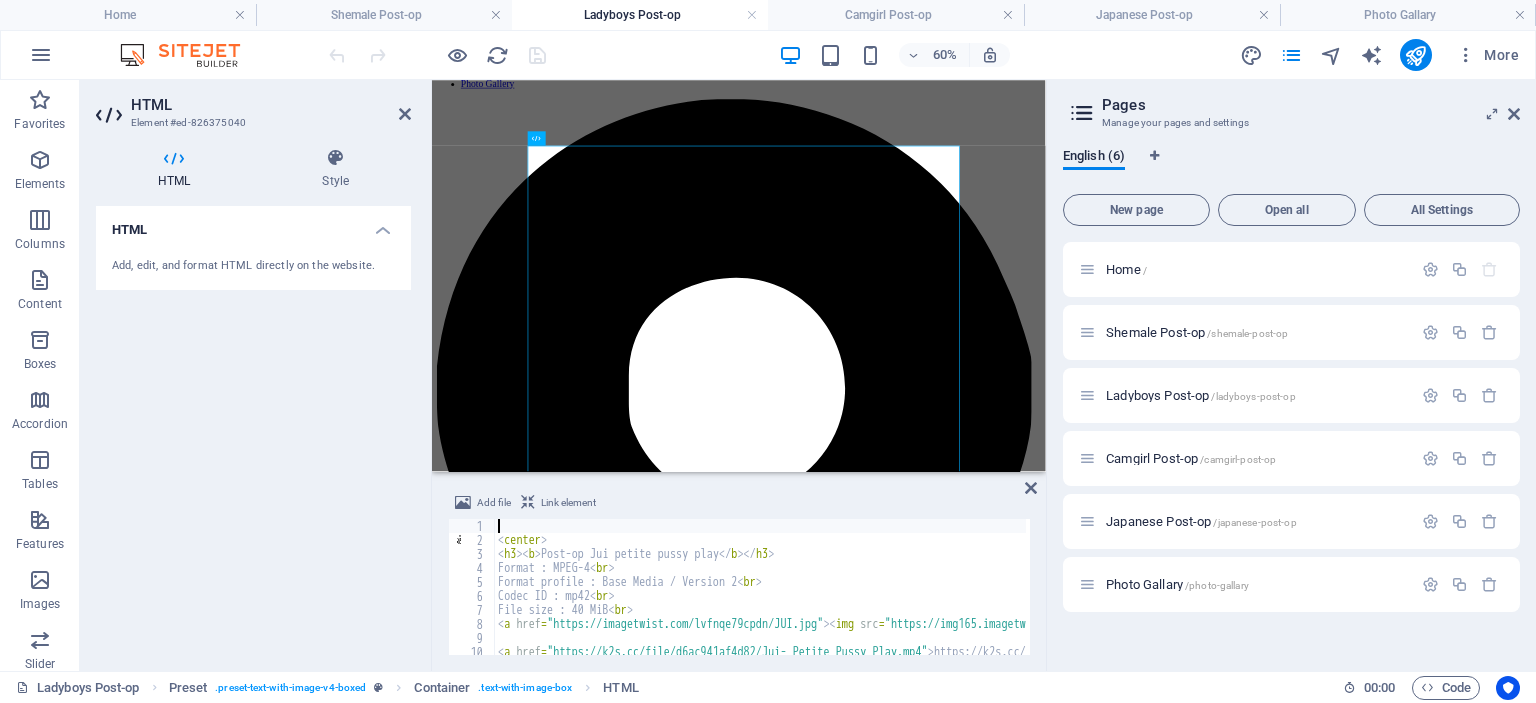 scroll, scrollTop: 162, scrollLeft: 0, axis: vertical 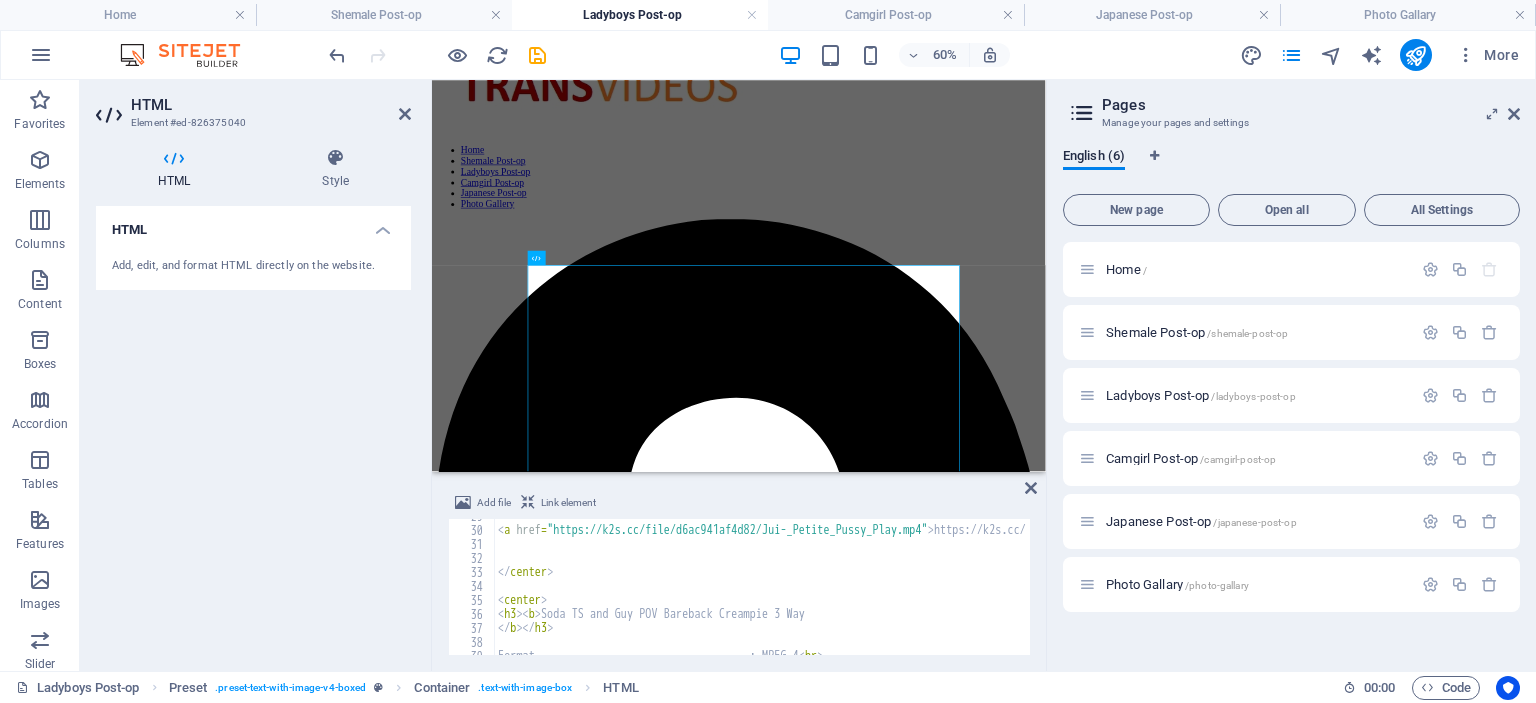 type on "<center>" 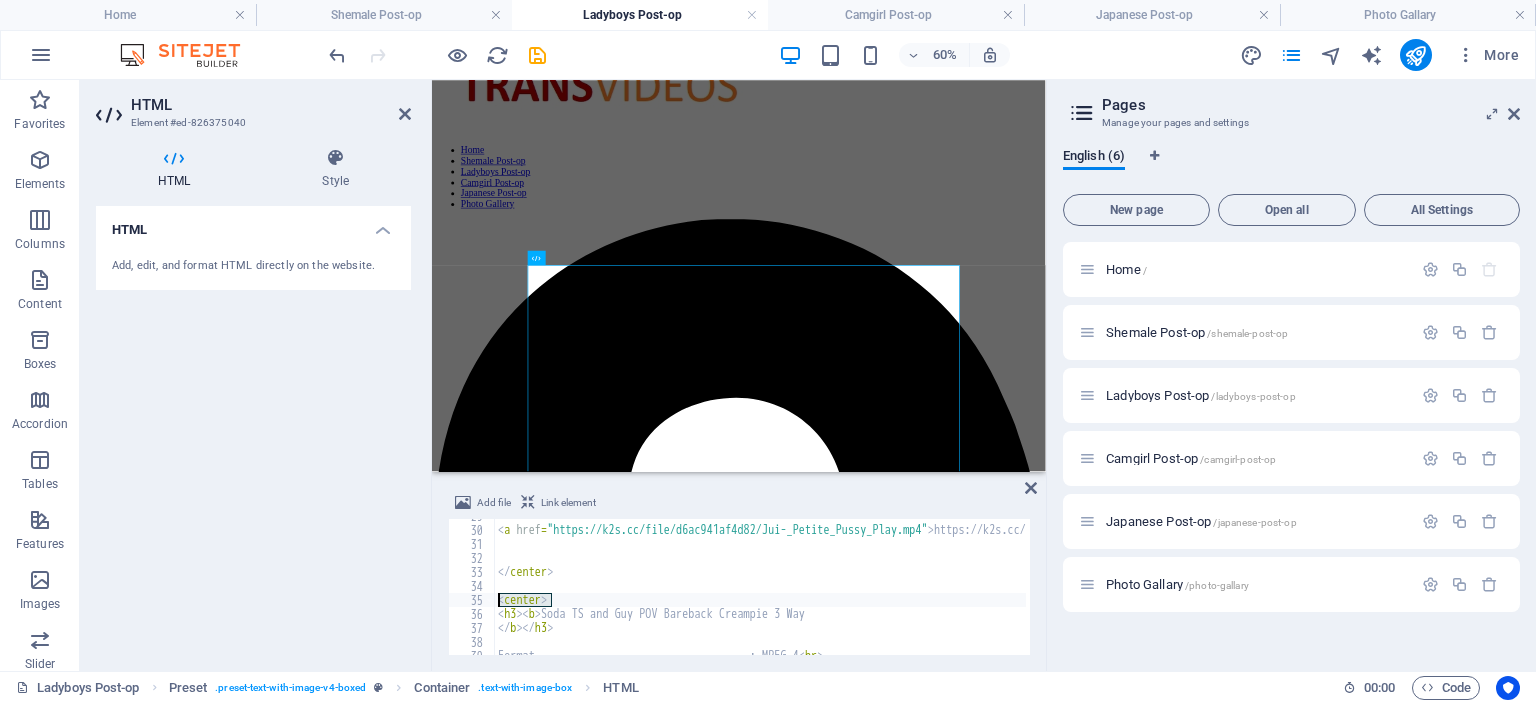 drag, startPoint x: 558, startPoint y: 598, endPoint x: 497, endPoint y: 601, distance: 61.073727 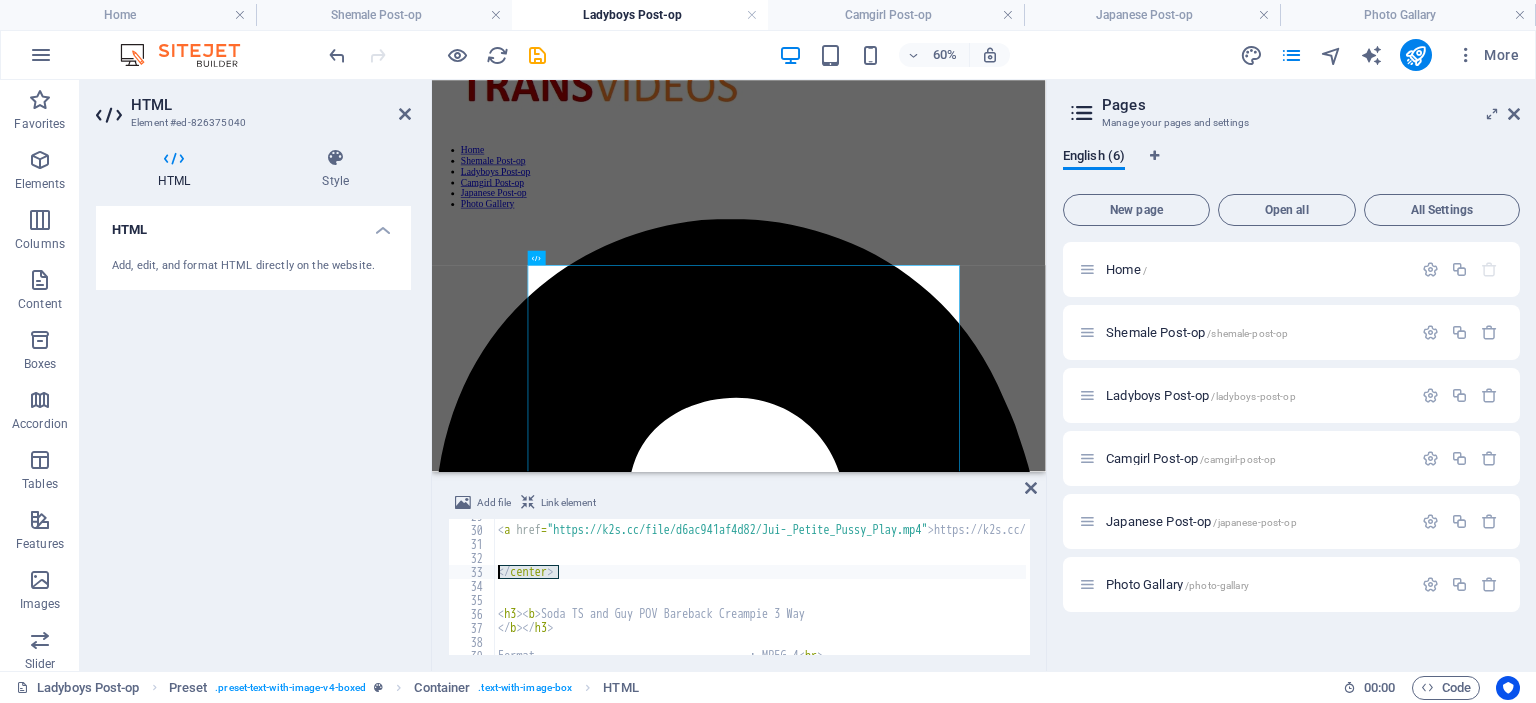 drag, startPoint x: 560, startPoint y: 574, endPoint x: 499, endPoint y: 574, distance: 61 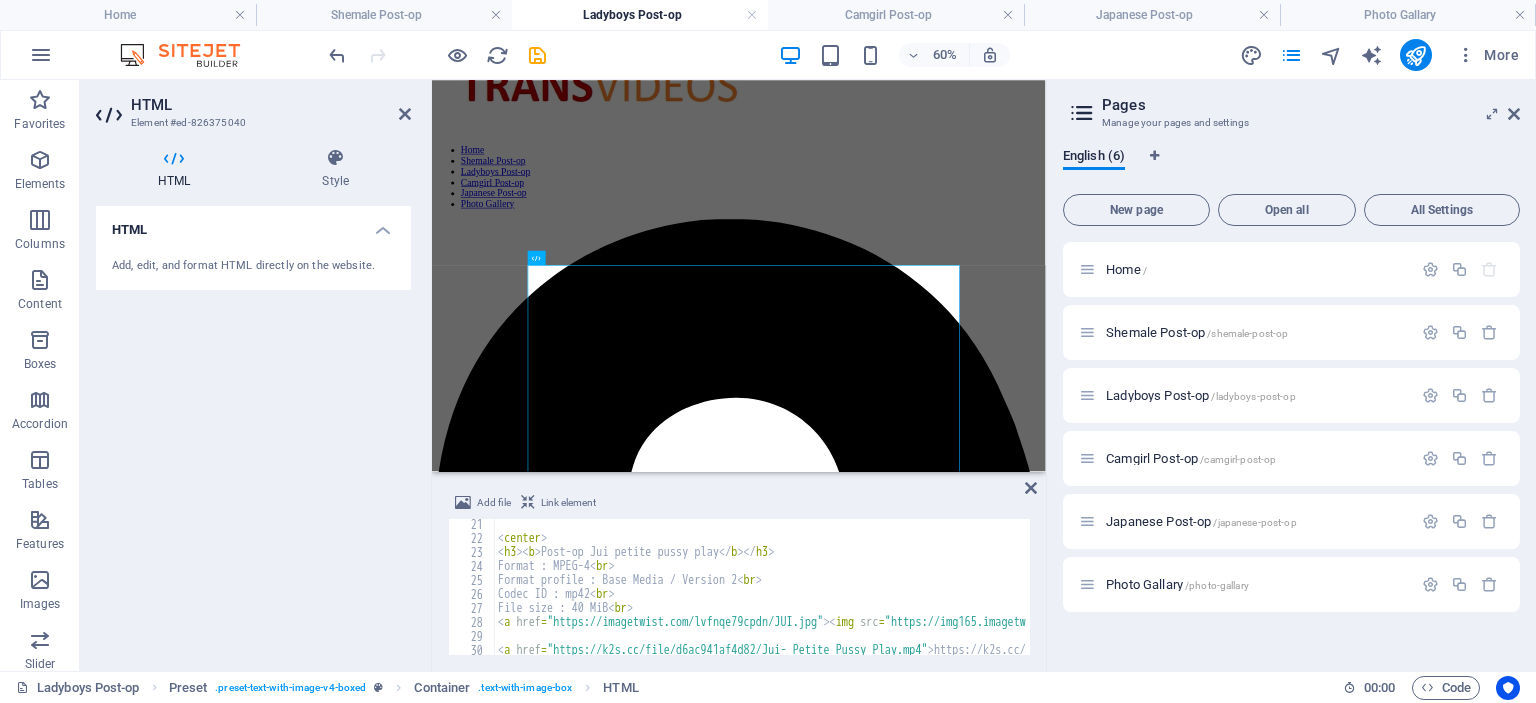 scroll, scrollTop: 222, scrollLeft: 0, axis: vertical 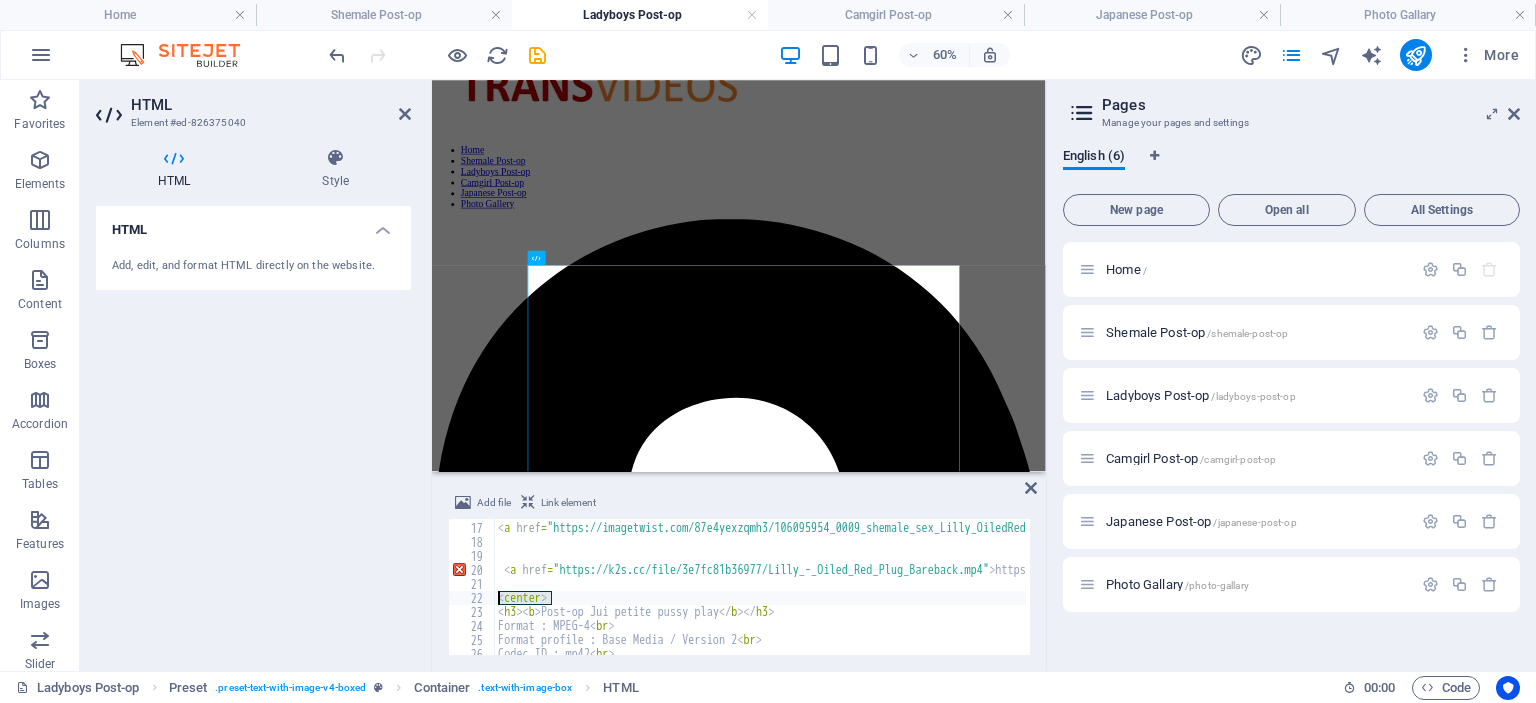 drag, startPoint x: 566, startPoint y: 597, endPoint x: 499, endPoint y: 596, distance: 67.00746 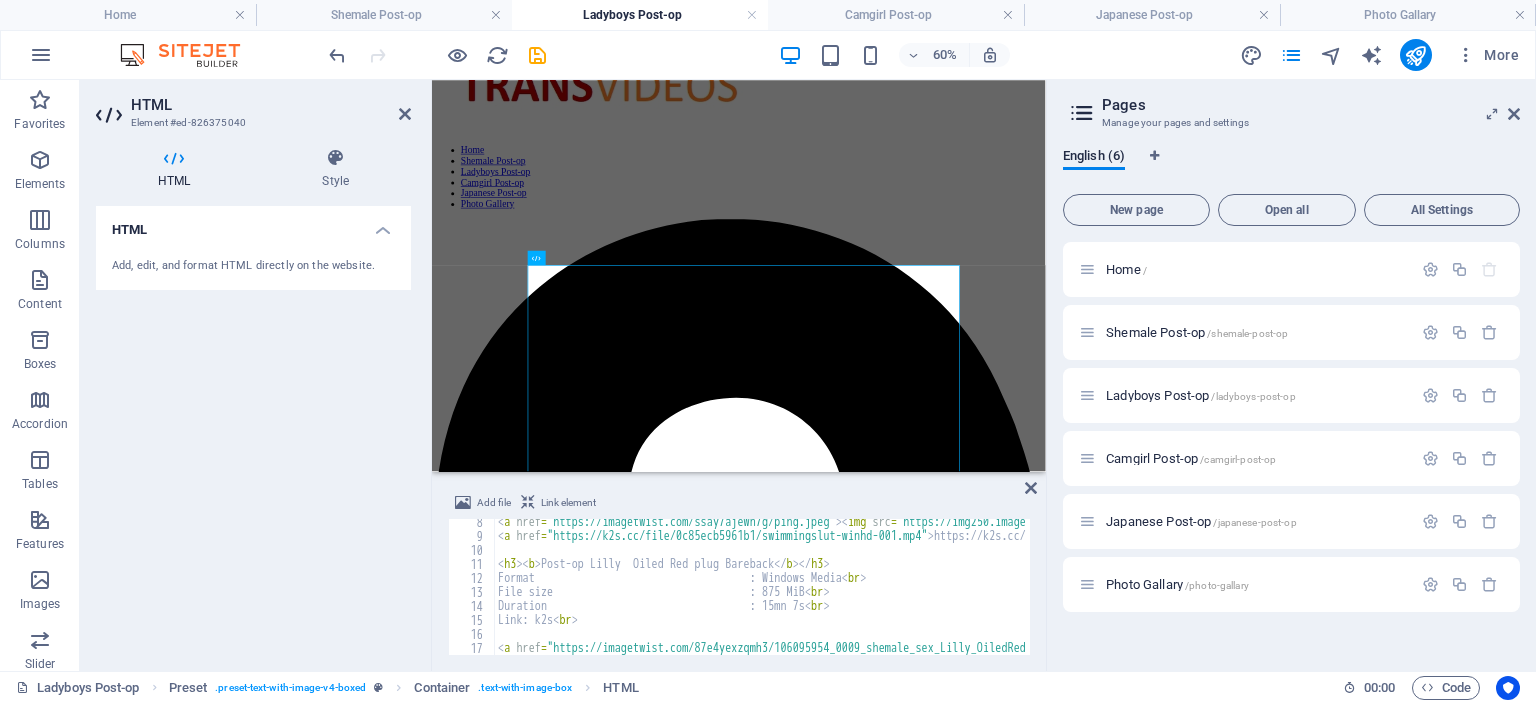 scroll, scrollTop: 102, scrollLeft: 0, axis: vertical 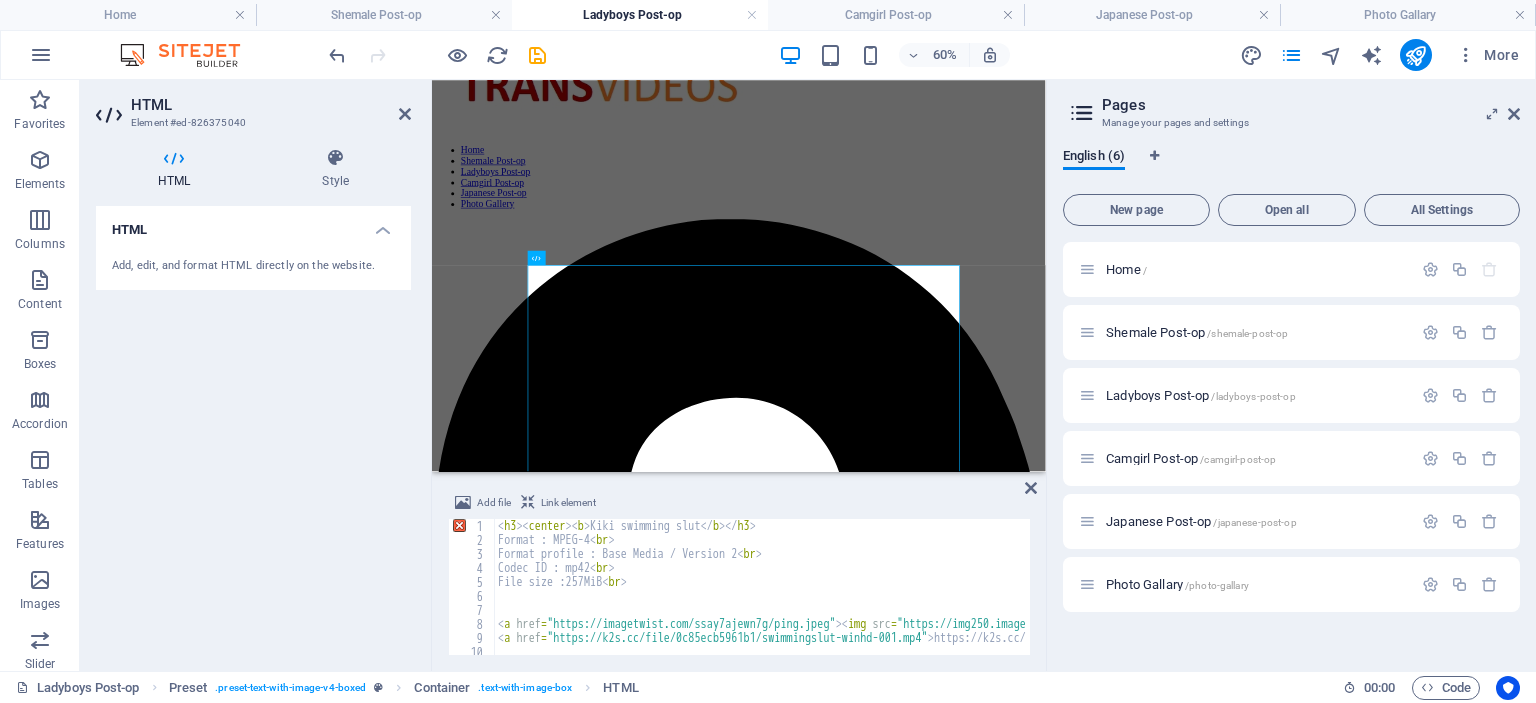 click on "< h3 > < center > < b > Kiki swimming slut </ b > </ h3 > Format : MPEG-4 < br > Format profile : Base Media / Version 2 < br > Codec ID : mp42 < br > File size :257MiB < br > < a   href = "https://imagetwist.com/ssay7ajewn7g/ping.jpeg" > < img   src = "https://img250.imagetwist.com/th/38138/ssay7ajewn7g.jpg"   /> </ a >   < a   href = "https://imagetwist.com/9axqikkddxzf/pinga.jpg" > < img   src = "https://img250.imagetwist.com/th/38138/9axqikkddxzf.jpg"   /> </ a >   < br > < a   href = "https://k2s.cc/file/0c85ecb5961b1/swimmingslut-winhd-001.mp4" > https://k2s.cc/file/0c85ecb5961b1/swimmingslut-winhd-001.mp4 </ a > < br > < h3 > < b > Post-op Lilly  Oiled Red plug Bareback </ b > </ h3 >" at bounding box center (1889, 599) 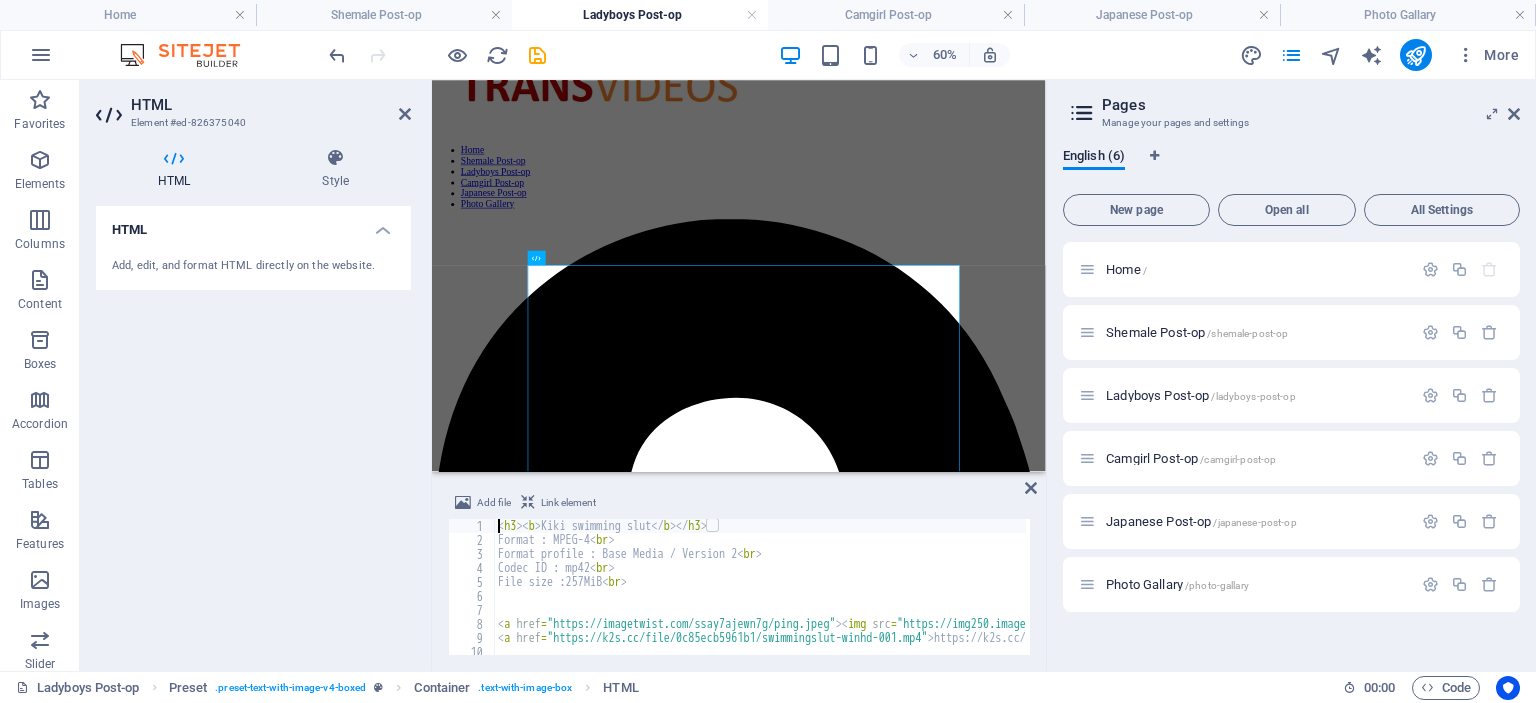 paste on "<center>" 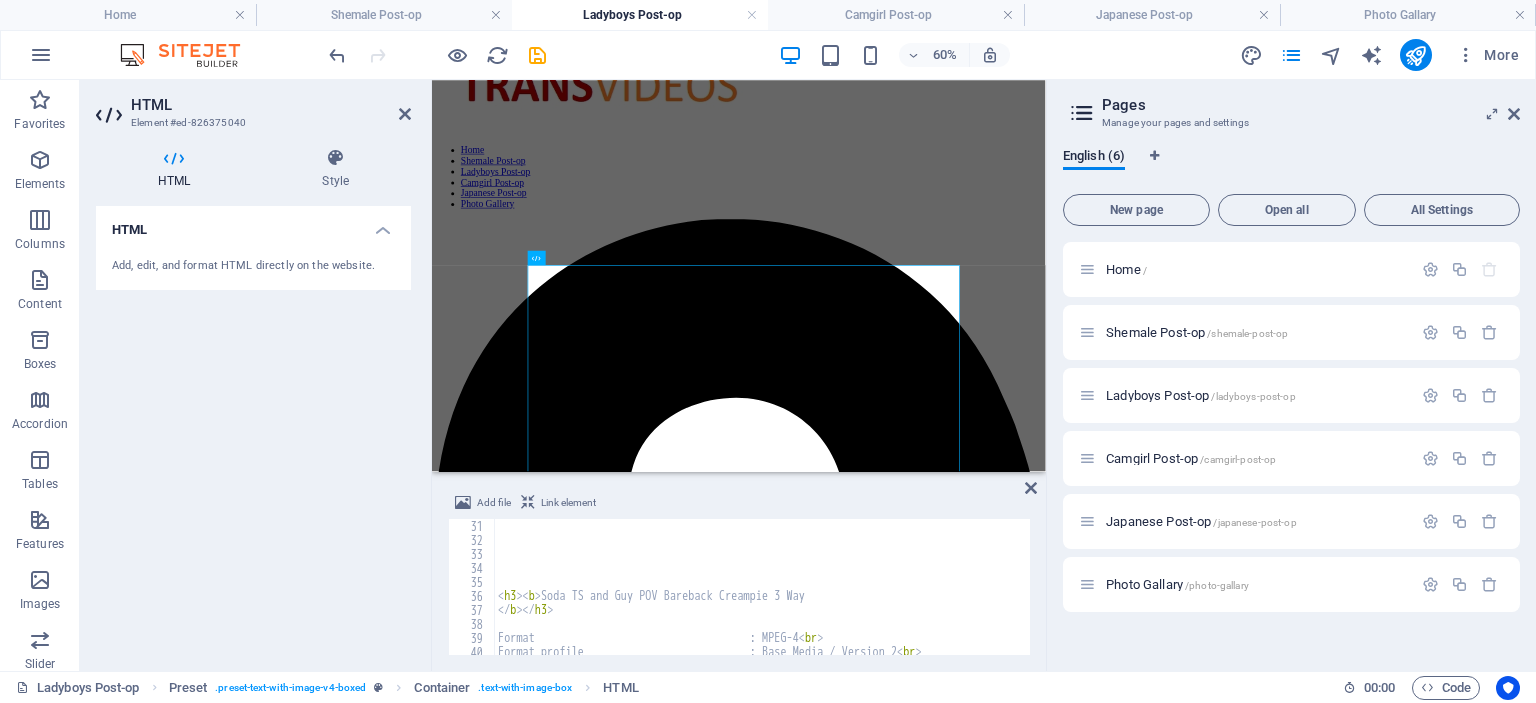 scroll, scrollTop: 360, scrollLeft: 0, axis: vertical 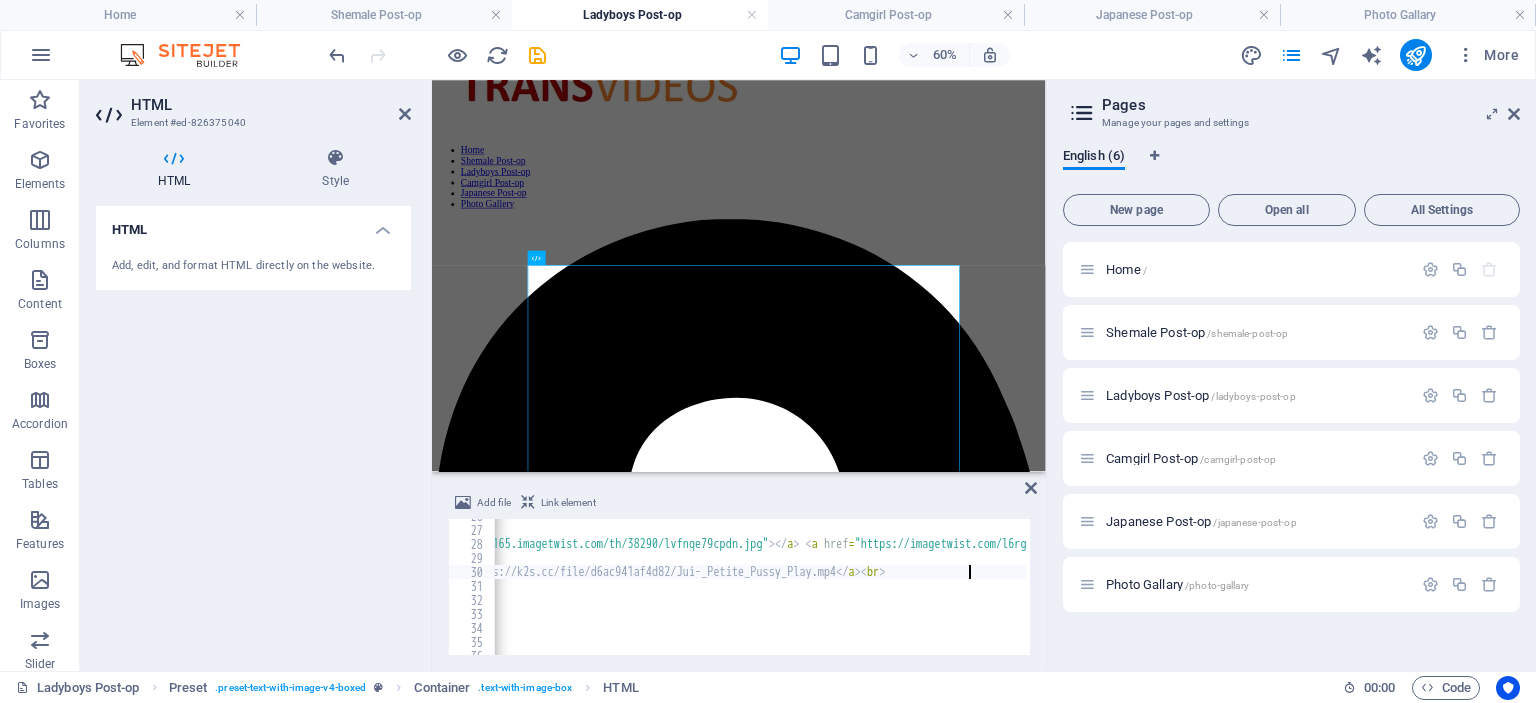click on "Codec ID : mp42 < br > File size : 40 MiB < br > < a   href = "https://imagetwist.com/lvfnqe79cpdn/JUI.jpg" > < img   src = "https://img165.imagetwist.com/th/38290/lvfnqe79cpdn.jpg" > </ a >   < a   href = "https://imagetwist.com/l6rg3ggw82jd/Jui-_Petite_Pussy_Play.jpg" > < img   src = "https://img165.imagetwist.com/th/38290/l6rg3ggw82jd.jpg" > </ a >   < br > < a   href = "https://k2s.cc/file/d6ac941af4d82/Jui-_Petite_Pussy_Play.mp4" > https://k2s.cc/file/d6ac941af4d82/Jui-_Petite_Pussy_Play.mp4 </ a > < br >   < h3 > < b > Soda TS and Guy POV Bareback Creampie 3 Way" at bounding box center [1423, 589] 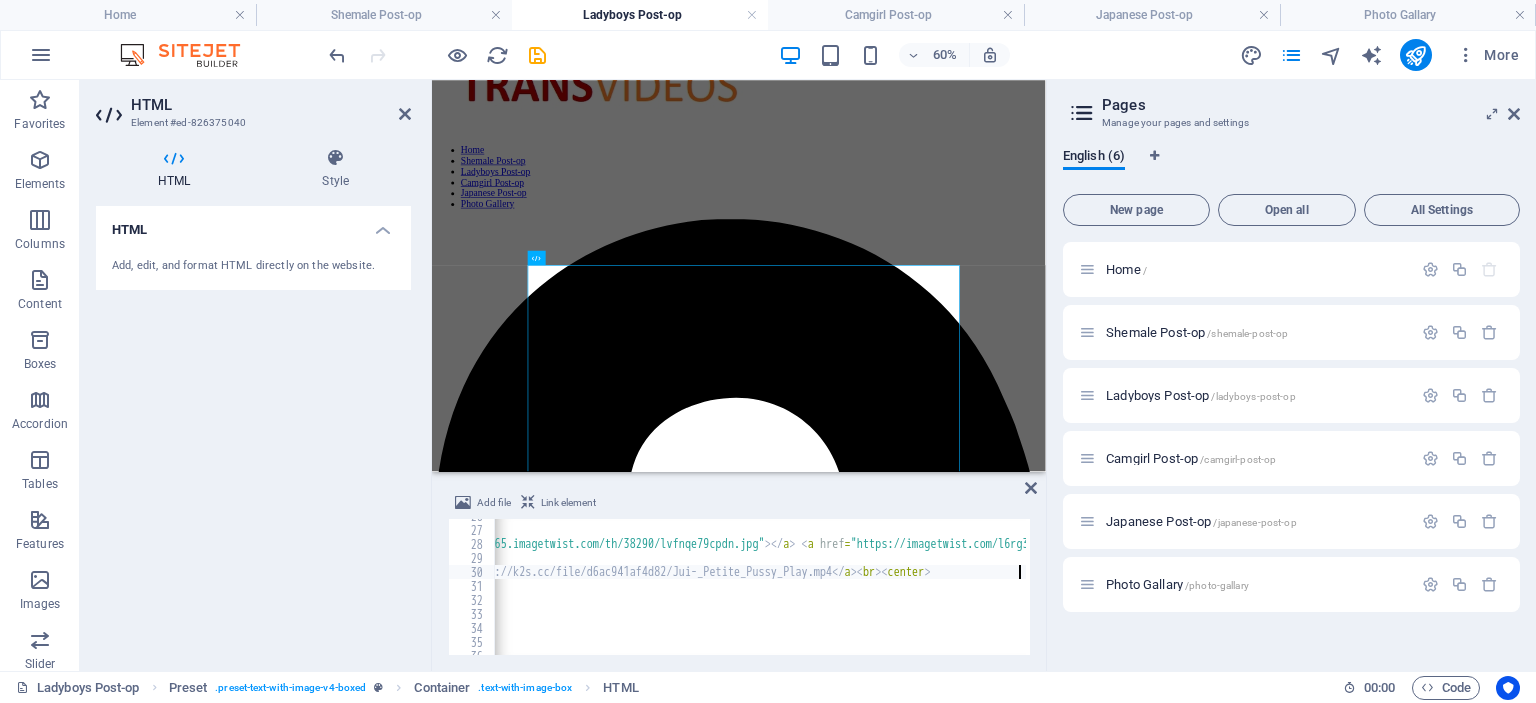 scroll, scrollTop: 0, scrollLeft: 470, axis: horizontal 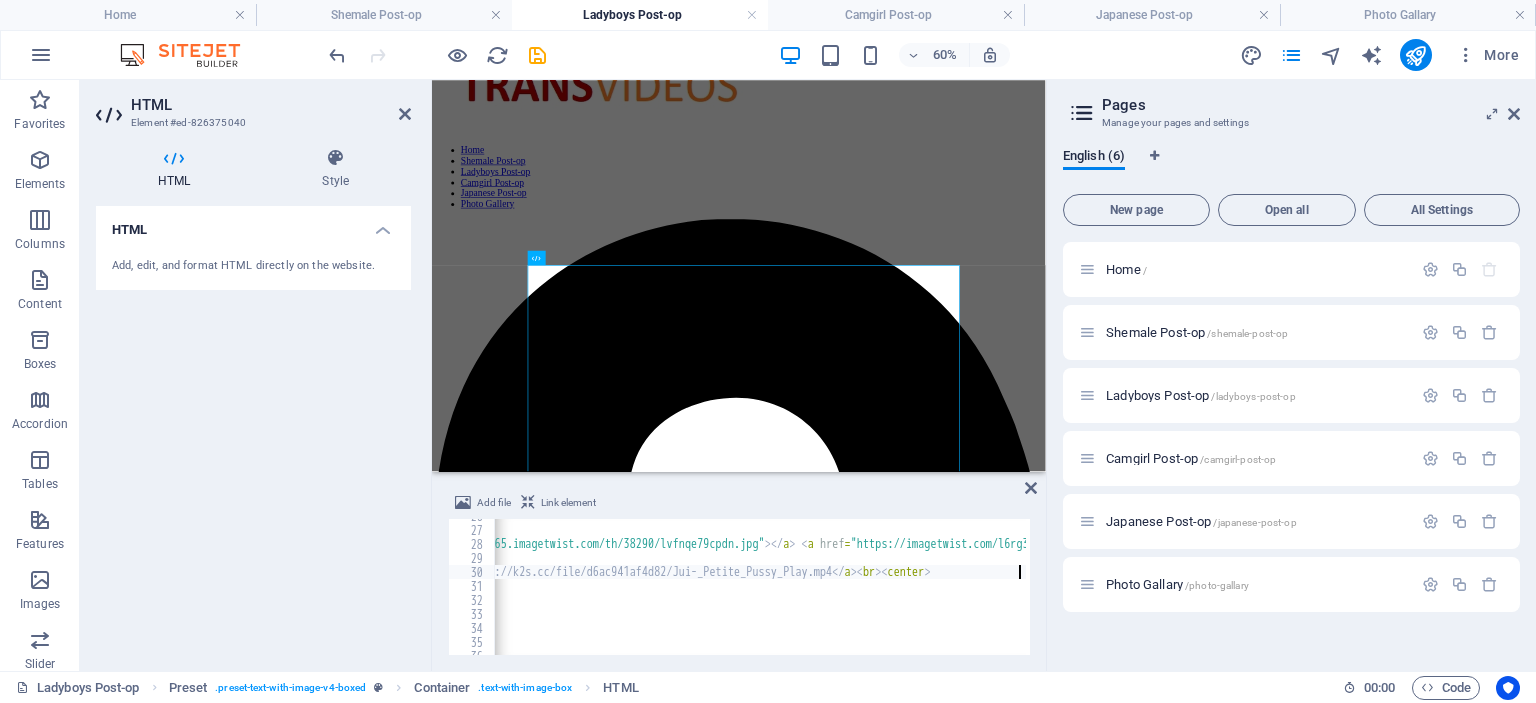 click on "Codec ID : mp42 < br > File size : 40 MiB < br > < a   href = "https://imagetwist.com/lvfnqe79cpdn/JUI.jpg" > < img   src = "https://img165.imagetwist.com/th/38290/lvfnqe79cpdn.jpg" > </ a >   < a   href = "https://imagetwist.com/l6rg3ggw82jd/Jui-_Petite_Pussy_Play.jpg" > < img   src = "https://img165.imagetwist.com/th/38290/l6rg3ggw82jd.jpg" > </ a >   < br > < a   href = "https://k2s.cc/file/d6ac941af4d82/Jui-_Petite_Pussy_Play.mp4" > https://k2s.cc/file/d6ac941af4d82/Jui-_Petite_Pussy_Play.mp4 </ a > < br > < center >   < h3 > < b > Soda TS and Guy POV Bareback Creampie 3 Way" at bounding box center (1419, 589) 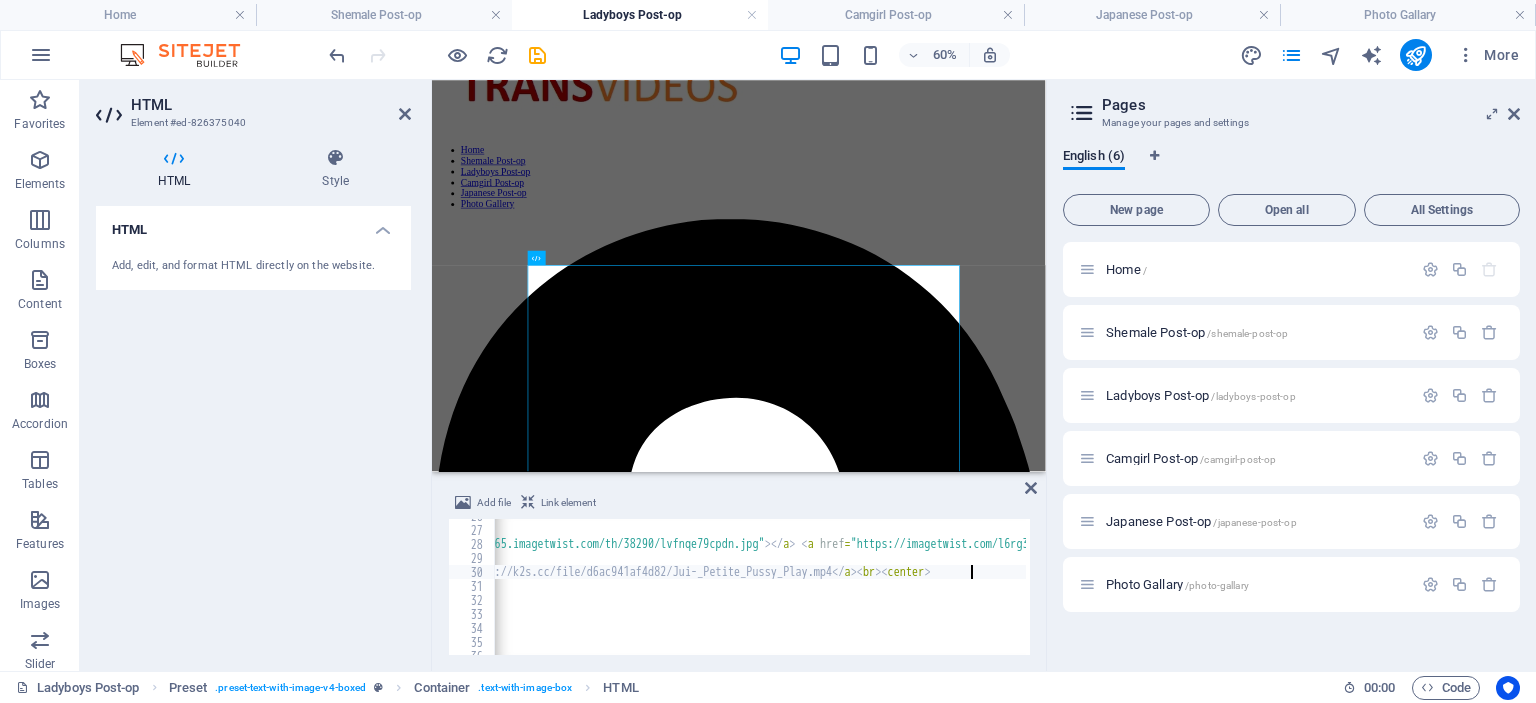 scroll, scrollTop: 0, scrollLeft: 77, axis: horizontal 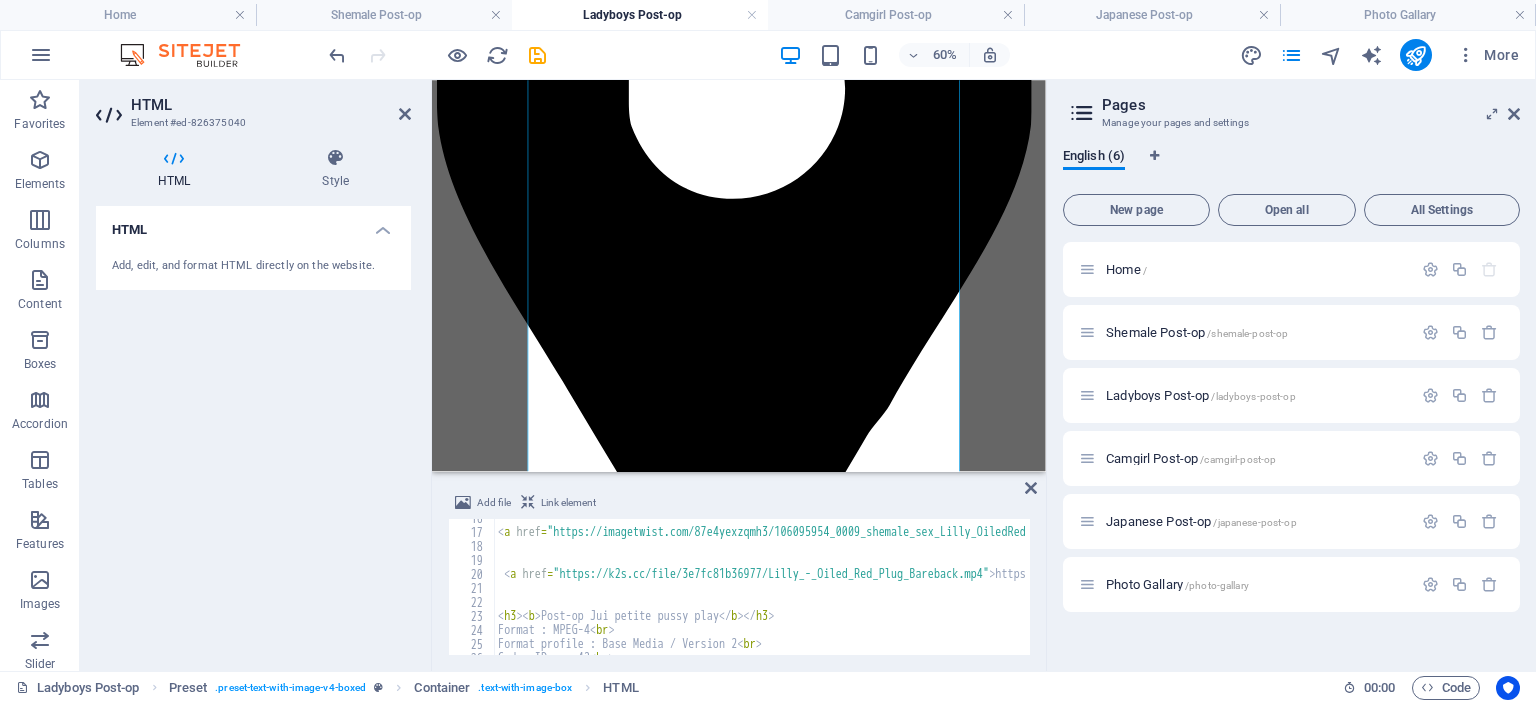 click on "< a   href = "https://imagetwist.com/87e4yexzqmh3/106095954_0009_shemale_sex_Lilly_OiledRedPlugBareback_s_123_14lo.jpg" > < img   src = "https://img32.imagetwist.com/th/32358/87e4yexzqmh3.jpg"   /> </ a >   < a   href = "https://imagetwist.com/oiebvxdo5ece/0009-shemale-sex-Lilly-OiledRedPlugBareback_00_12_35_00004_sss_m.jpg" > < img   src = "https://img32.imagetwist.com/th/32358/oiebvxdo5ece.jpg"   /> </ a >   < br >   < a   href = "https://k2s.cc/file/3e7fc81b36977/Lilly_-_Oiled_Red_Plug_Bareback.mp4" > https://k2s.cc/file/3e7fc81b36977/Lilly_-_Oiled_Red_Plug_Bareback.mp4 </ a > < br >   </ center >   < h3 > < b > Post-op Jui petite pussy play </ b > </ h3 > Format : MPEG-4 < br > Format profile : Base Media / Version 2 < br > Codec ID : mp42 < br >" at bounding box center [1889, 591] 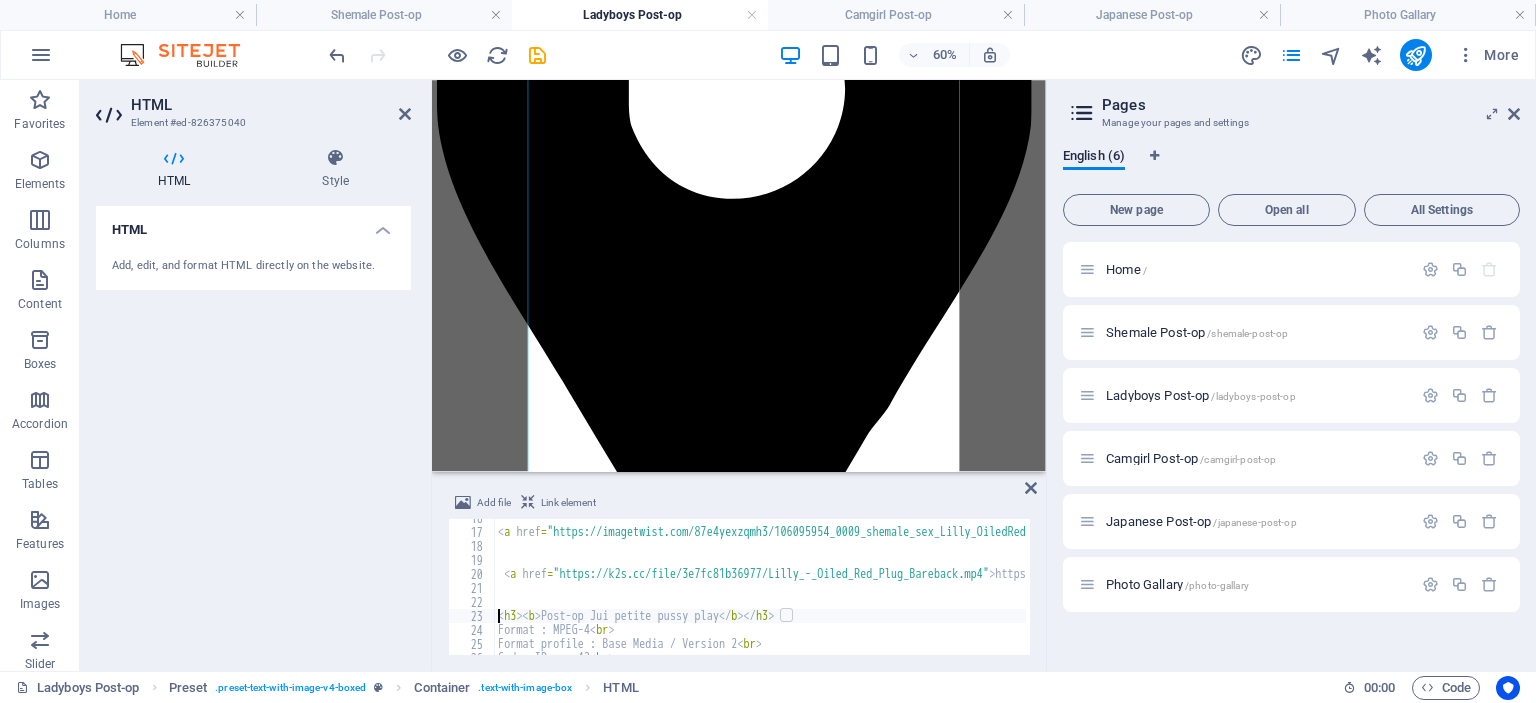 scroll, scrollTop: 0, scrollLeft: 23, axis: horizontal 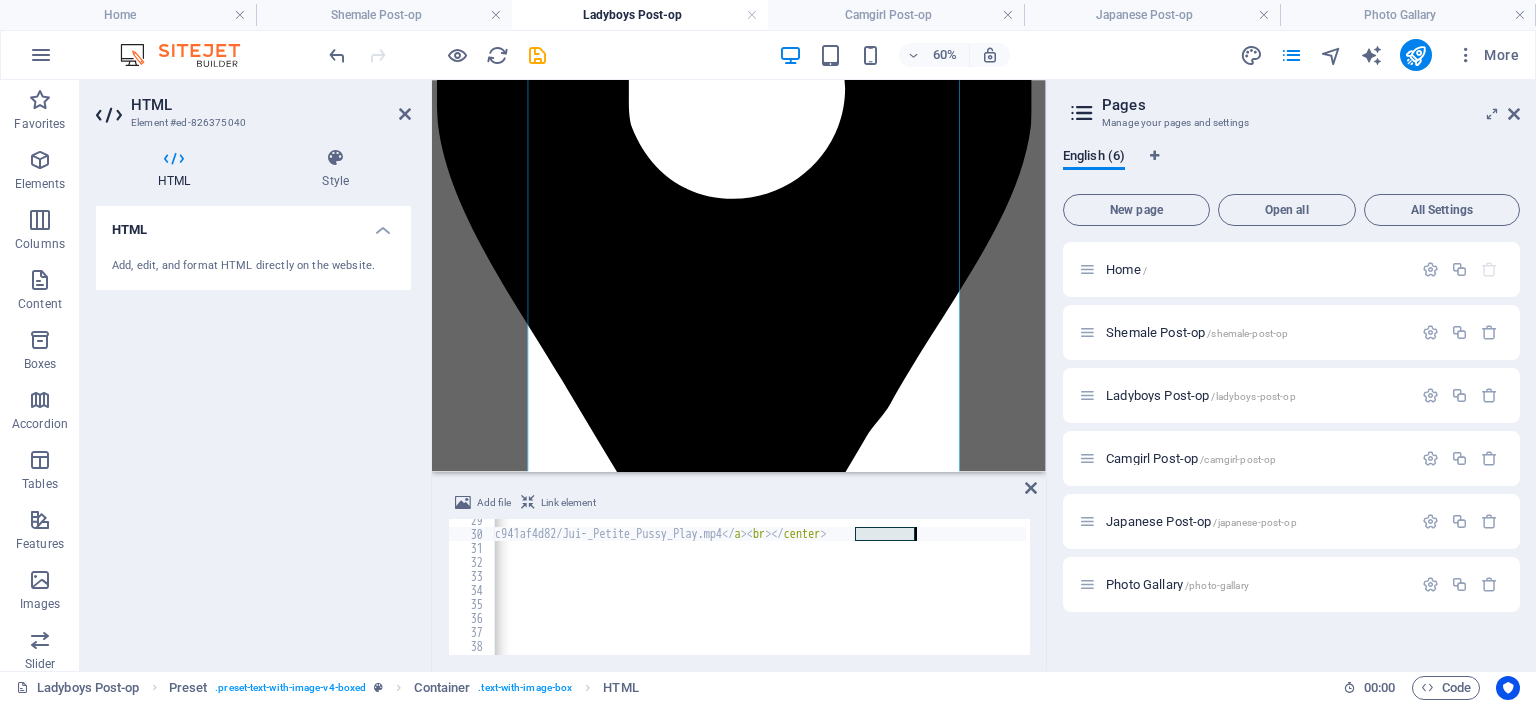 drag, startPoint x: 858, startPoint y: 535, endPoint x: 913, endPoint y: 533, distance: 55.03635 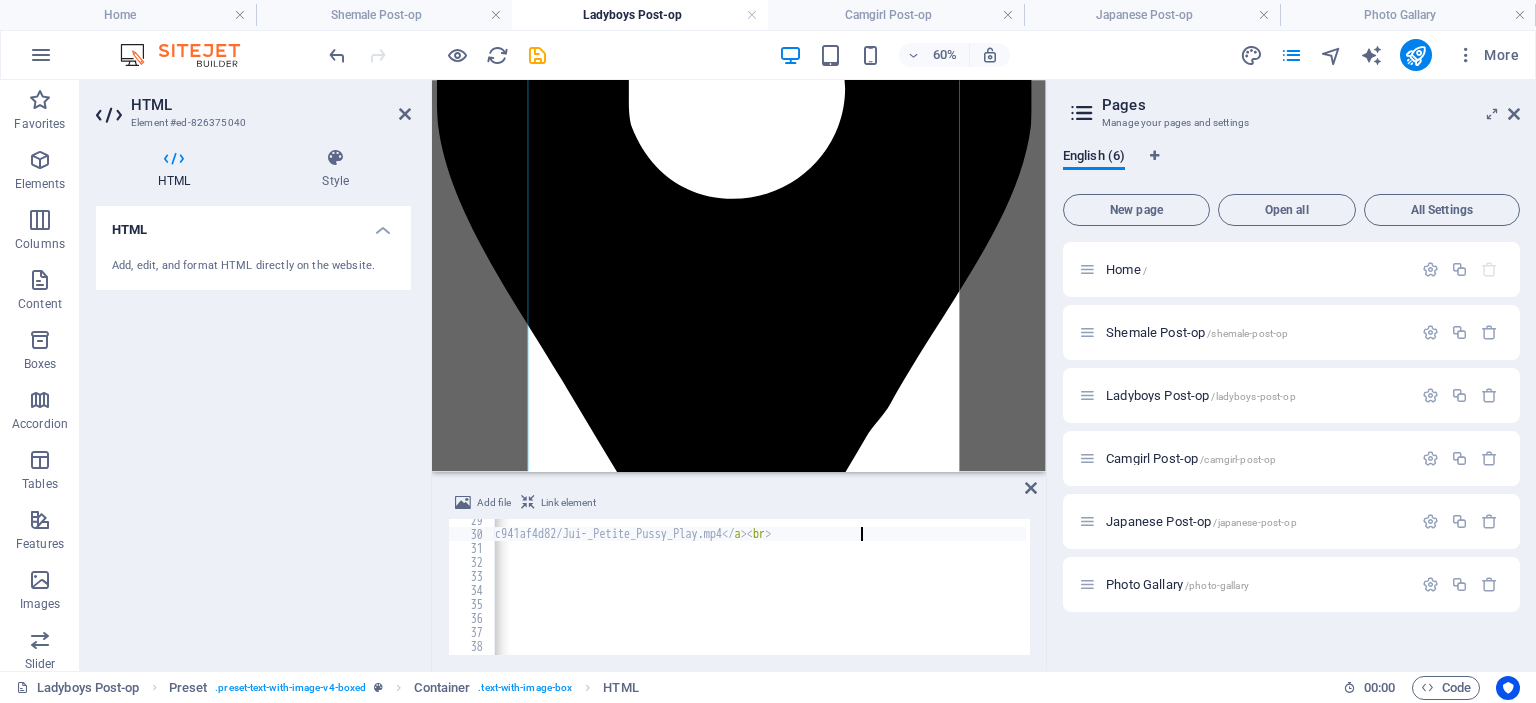 scroll, scrollTop: 0, scrollLeft: 75, axis: horizontal 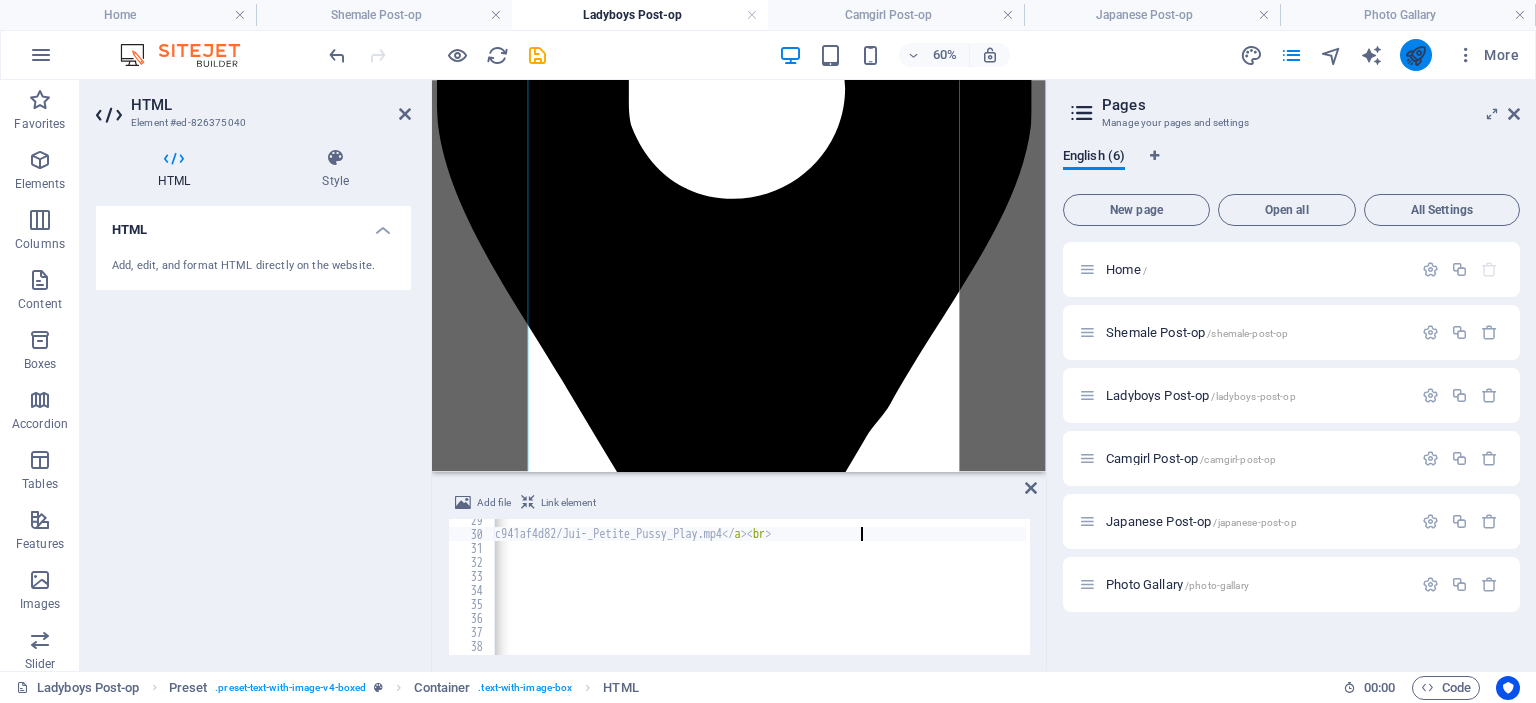 click at bounding box center [1416, 55] 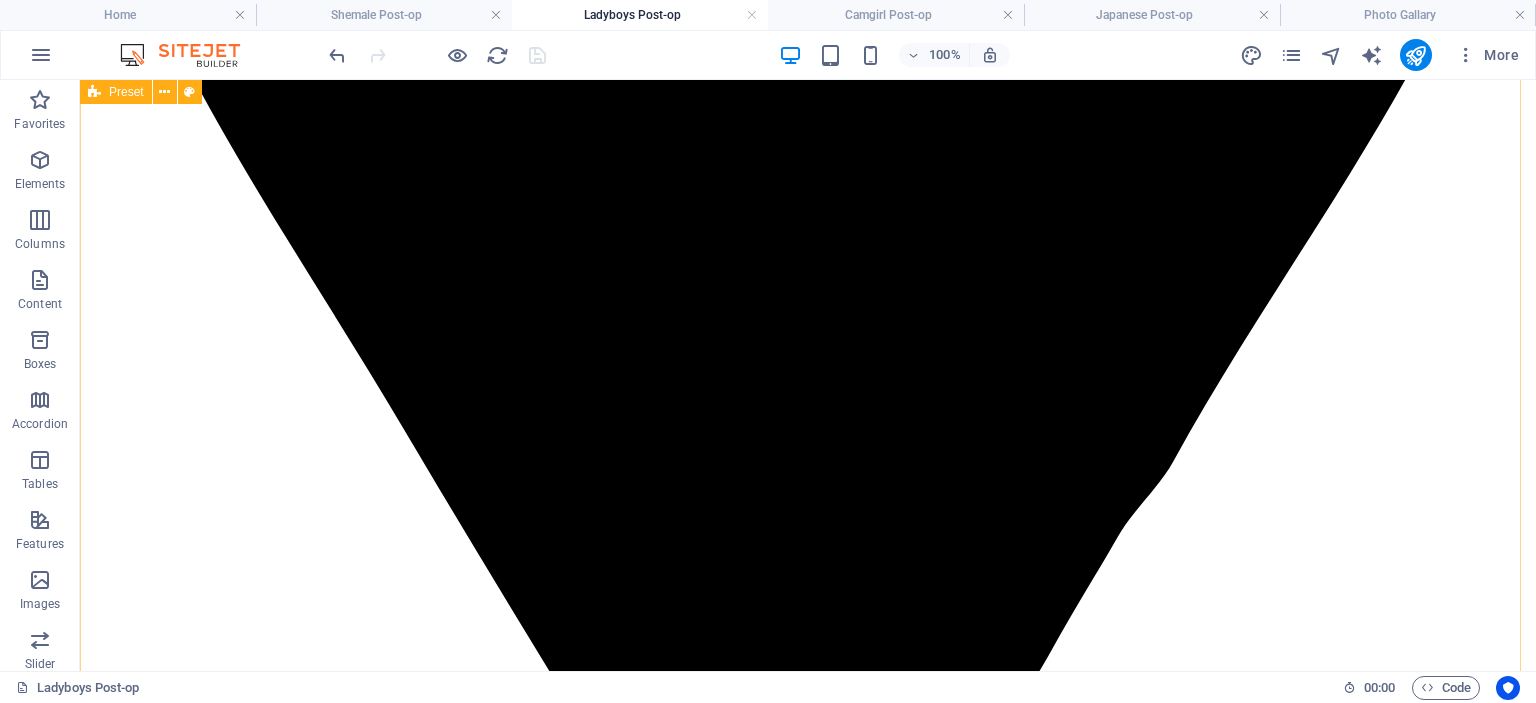 scroll, scrollTop: 1071, scrollLeft: 0, axis: vertical 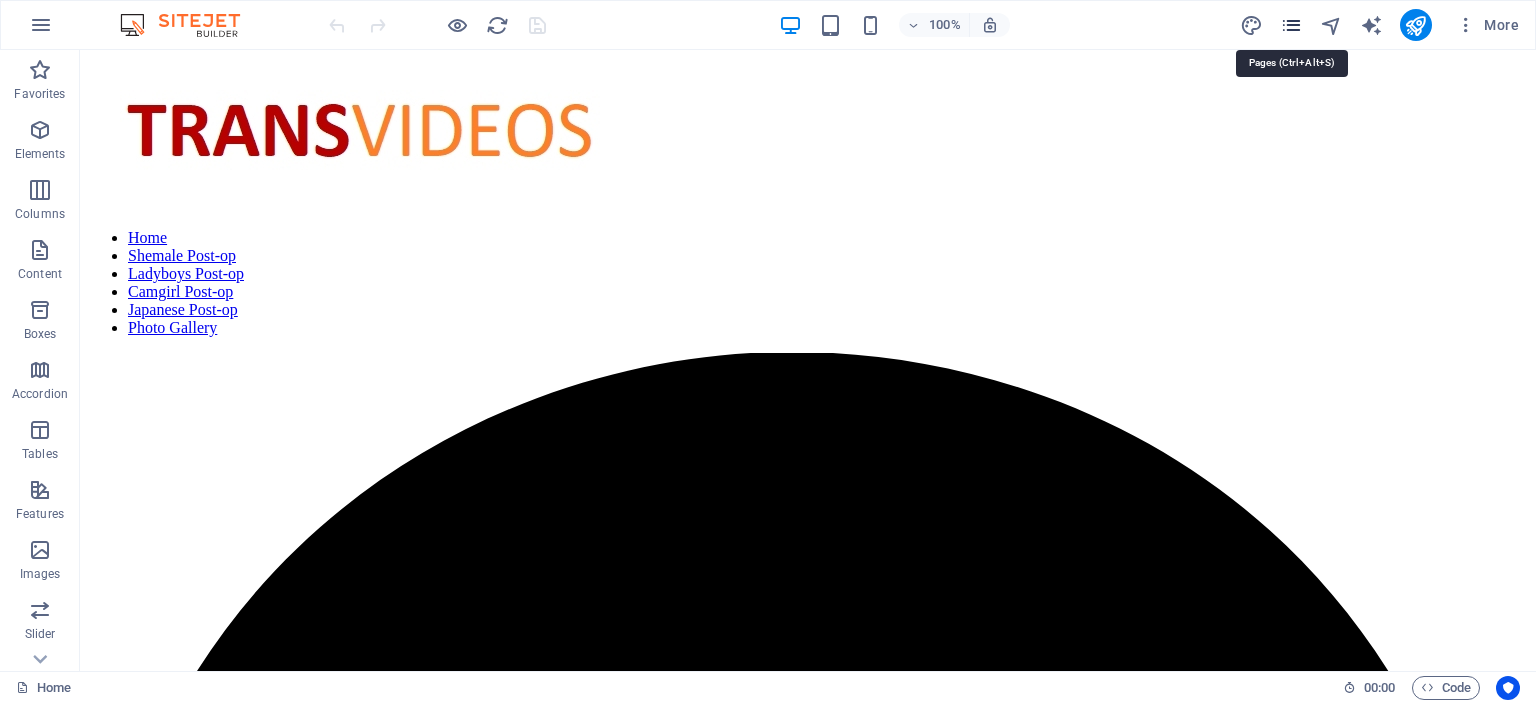 click at bounding box center [1291, 25] 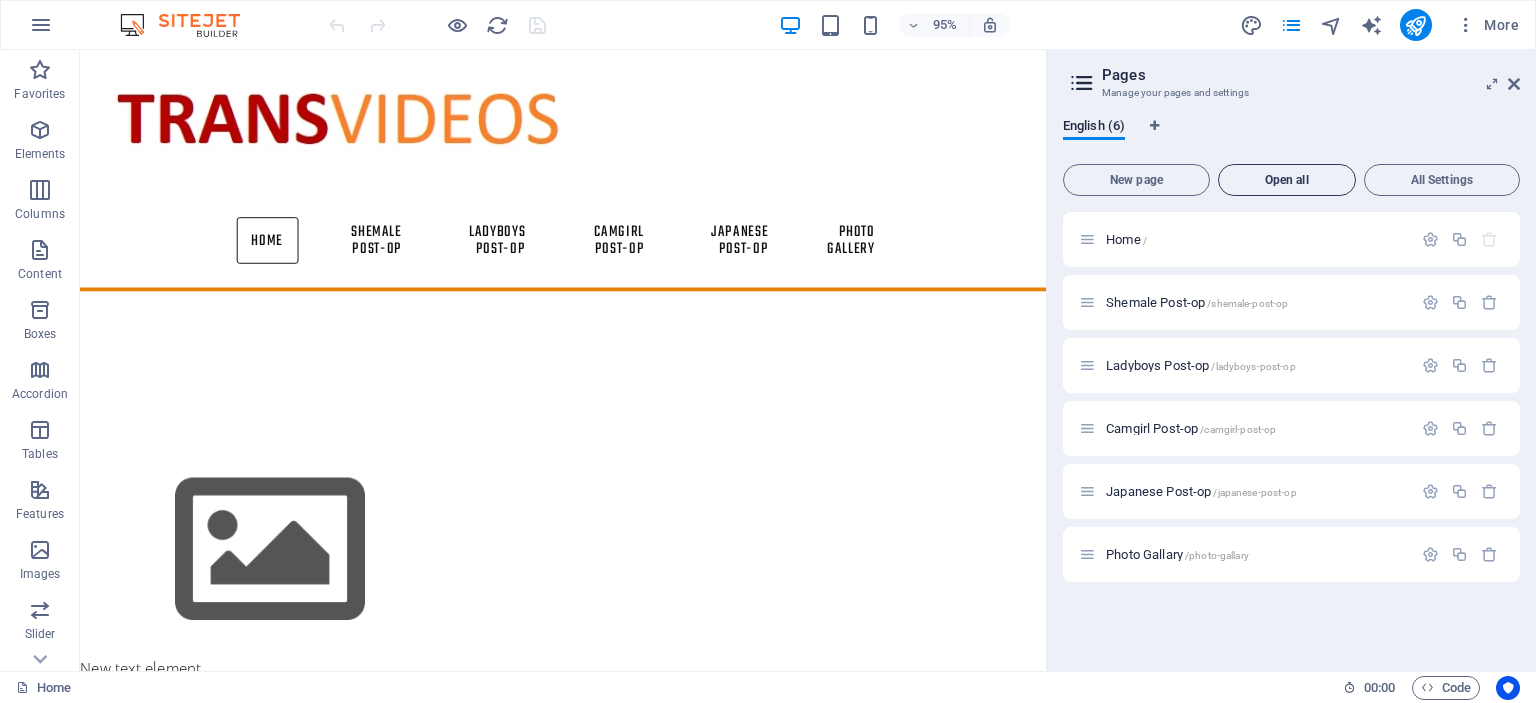 click on "Open all" at bounding box center (1287, 180) 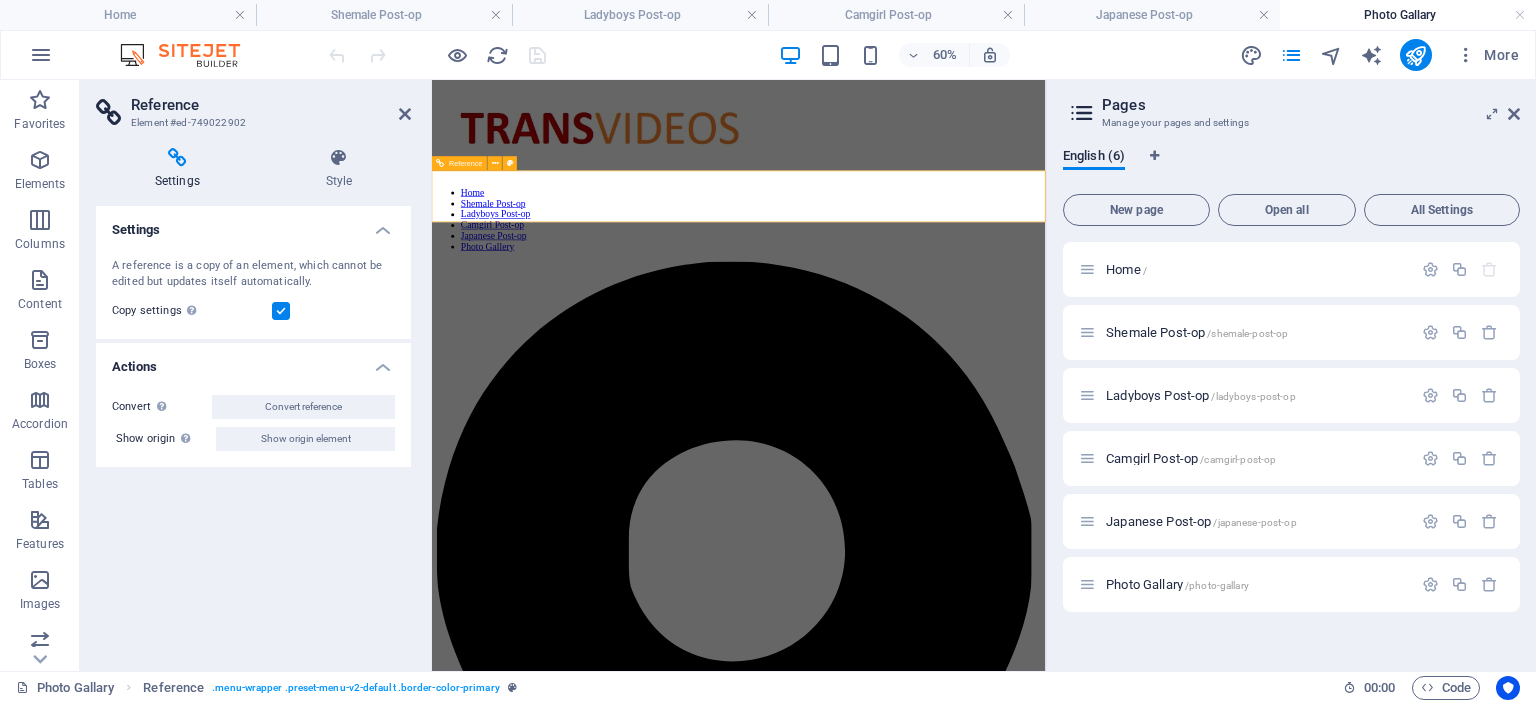 click on "Home Shemale Post-op Ladyboys Post-op  Camgirl Post-op Japanese Post-op  Photo Gallery" at bounding box center (943, 313) 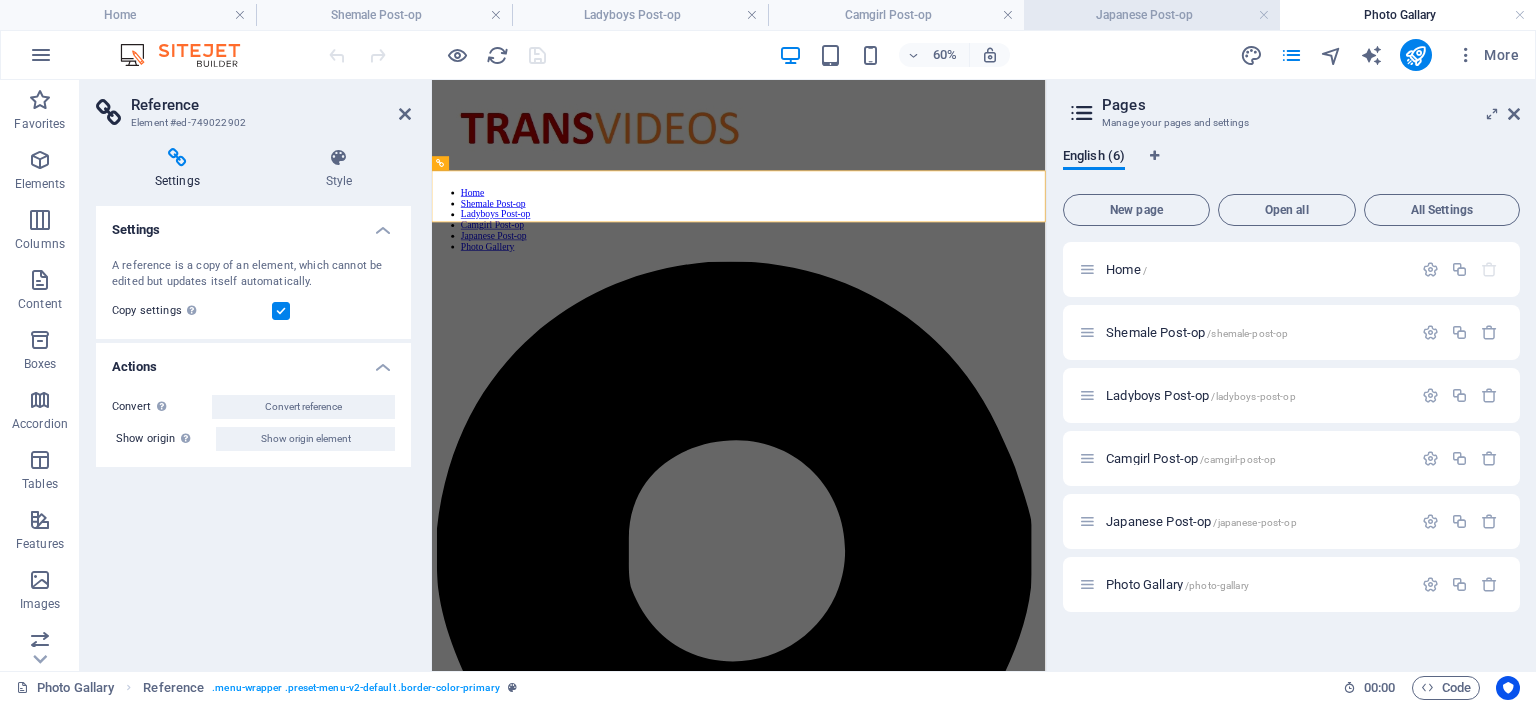 click on "Japanese Post-op" at bounding box center (1152, 15) 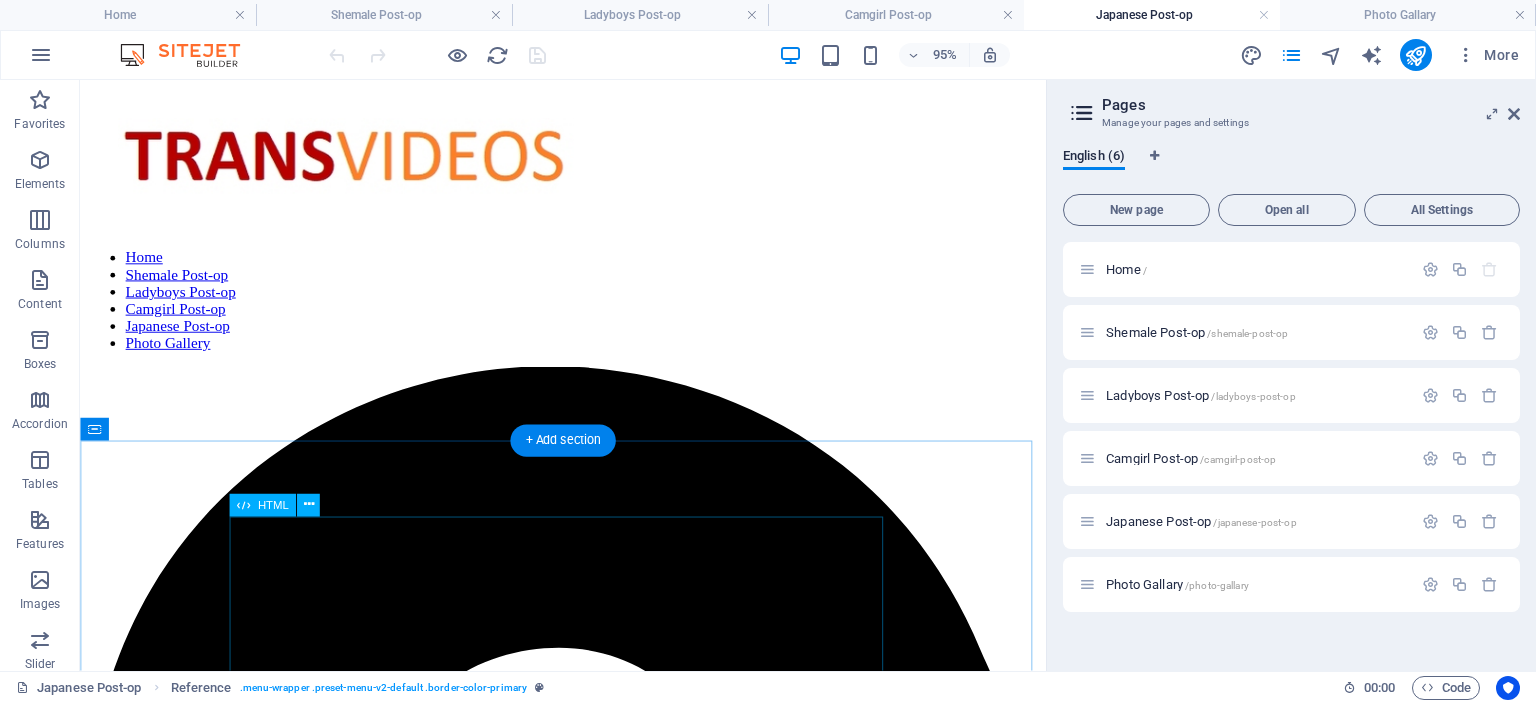 click on "Post-op Japanese tgirl [NAME] Sexy nurse
Format : mp4
File size : 297 MiB
Duration : 8mn00s
Link:k2s
https://k2s.cc/file/af8e7572423f3/Post-op_Sexy_[NAME].mp4" at bounding box center [588, 3430] 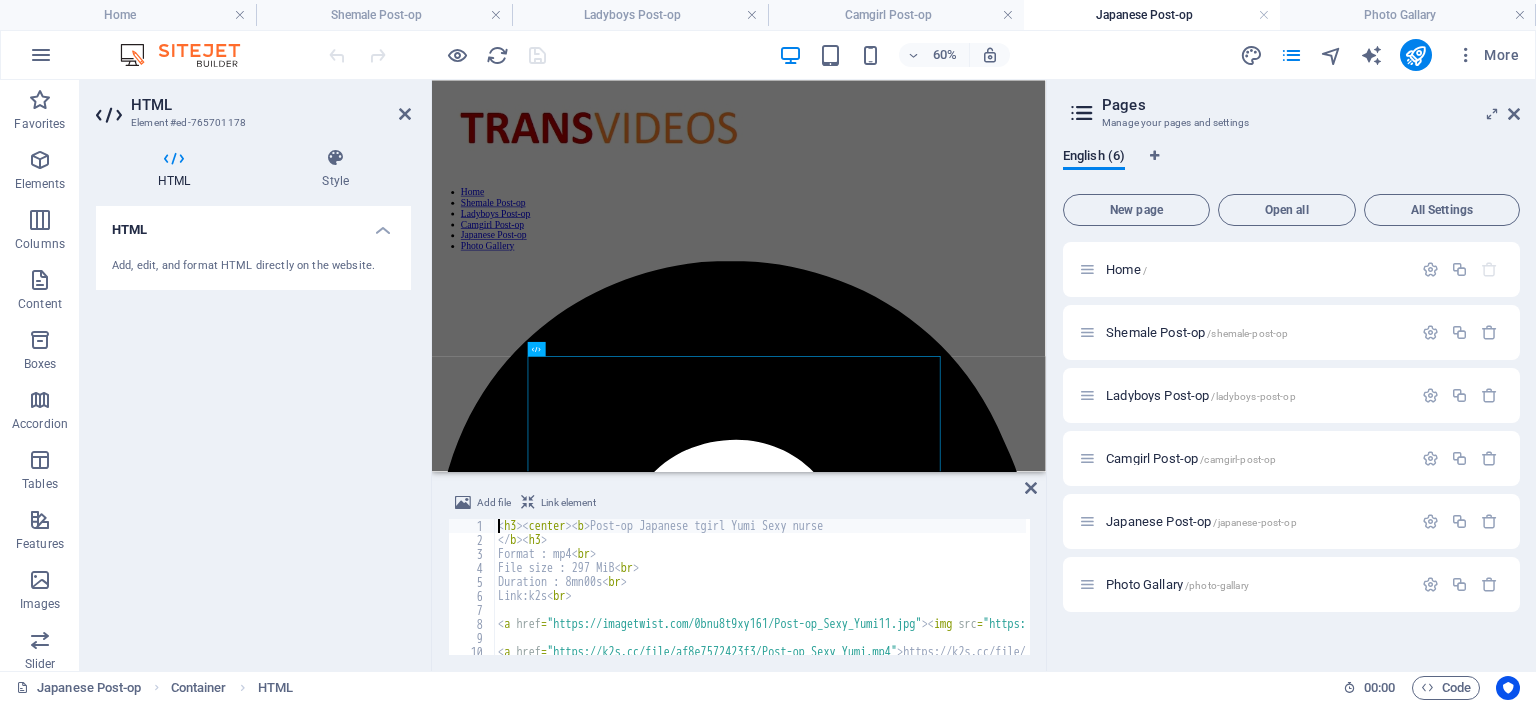 type on "<h3><center><b>Post-op Japanese tgirl [NAME] Sexy nurse" 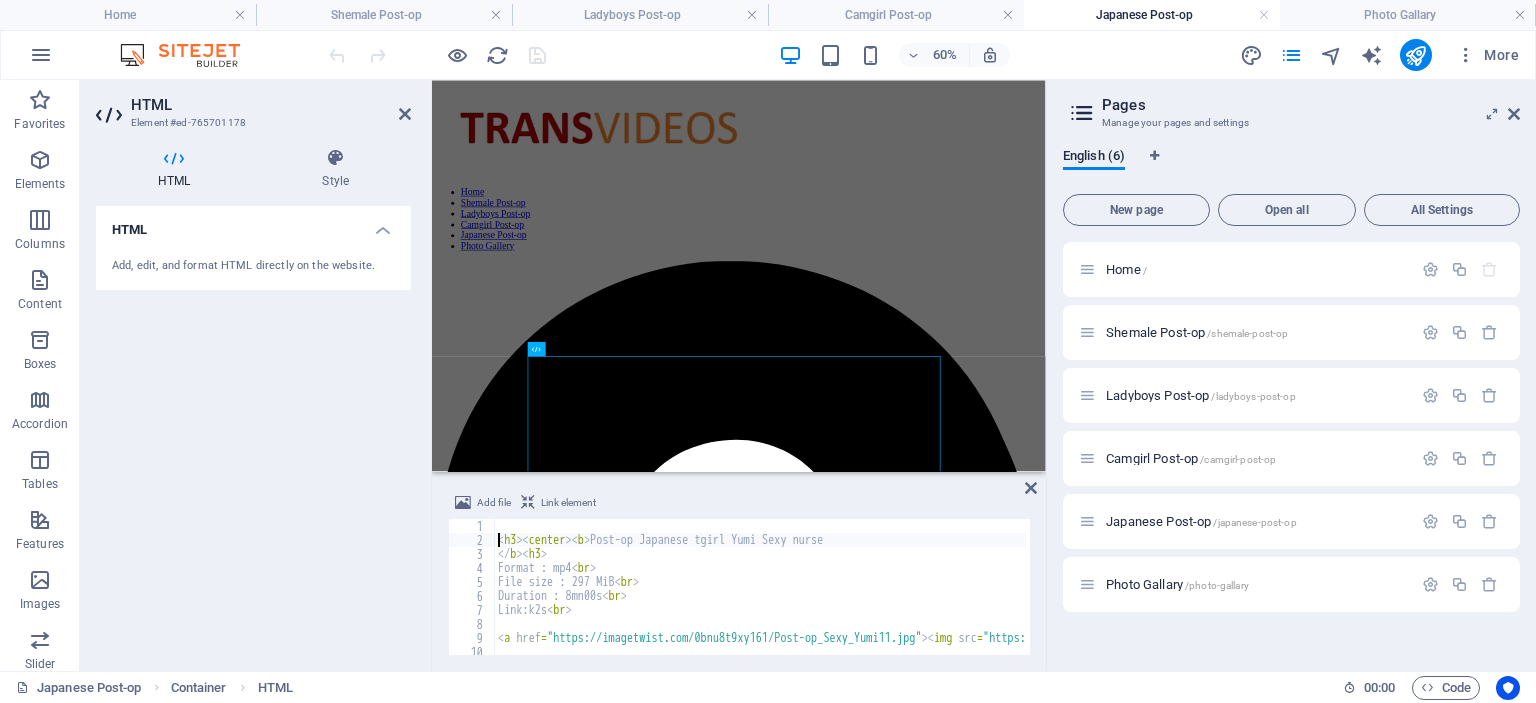 type 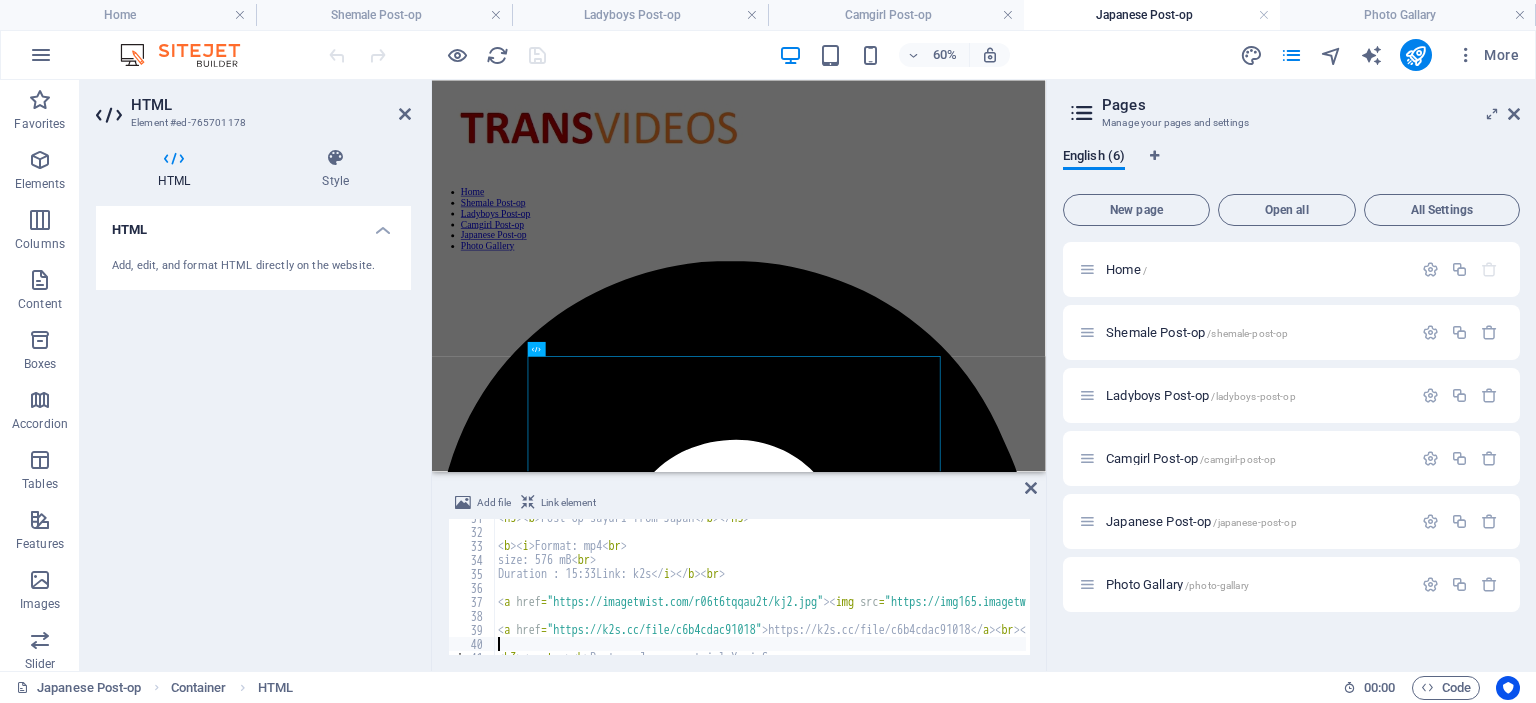 scroll, scrollTop: 428, scrollLeft: 0, axis: vertical 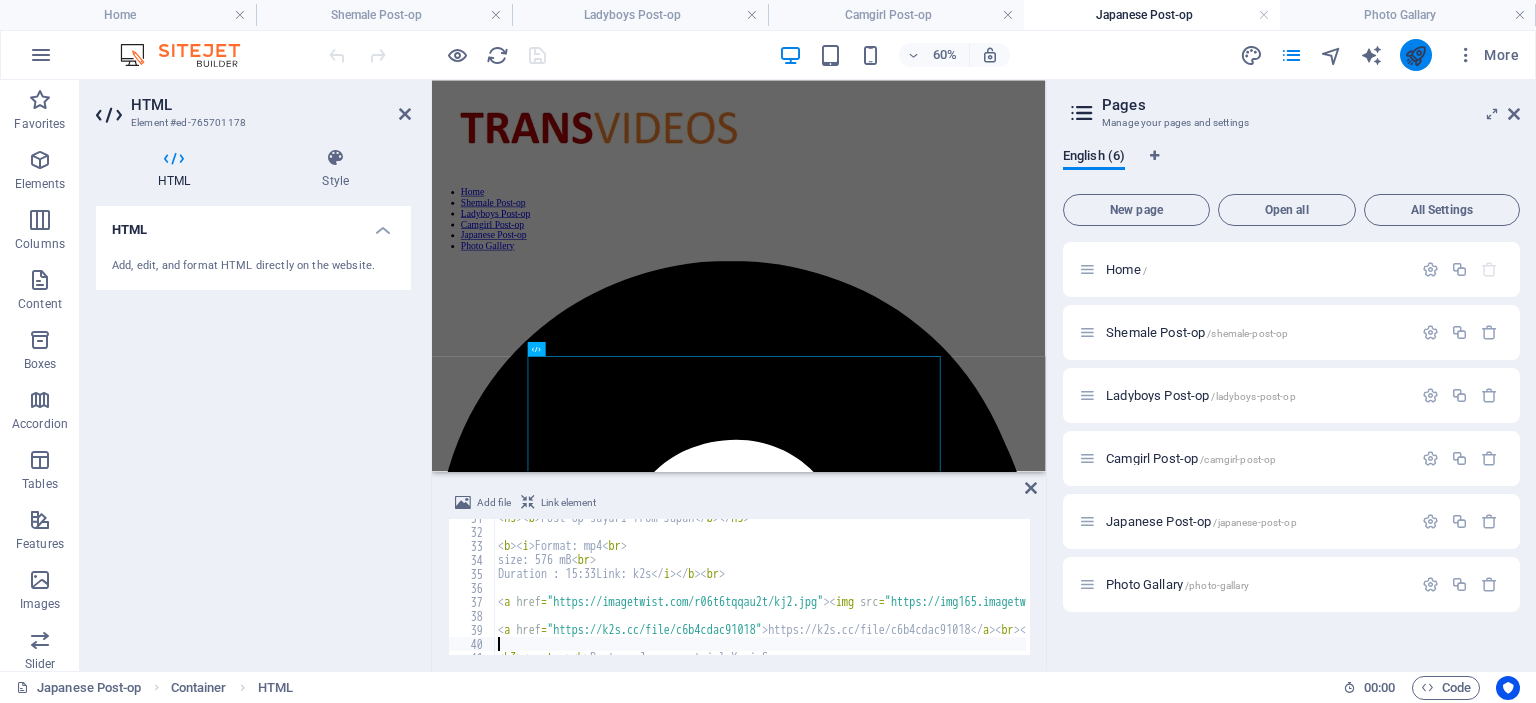 click at bounding box center (1415, 55) 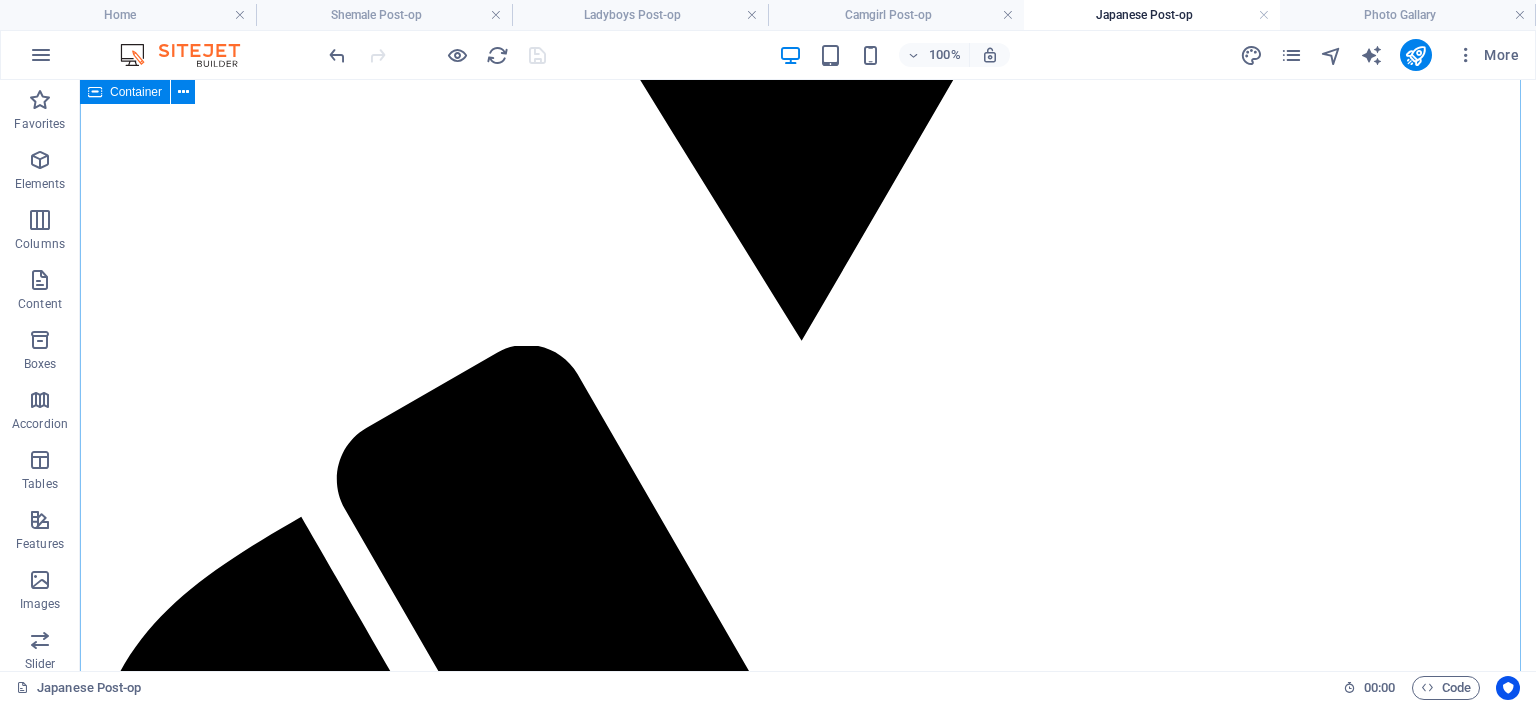 scroll, scrollTop: 2182, scrollLeft: 0, axis: vertical 